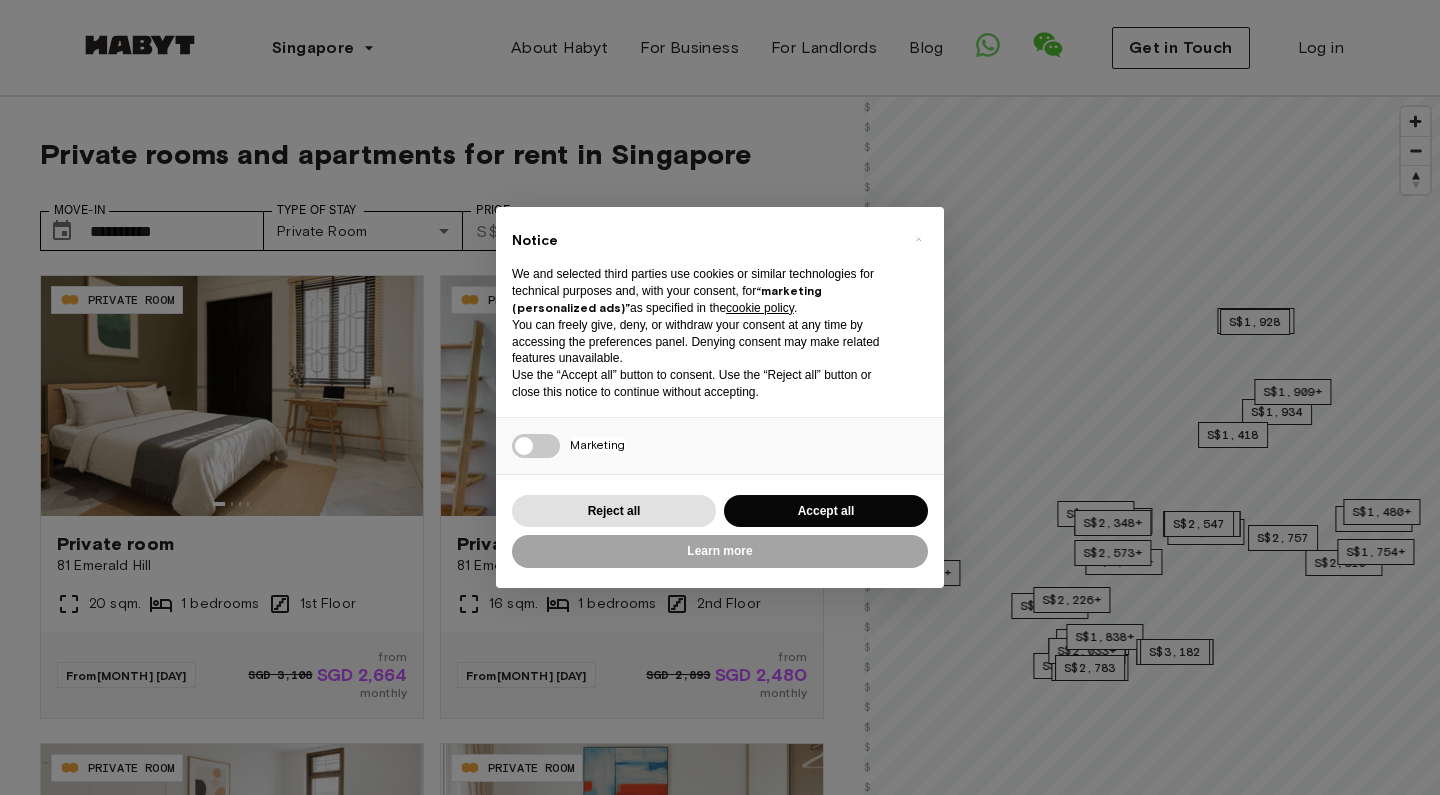 scroll, scrollTop: 0, scrollLeft: 0, axis: both 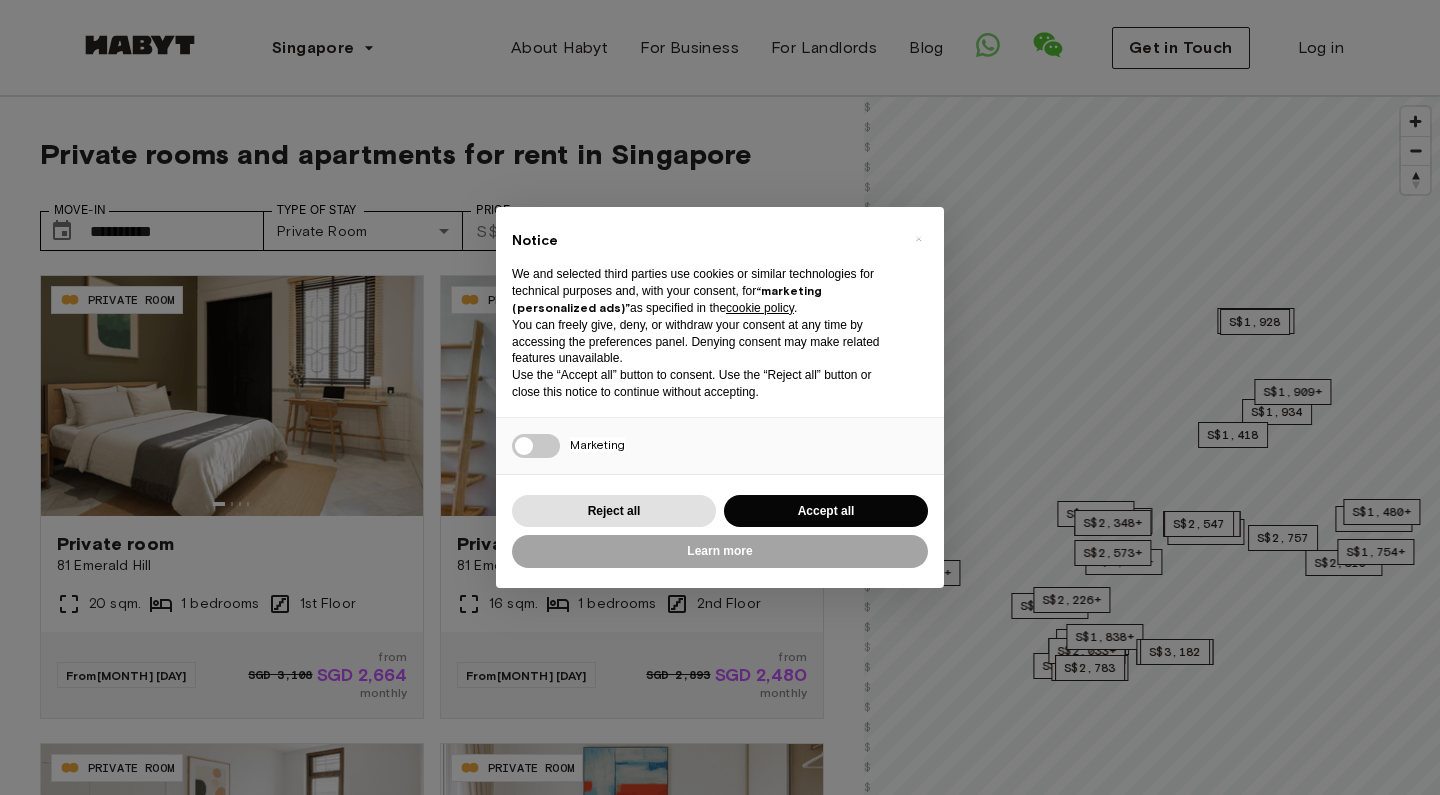 click on "Accept all" at bounding box center [826, 511] 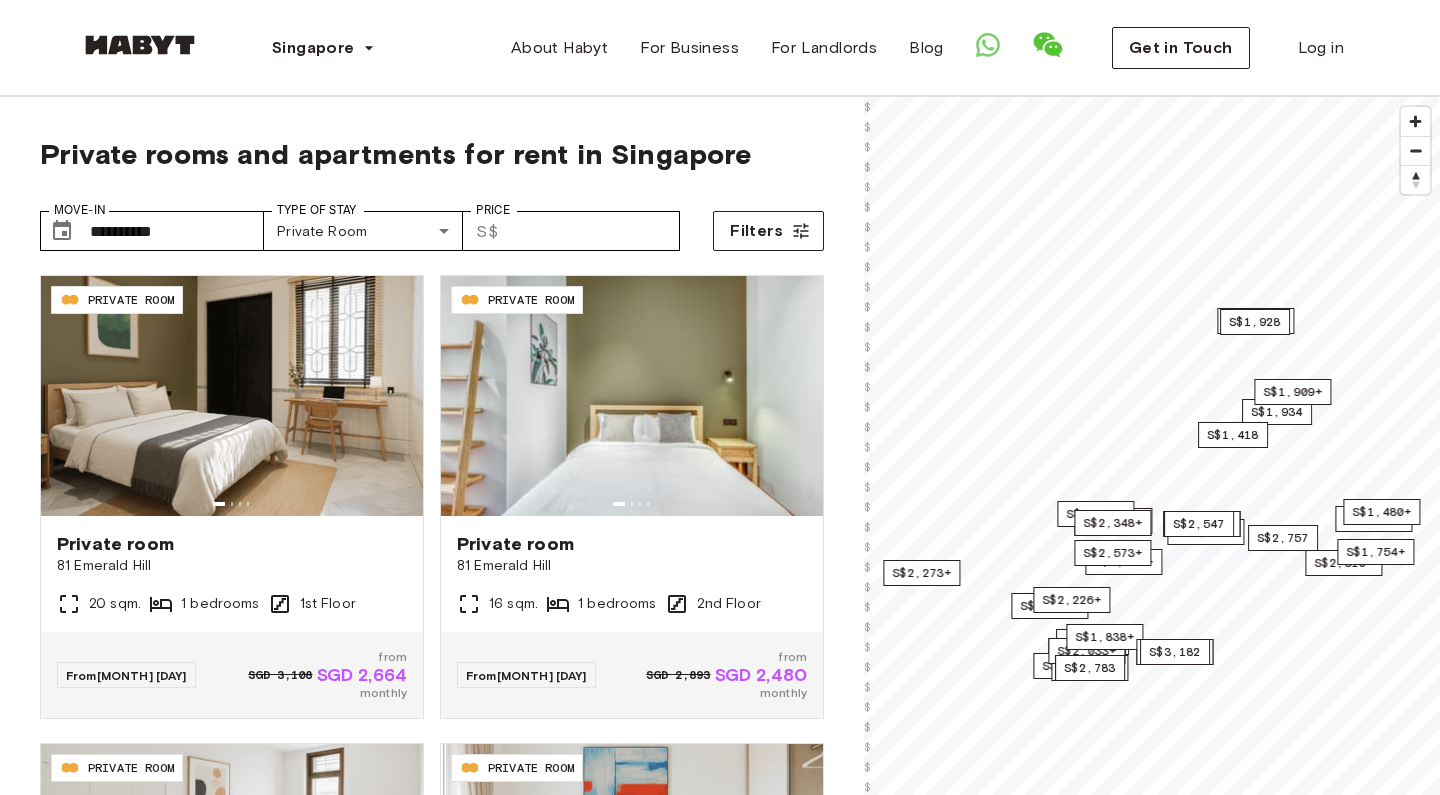 scroll, scrollTop: 0, scrollLeft: 0, axis: both 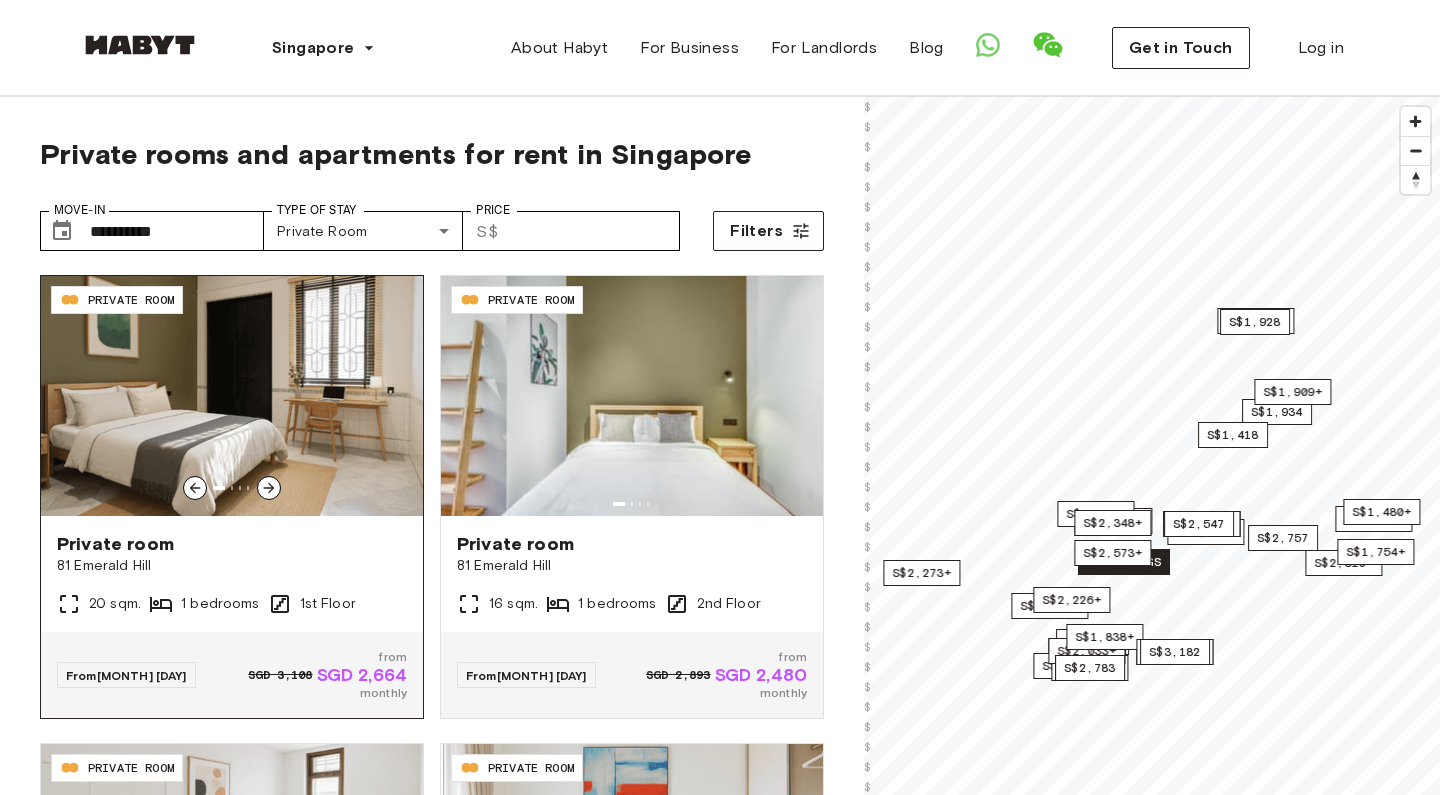 click 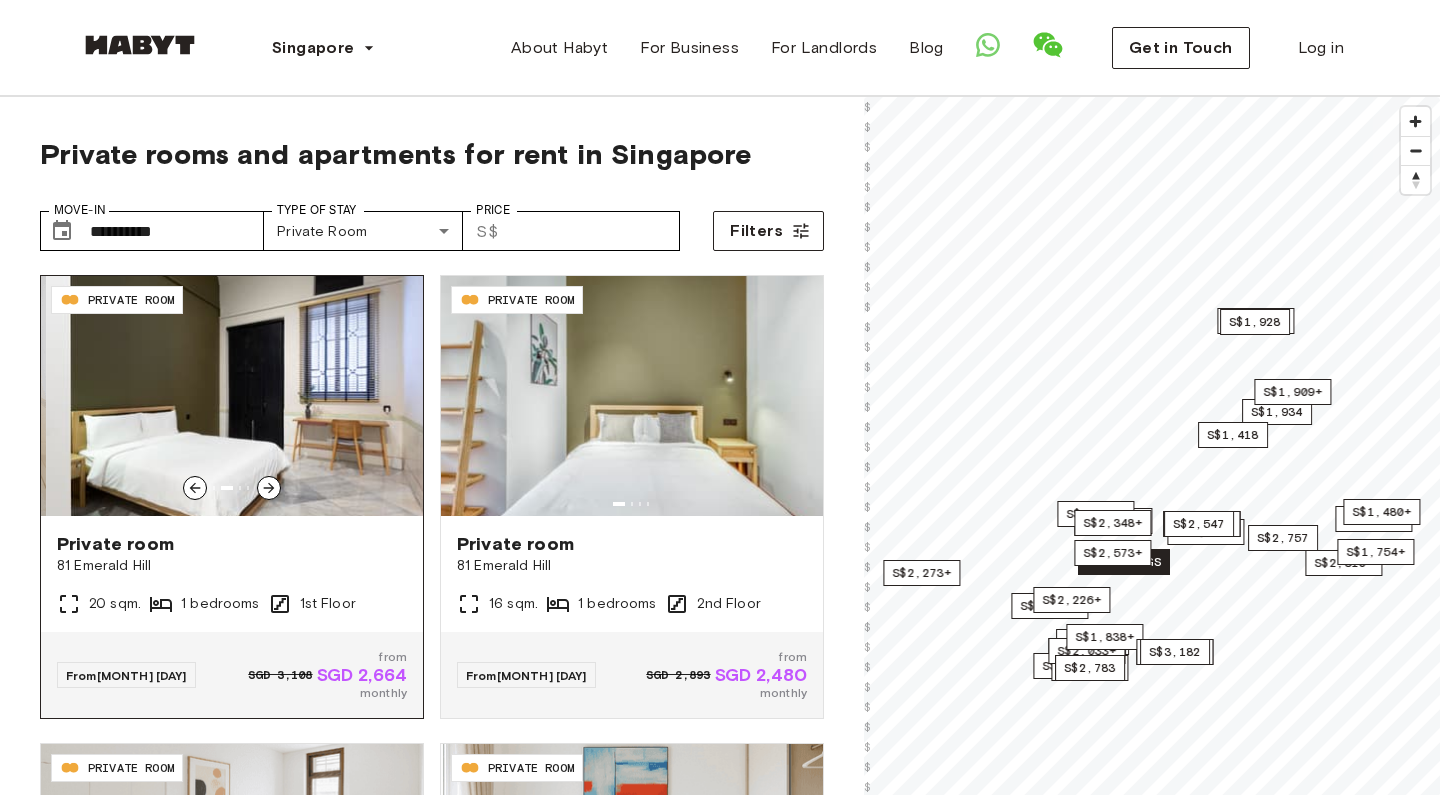 click 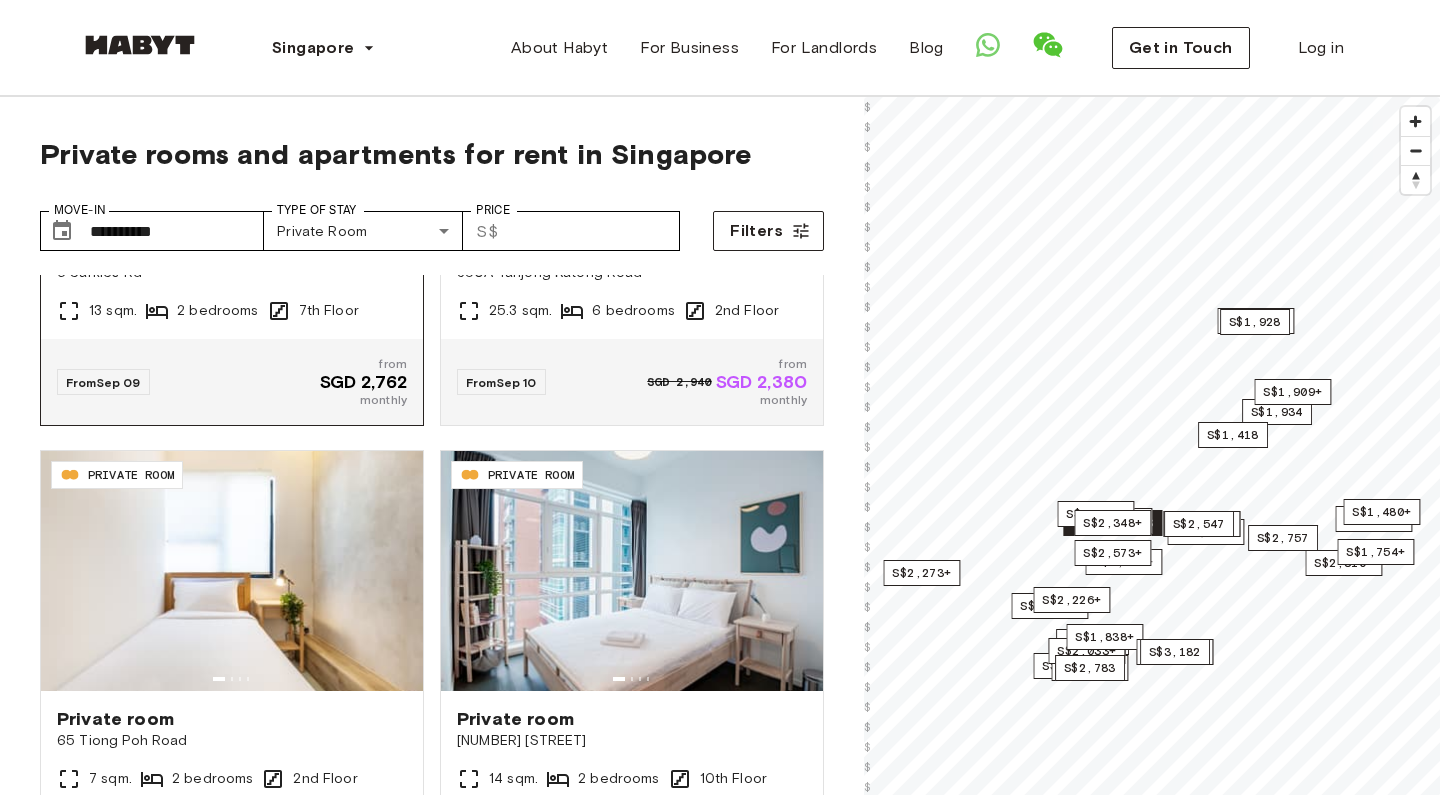 scroll, scrollTop: 3573, scrollLeft: 0, axis: vertical 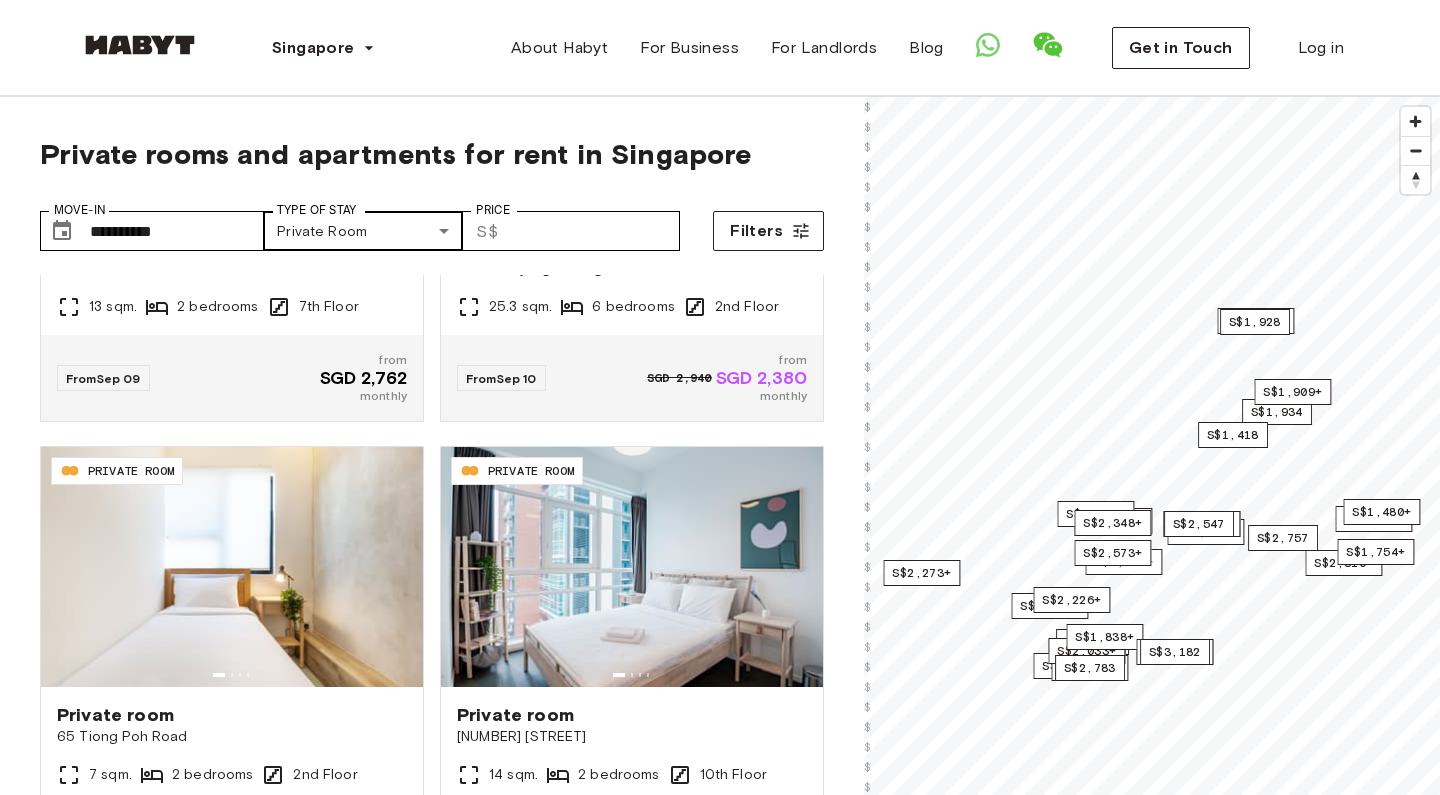 click on "**********" at bounding box center (720, 2343) 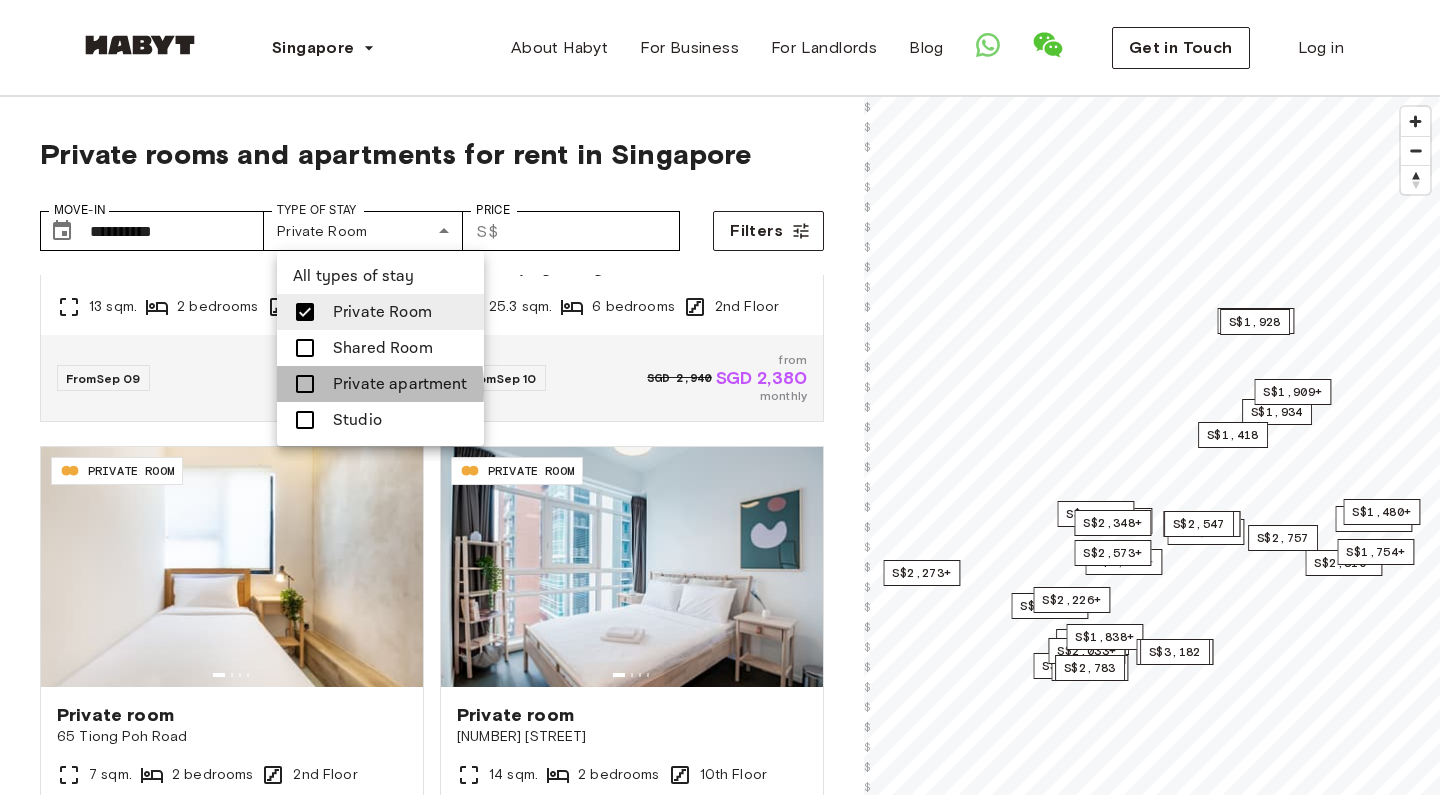 drag, startPoint x: 304, startPoint y: 389, endPoint x: 304, endPoint y: 331, distance: 58 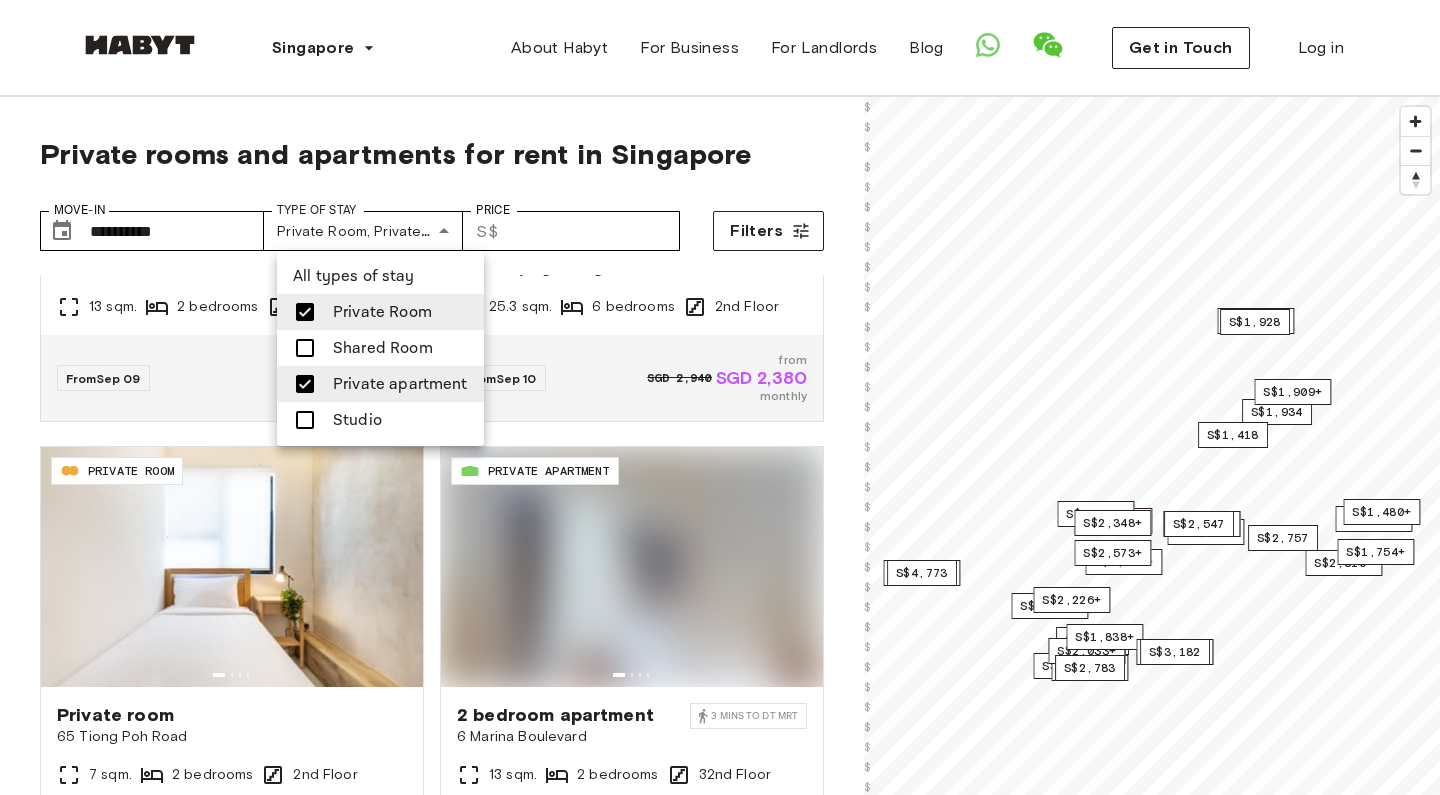 click at bounding box center [305, 312] 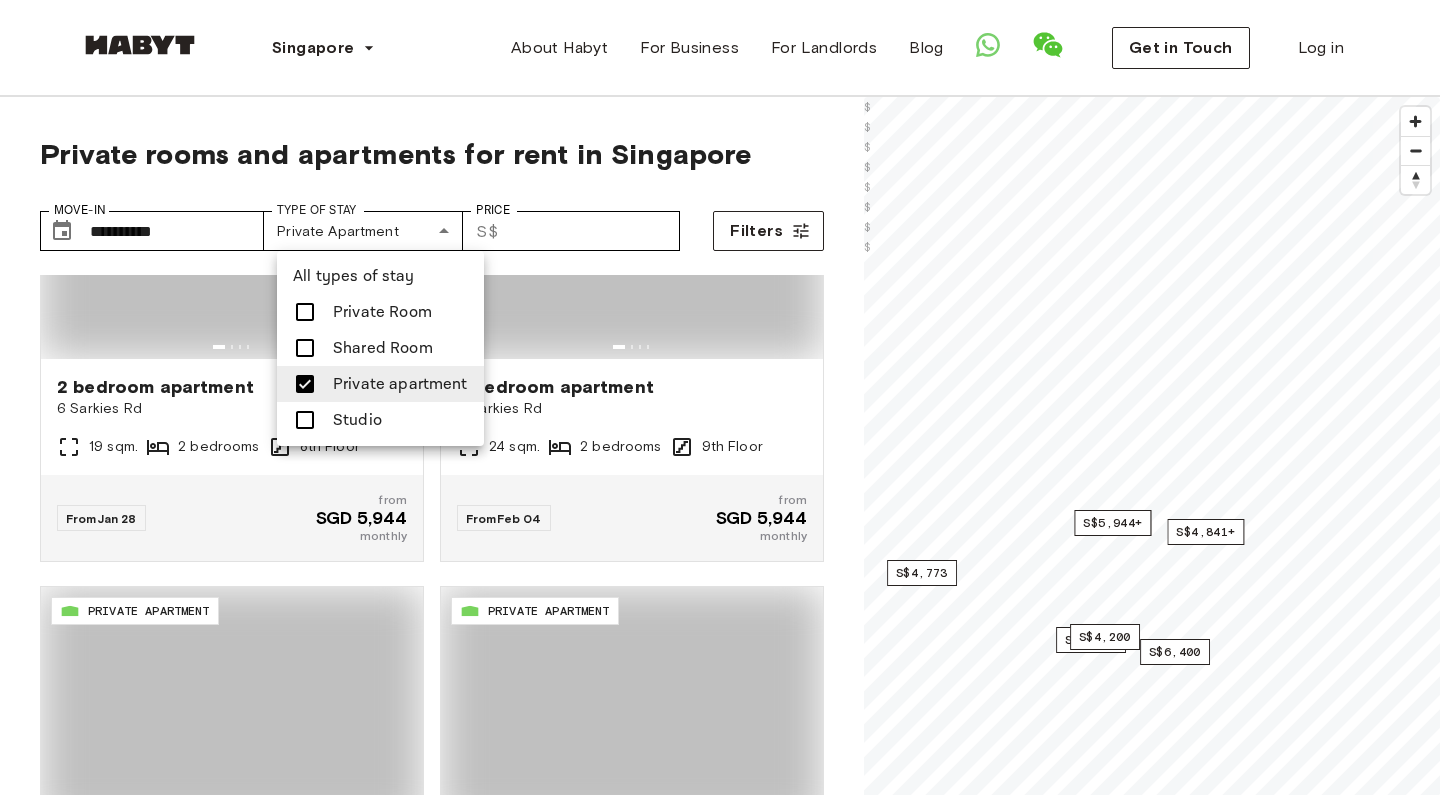 scroll, scrollTop: 2965, scrollLeft: 0, axis: vertical 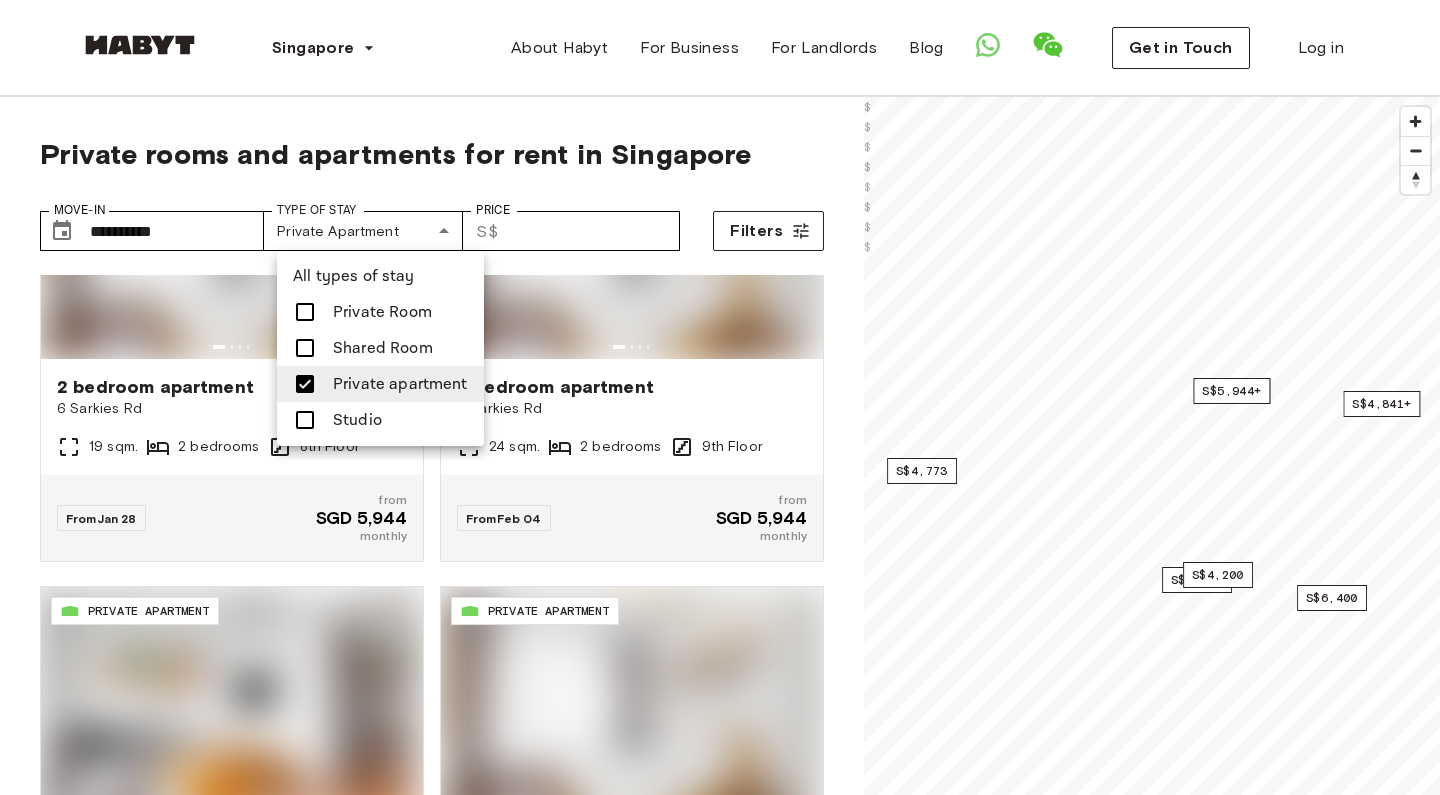 drag, startPoint x: 302, startPoint y: 413, endPoint x: 689, endPoint y: 207, distance: 438.4119 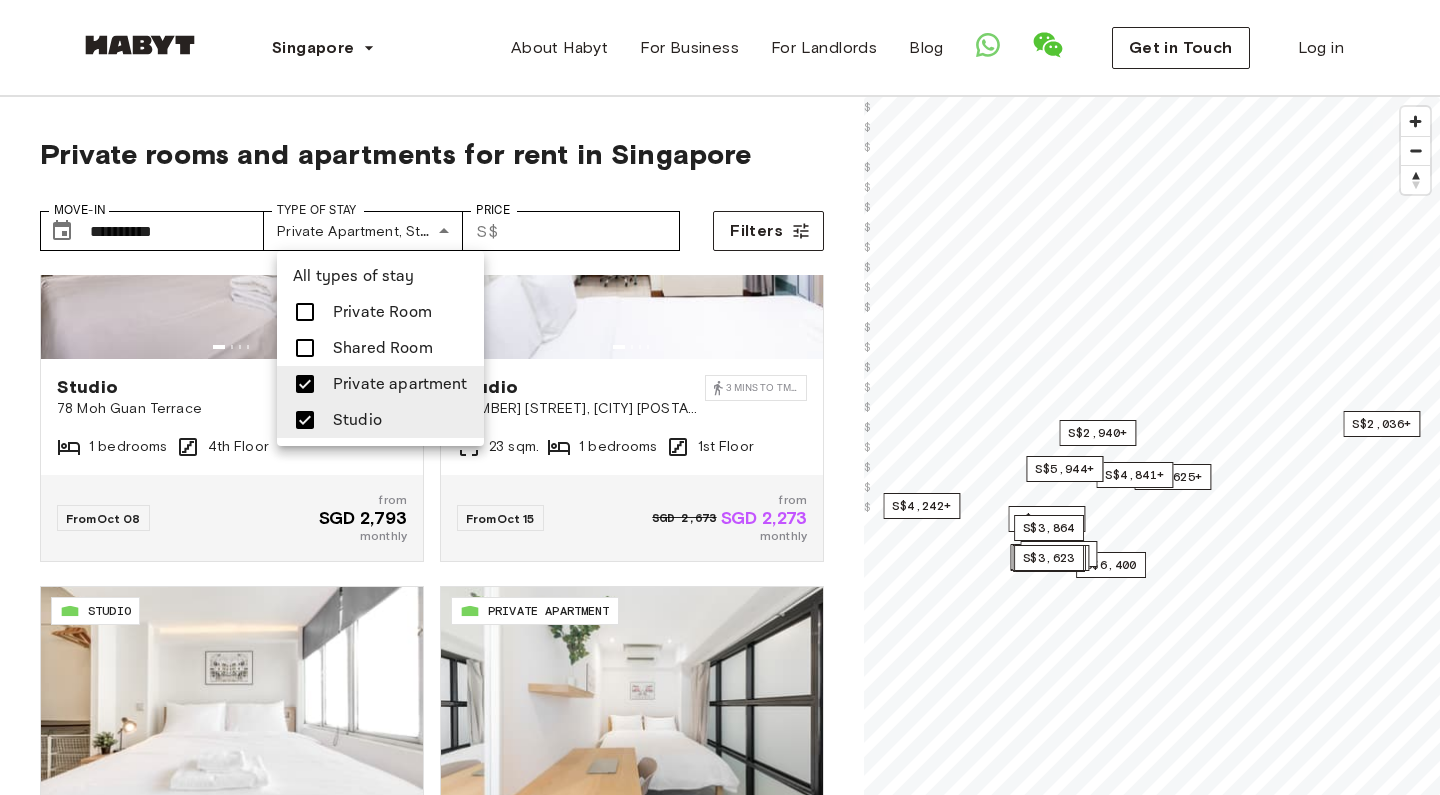 click at bounding box center (720, 397) 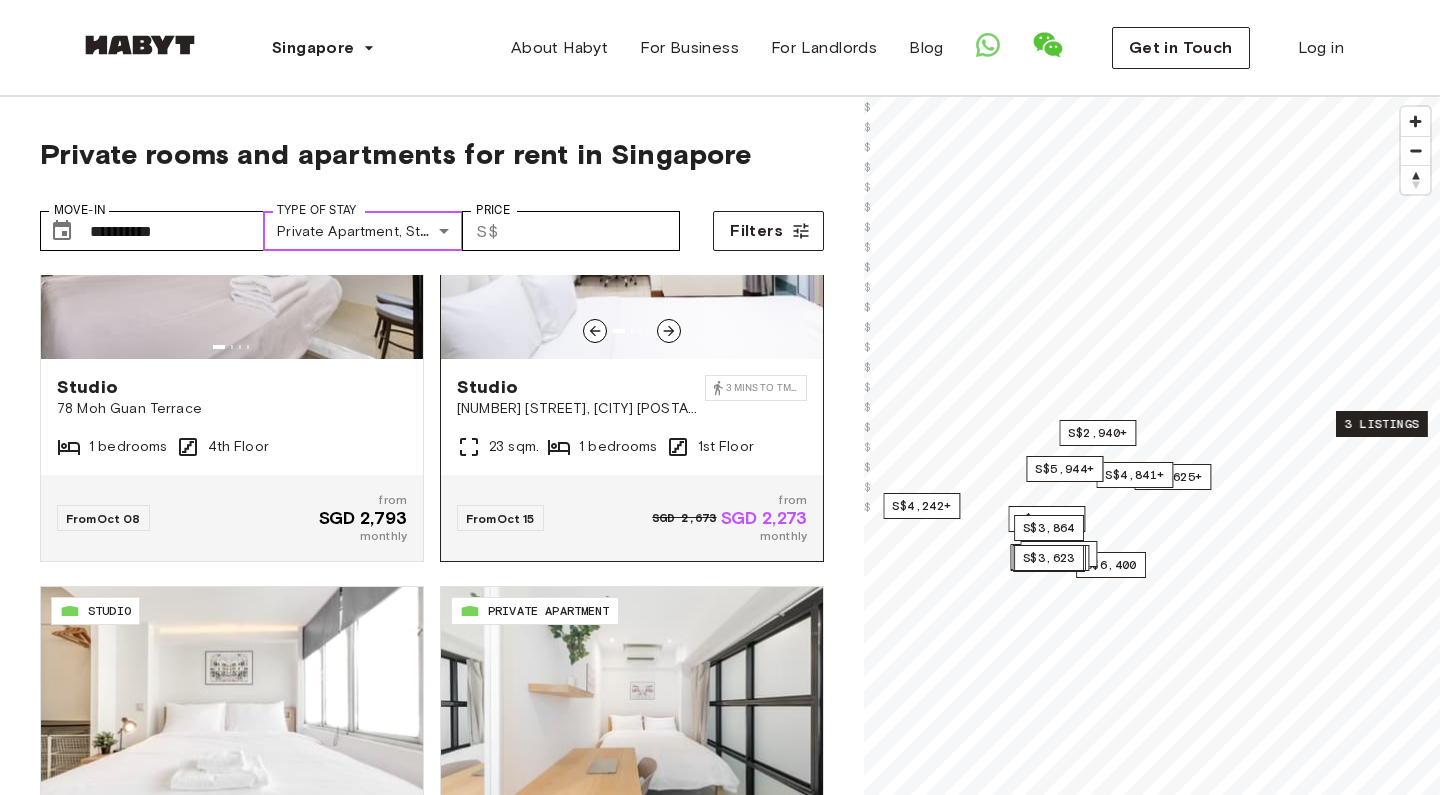 scroll, scrollTop: 0, scrollLeft: 0, axis: both 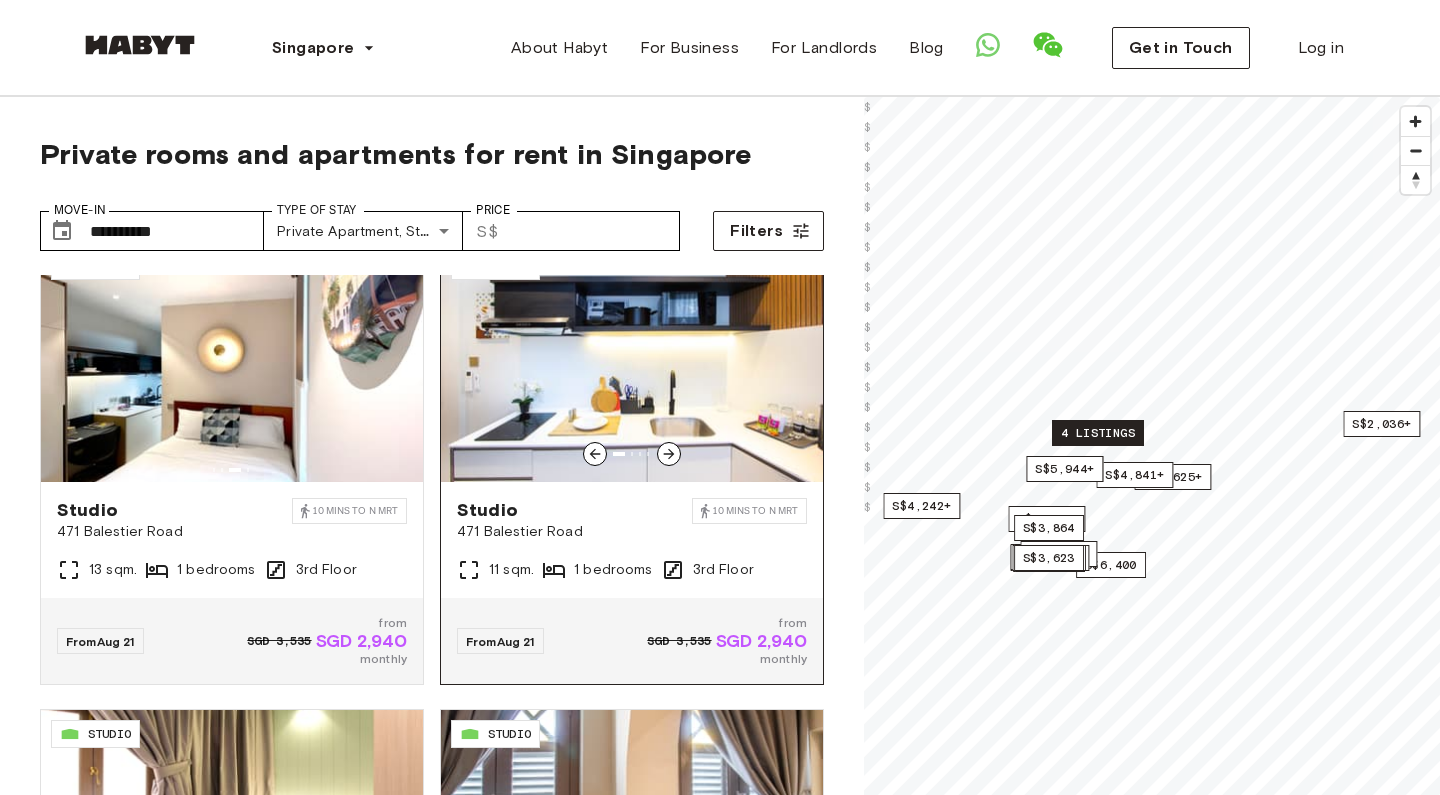 click 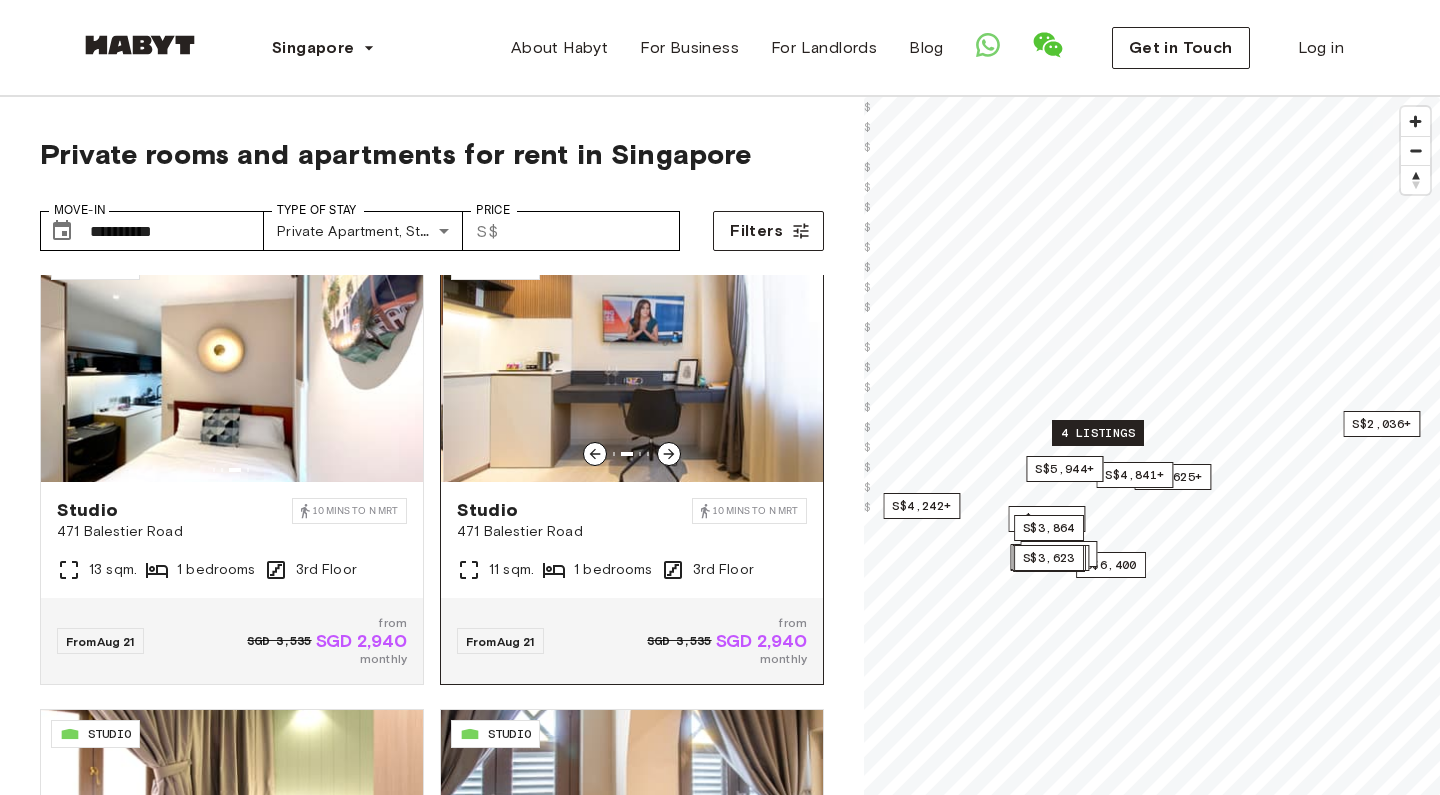 click 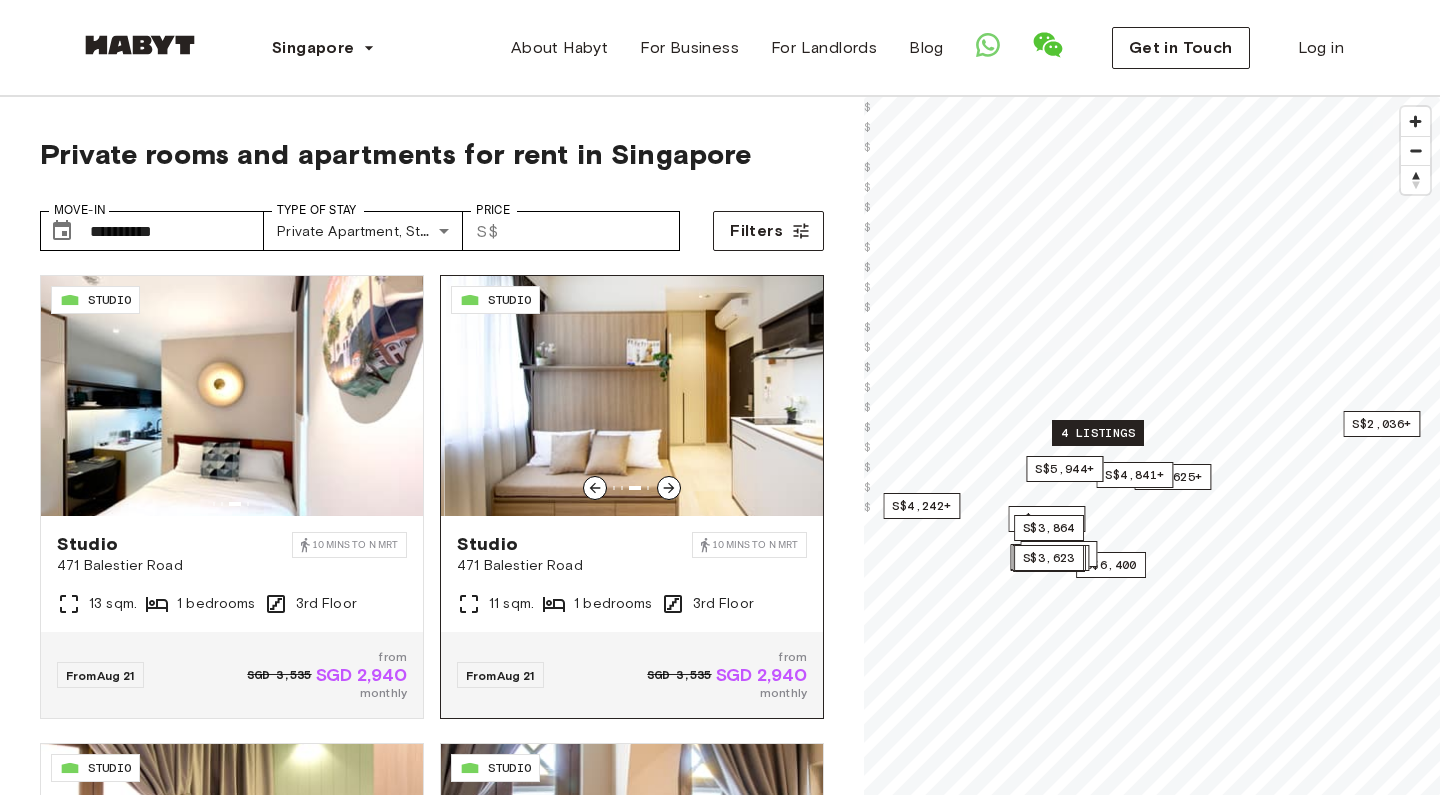 scroll, scrollTop: 0, scrollLeft: 0, axis: both 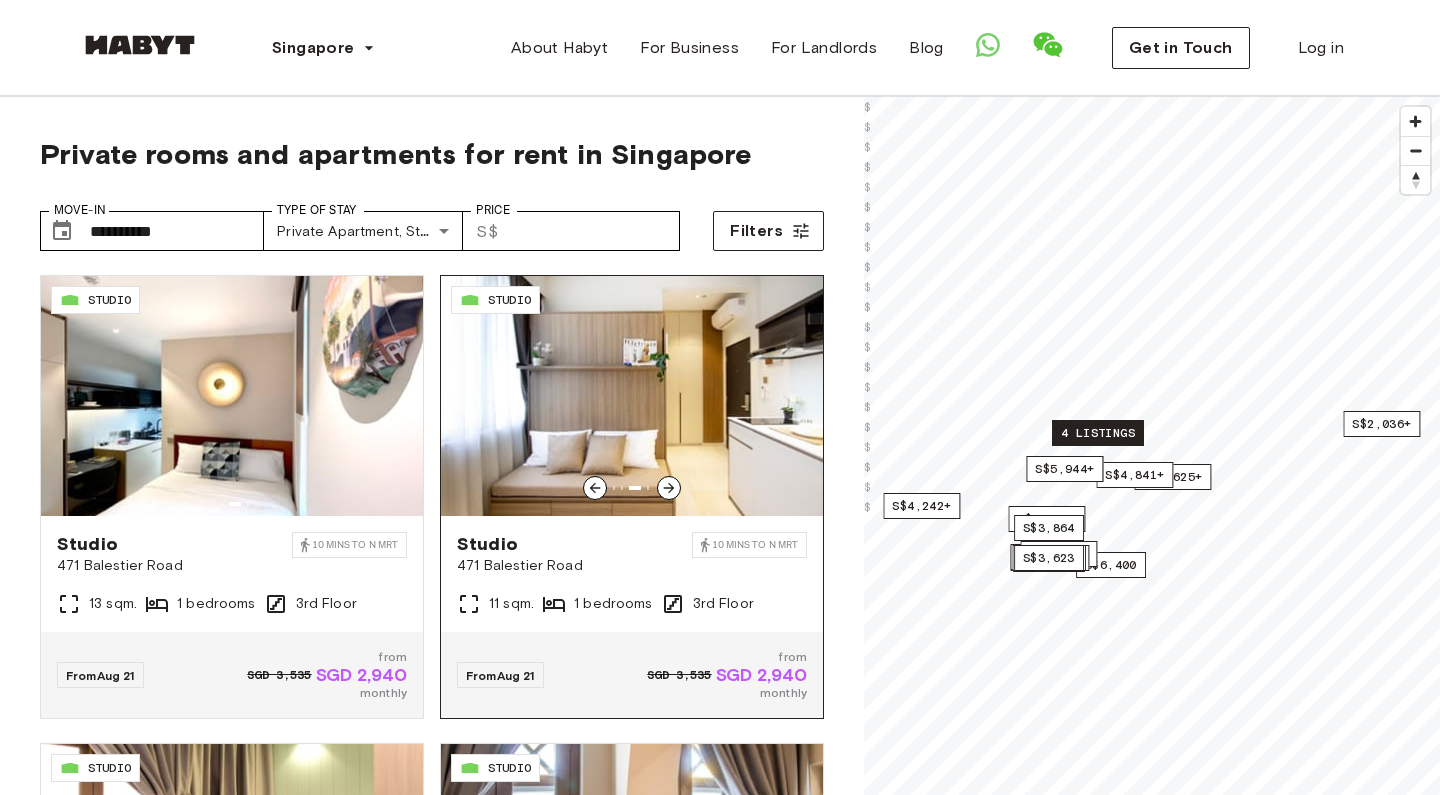 click 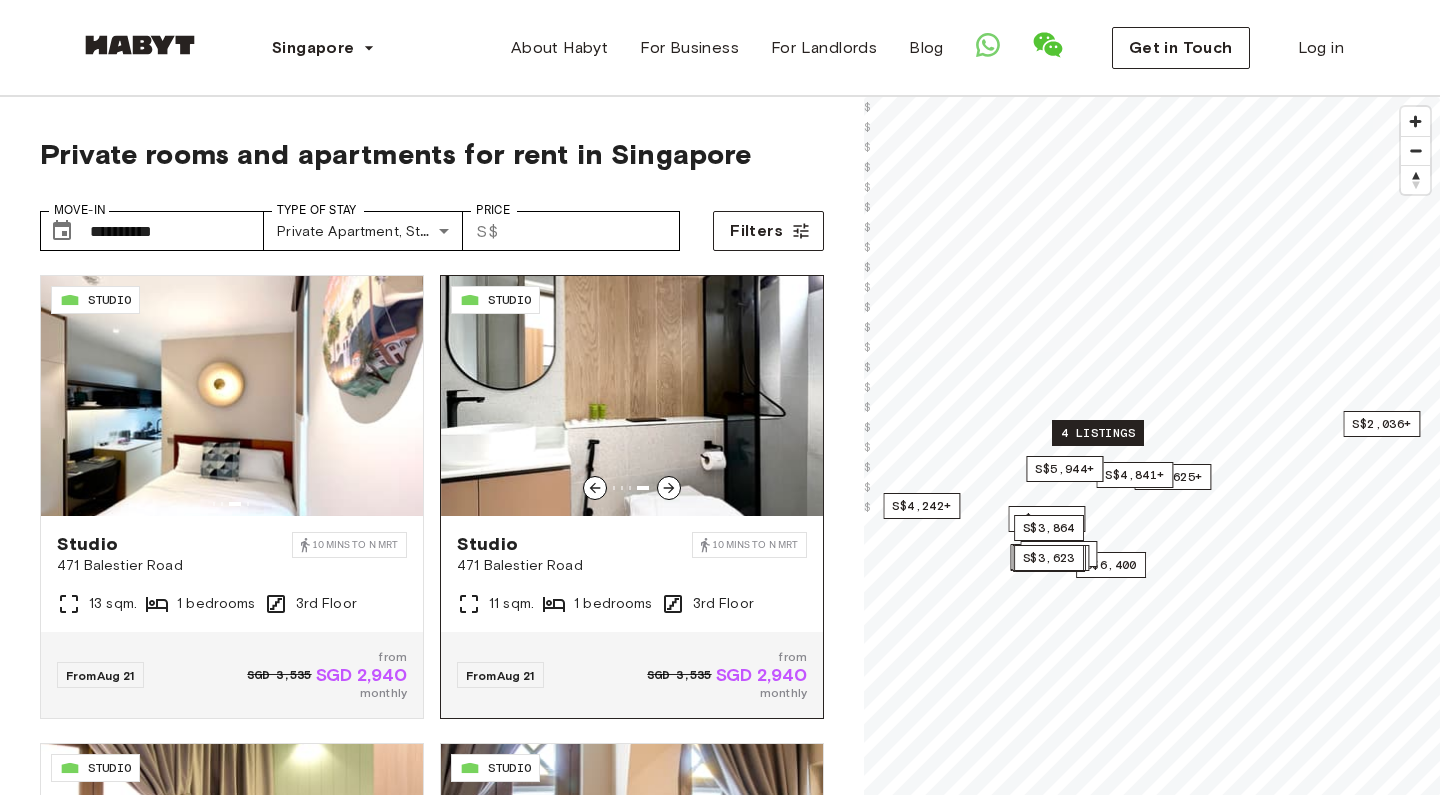 click 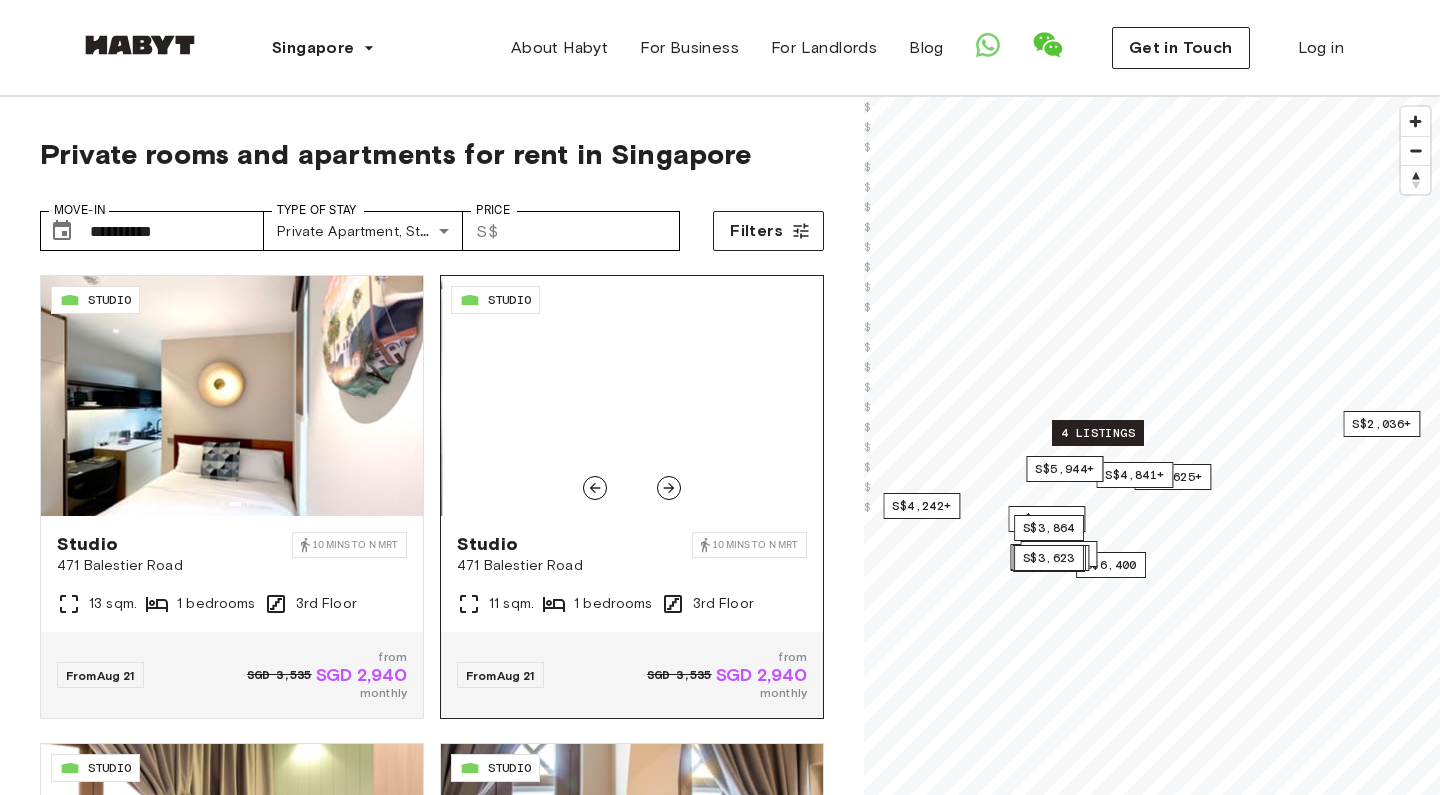 click 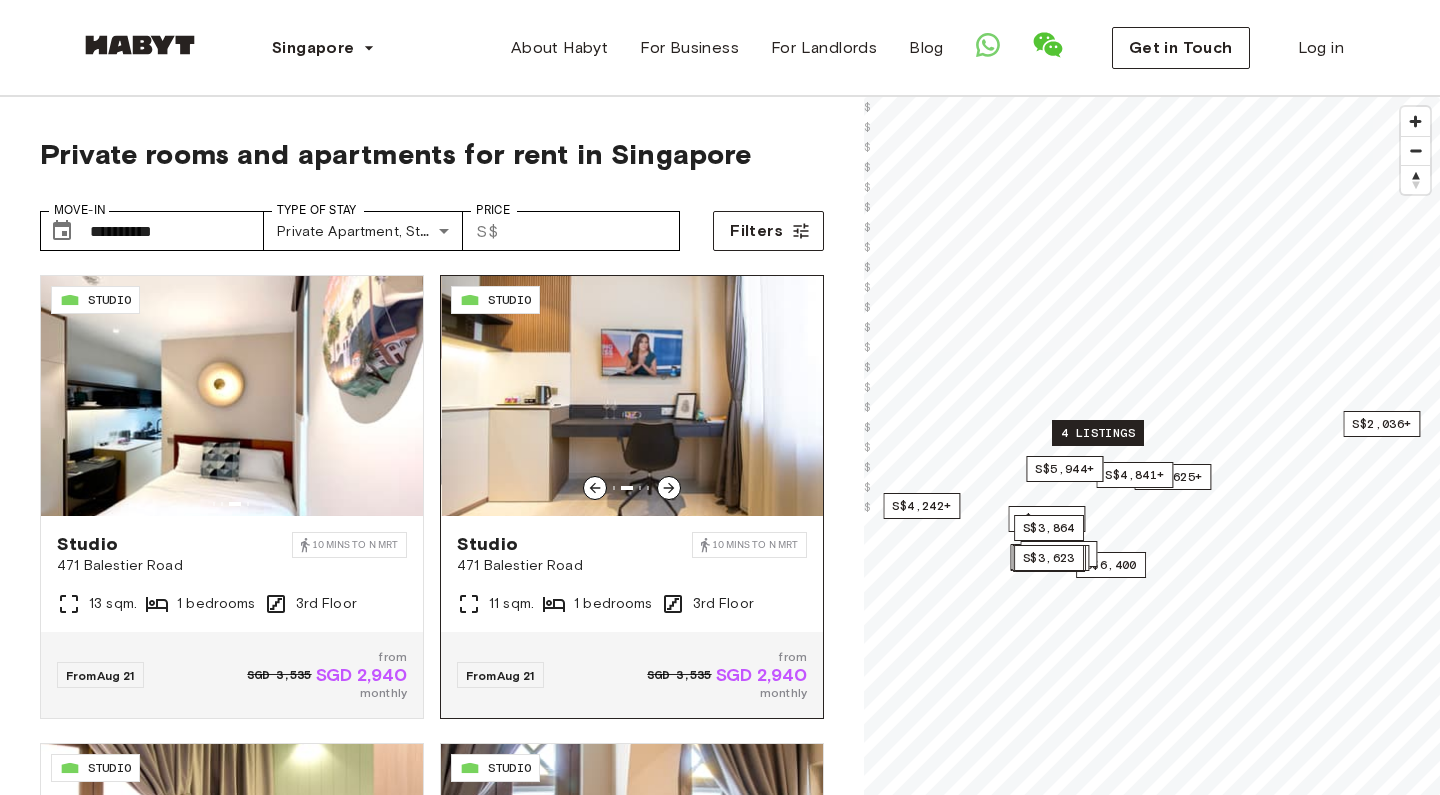 click 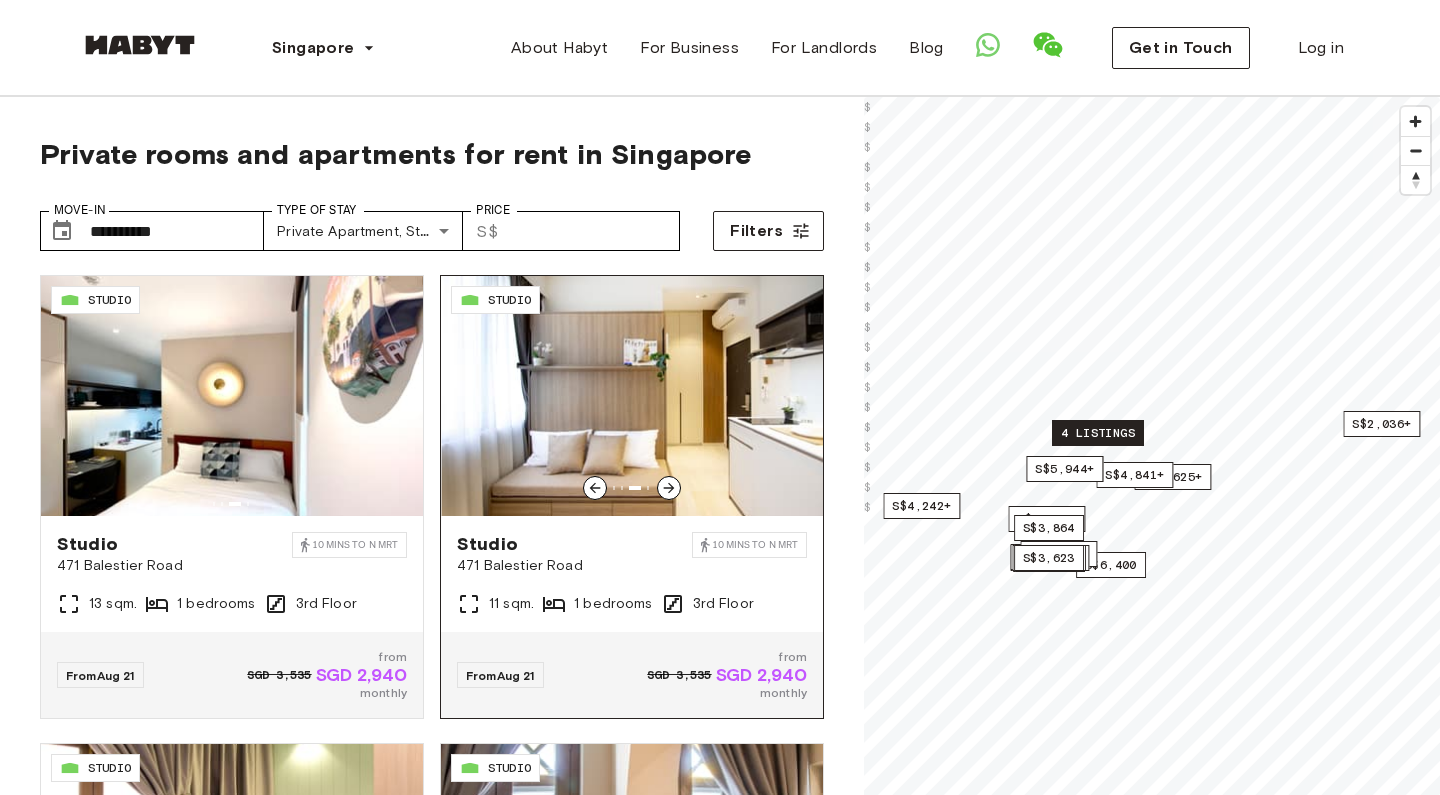 click 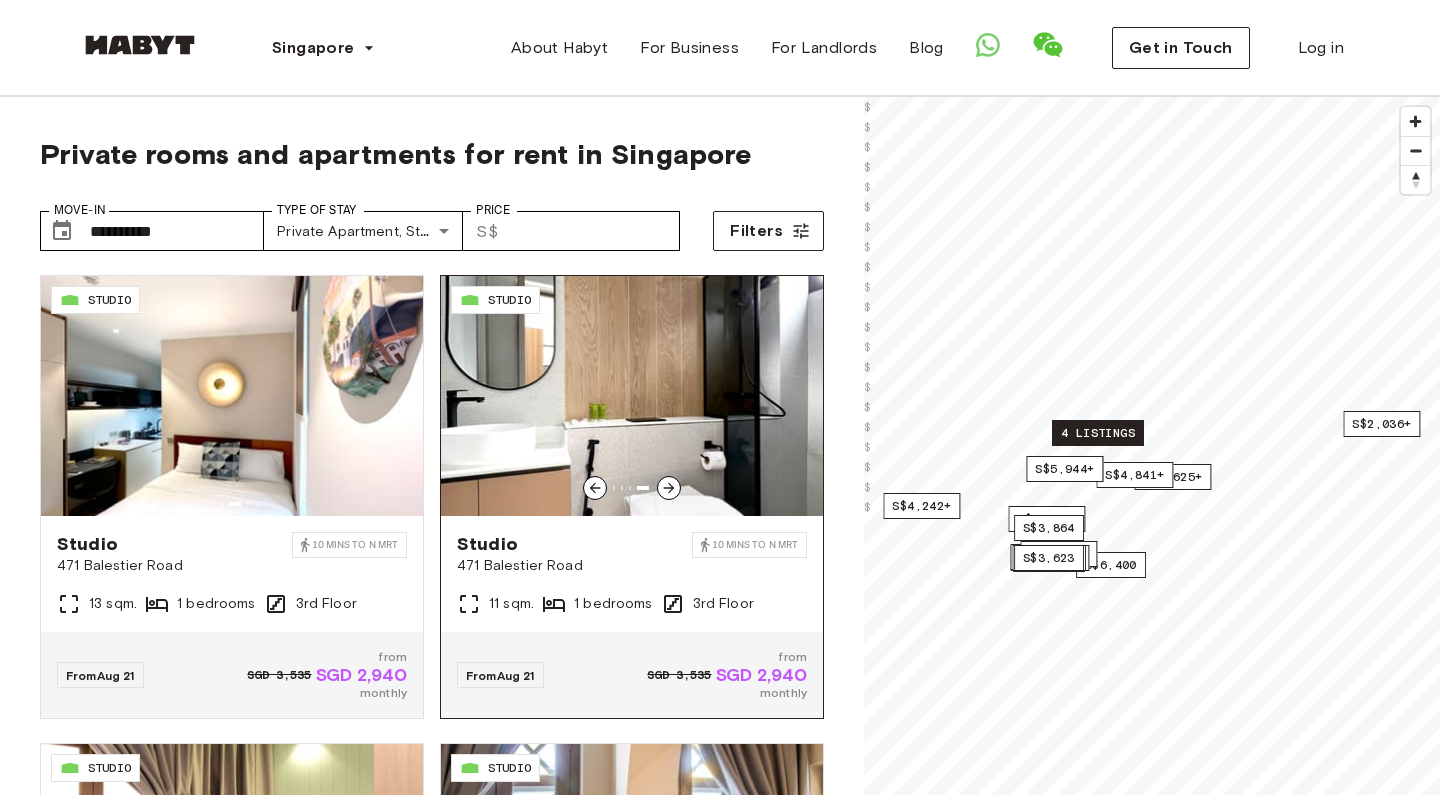 click 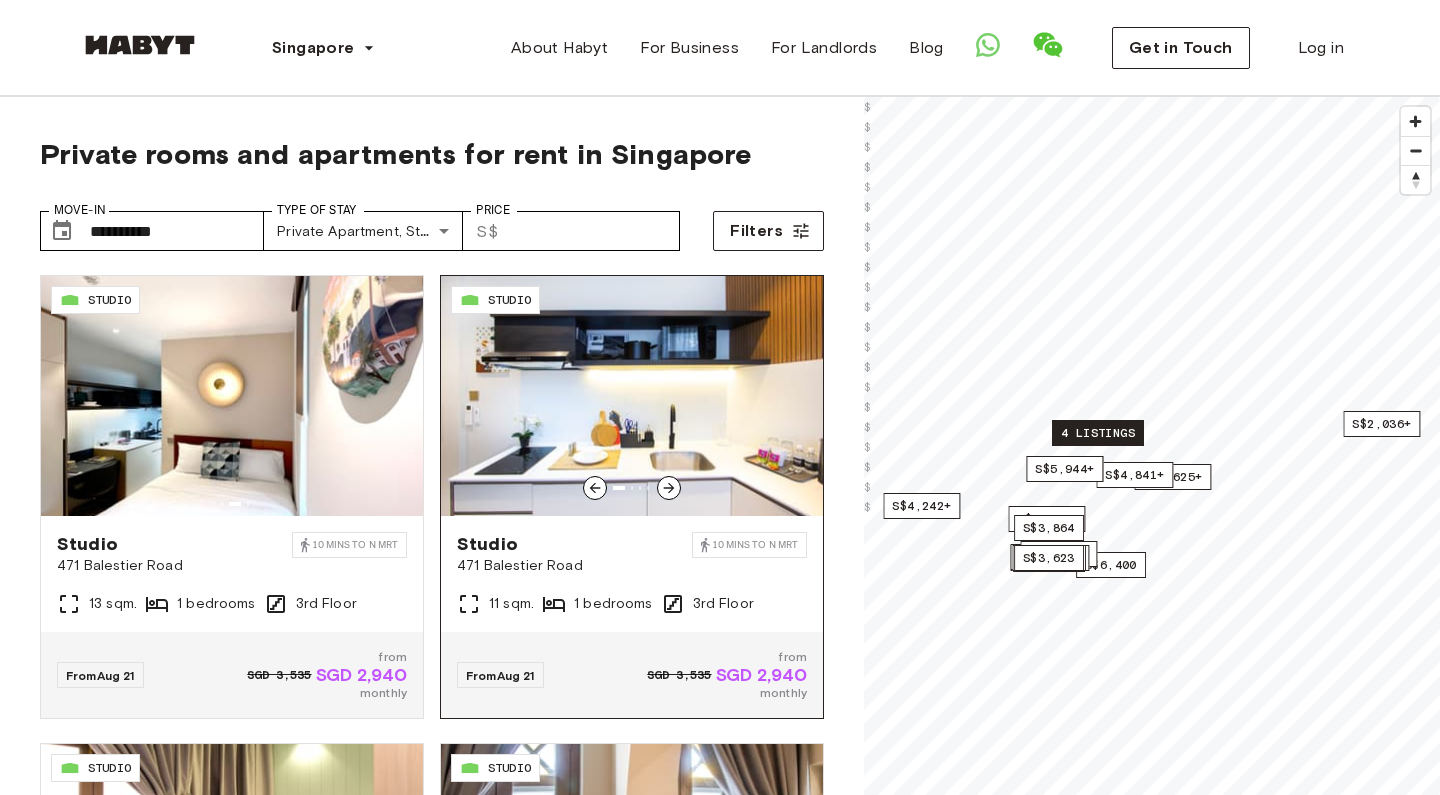 click 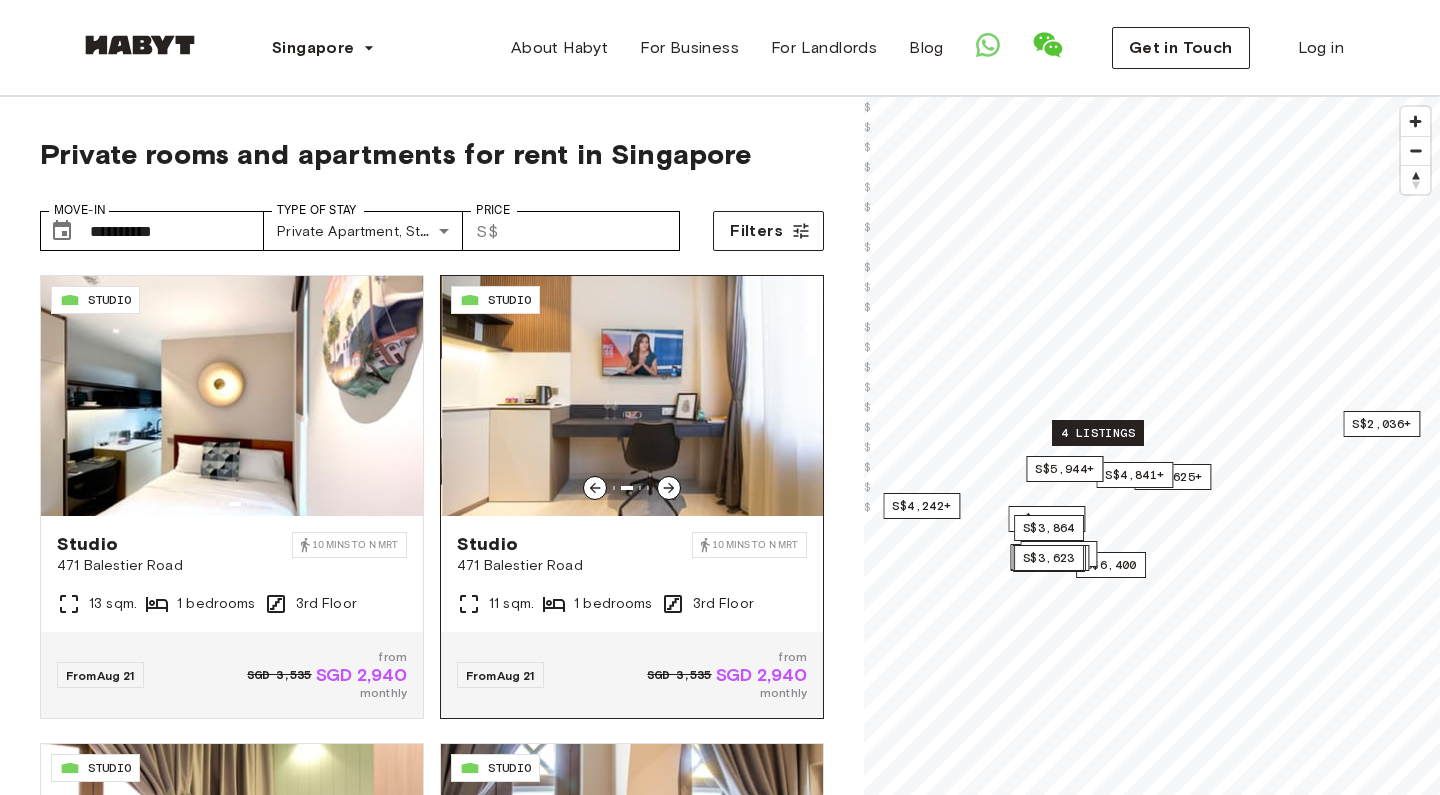click 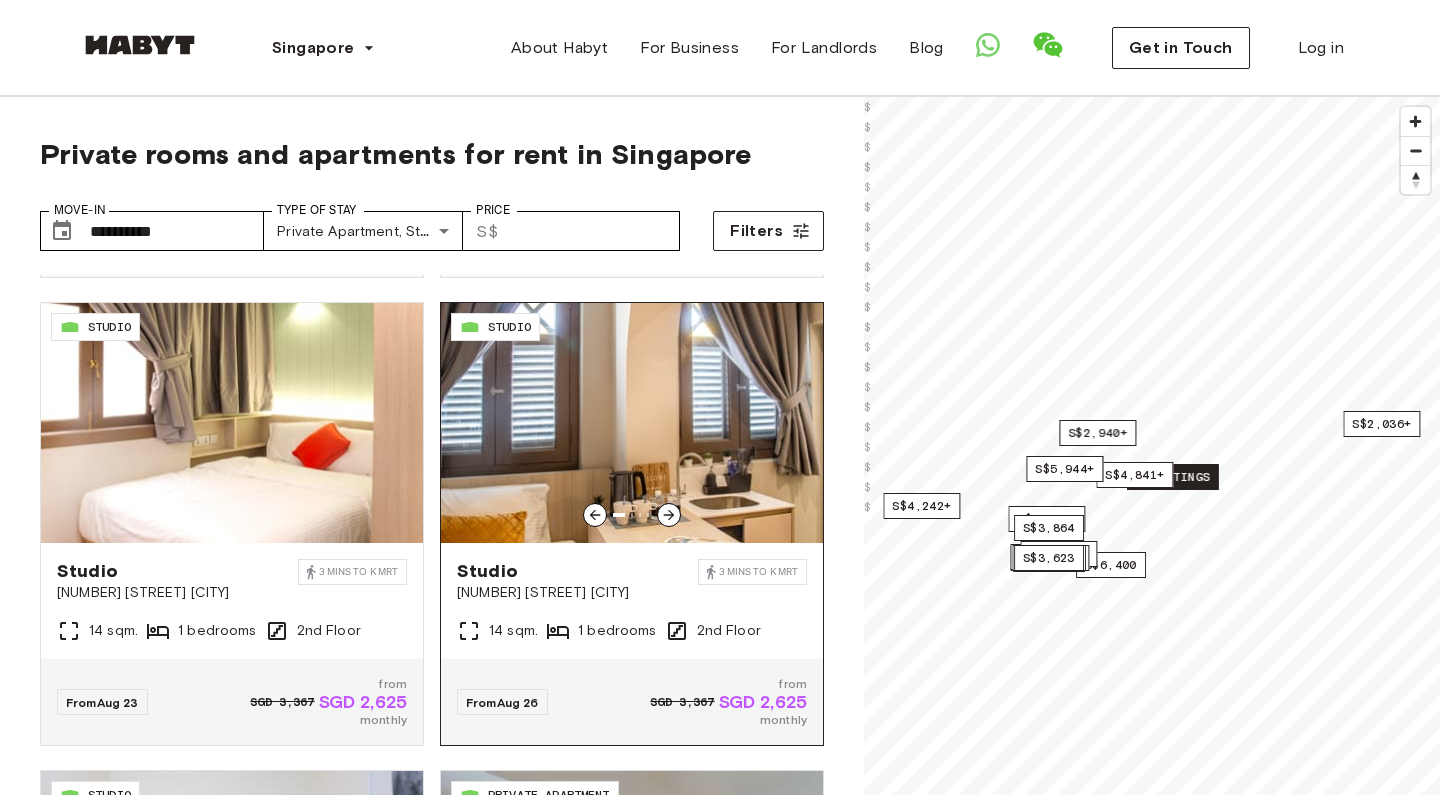 scroll, scrollTop: 443, scrollLeft: 0, axis: vertical 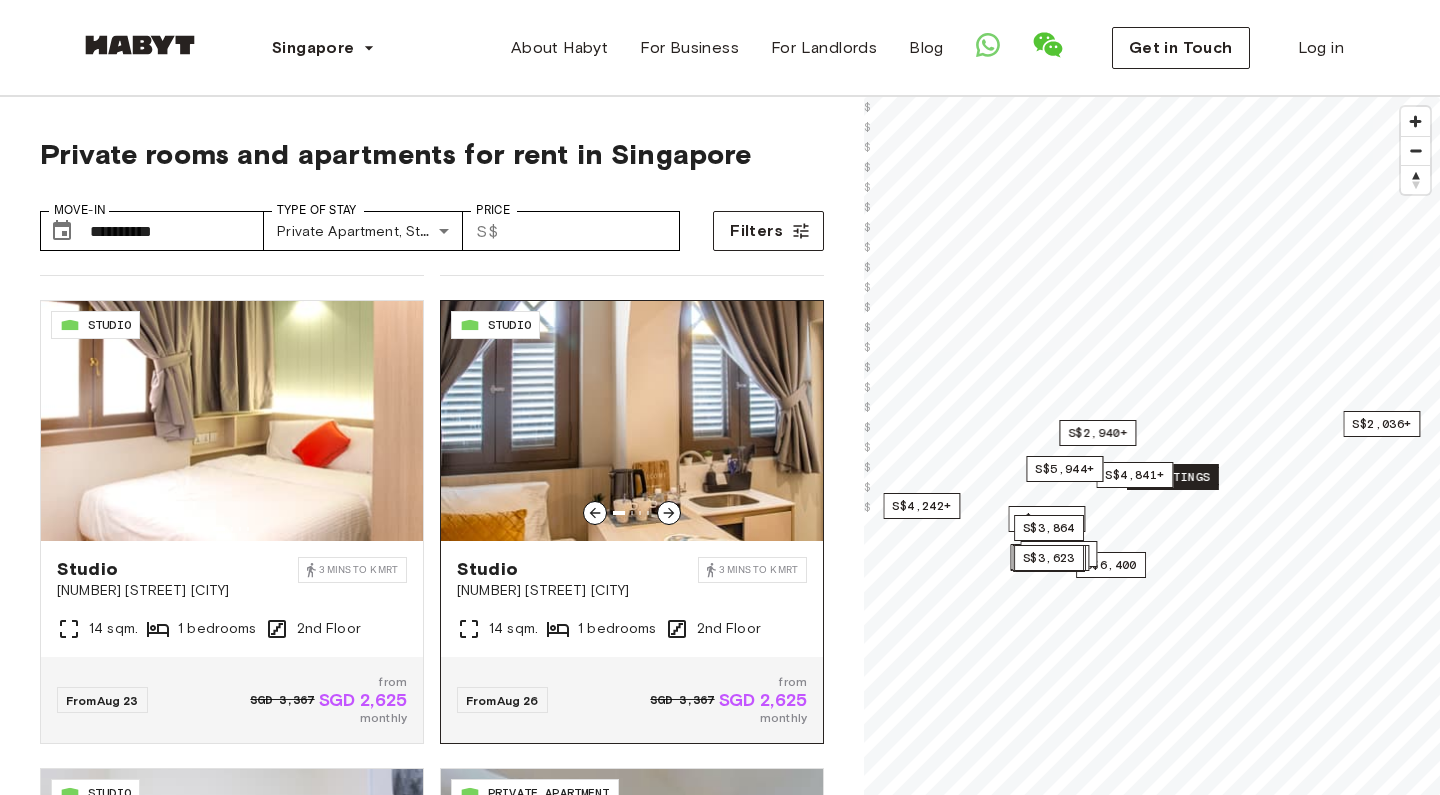 click at bounding box center [669, 513] 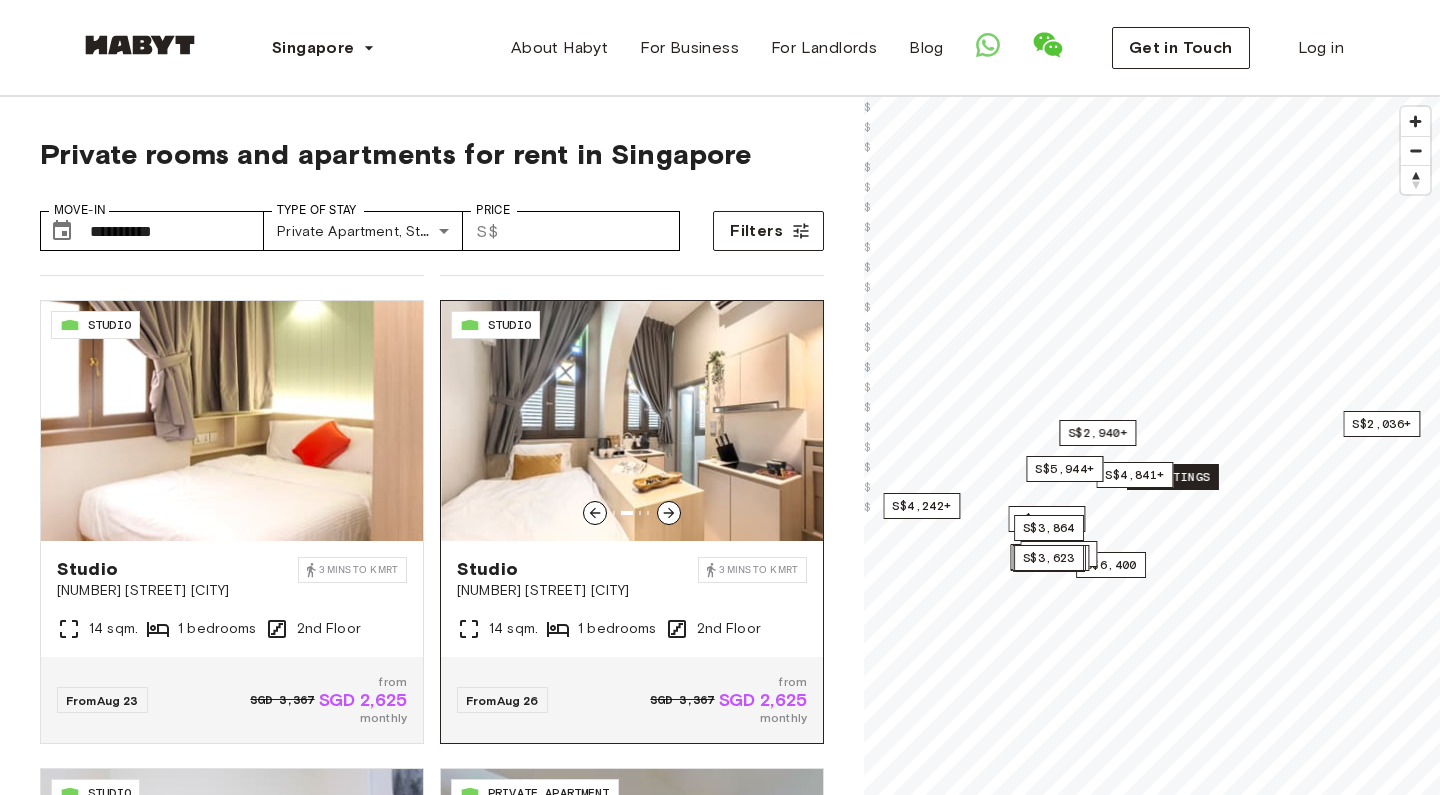 click at bounding box center [669, 513] 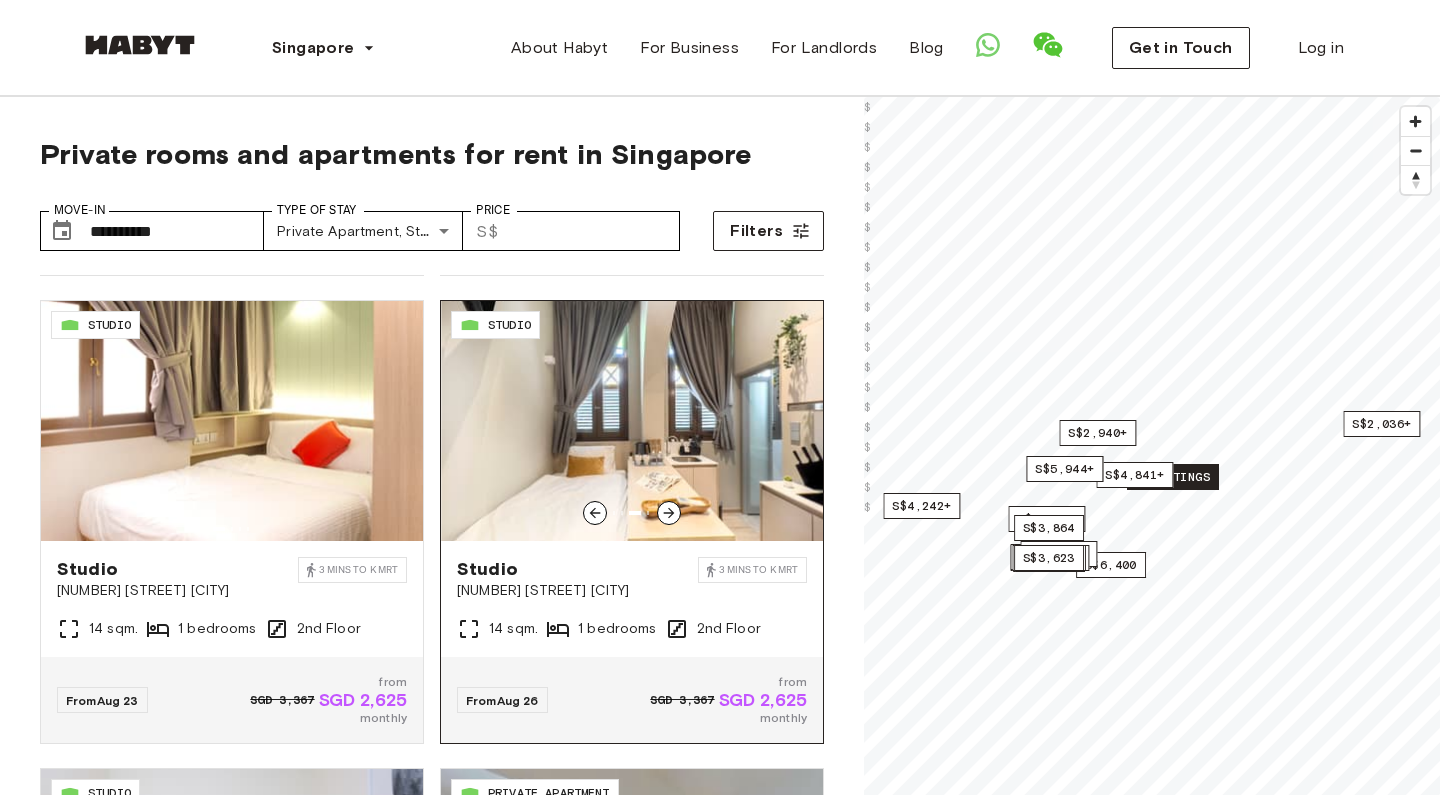 click at bounding box center (669, 513) 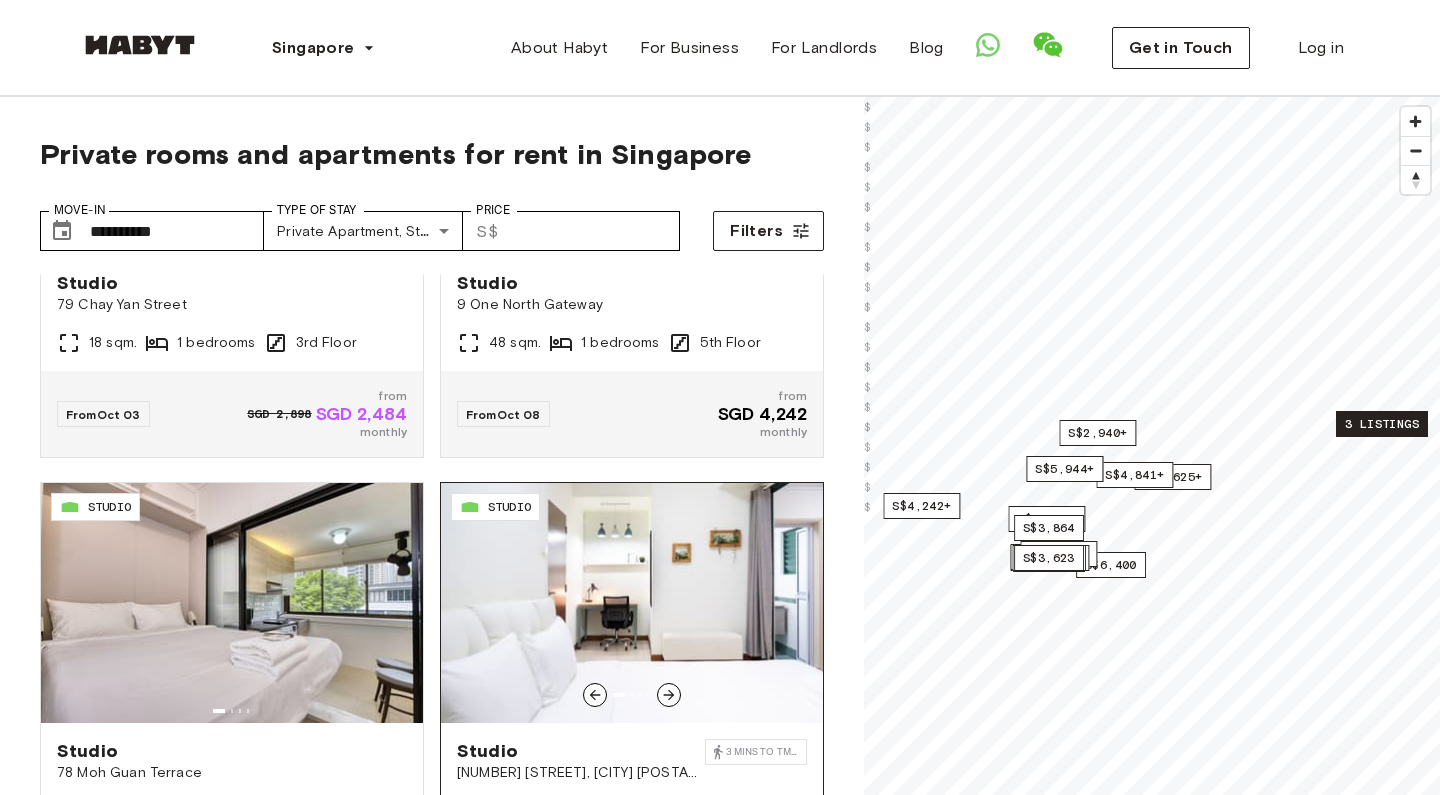 scroll, scrollTop: 2264, scrollLeft: 0, axis: vertical 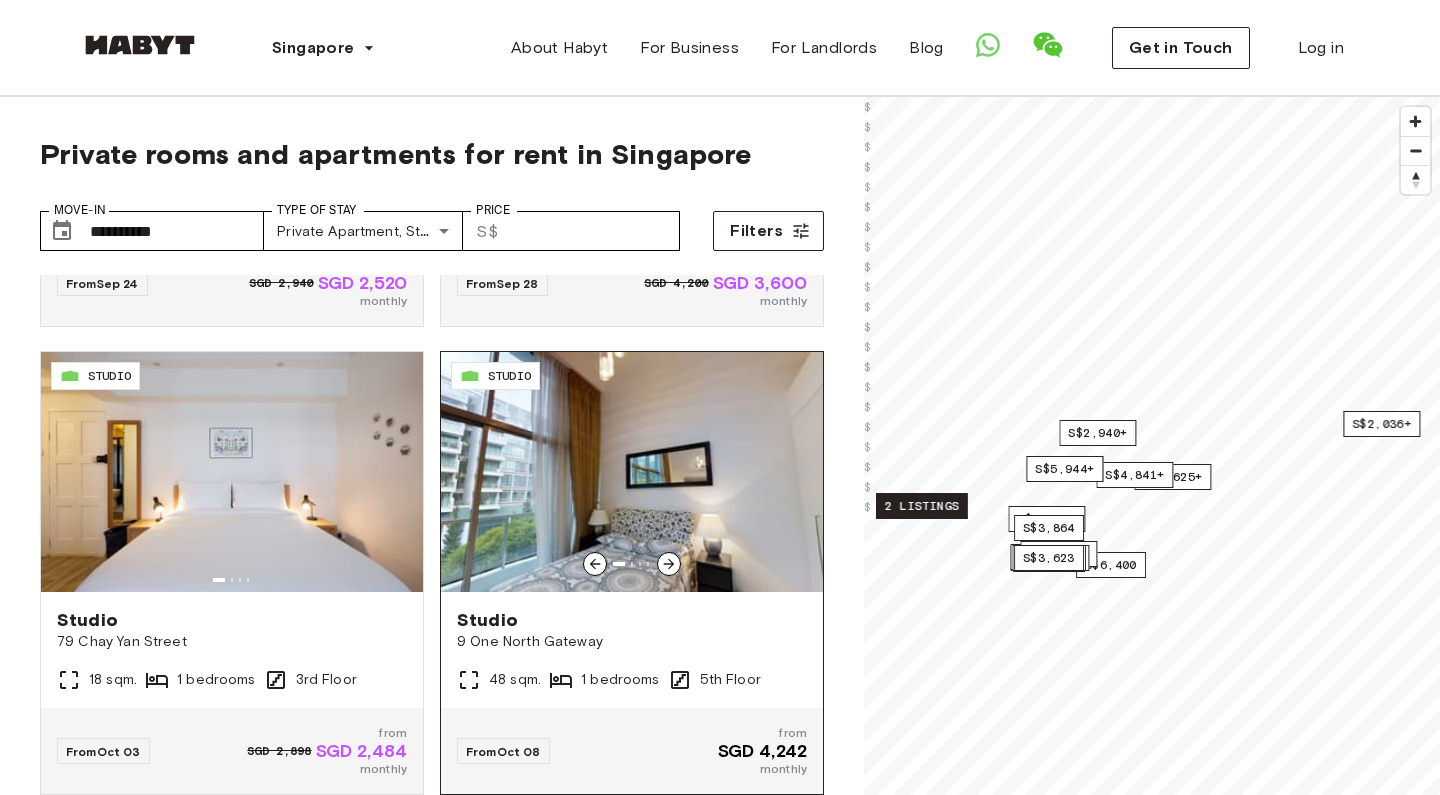 click 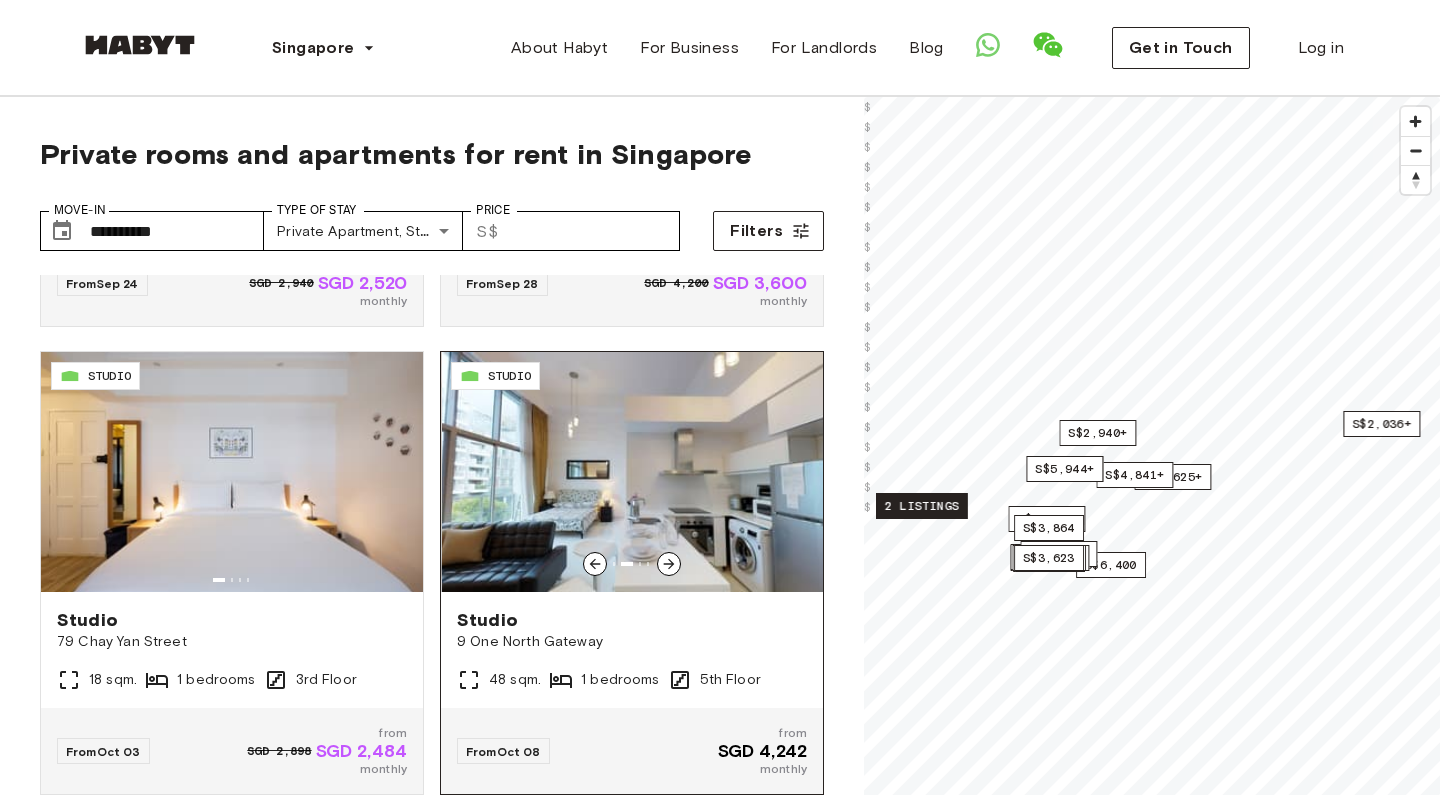click 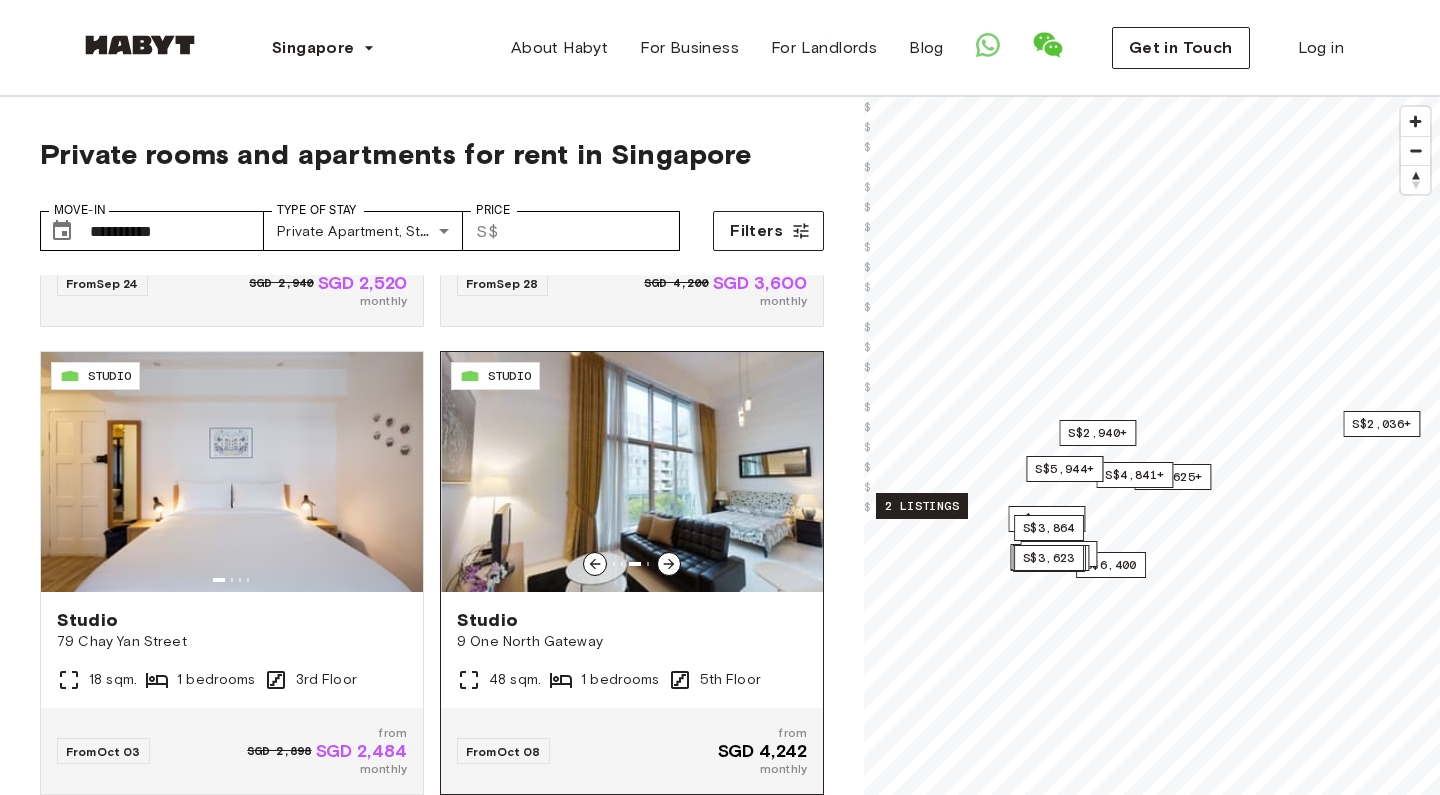 scroll, scrollTop: 2303, scrollLeft: 0, axis: vertical 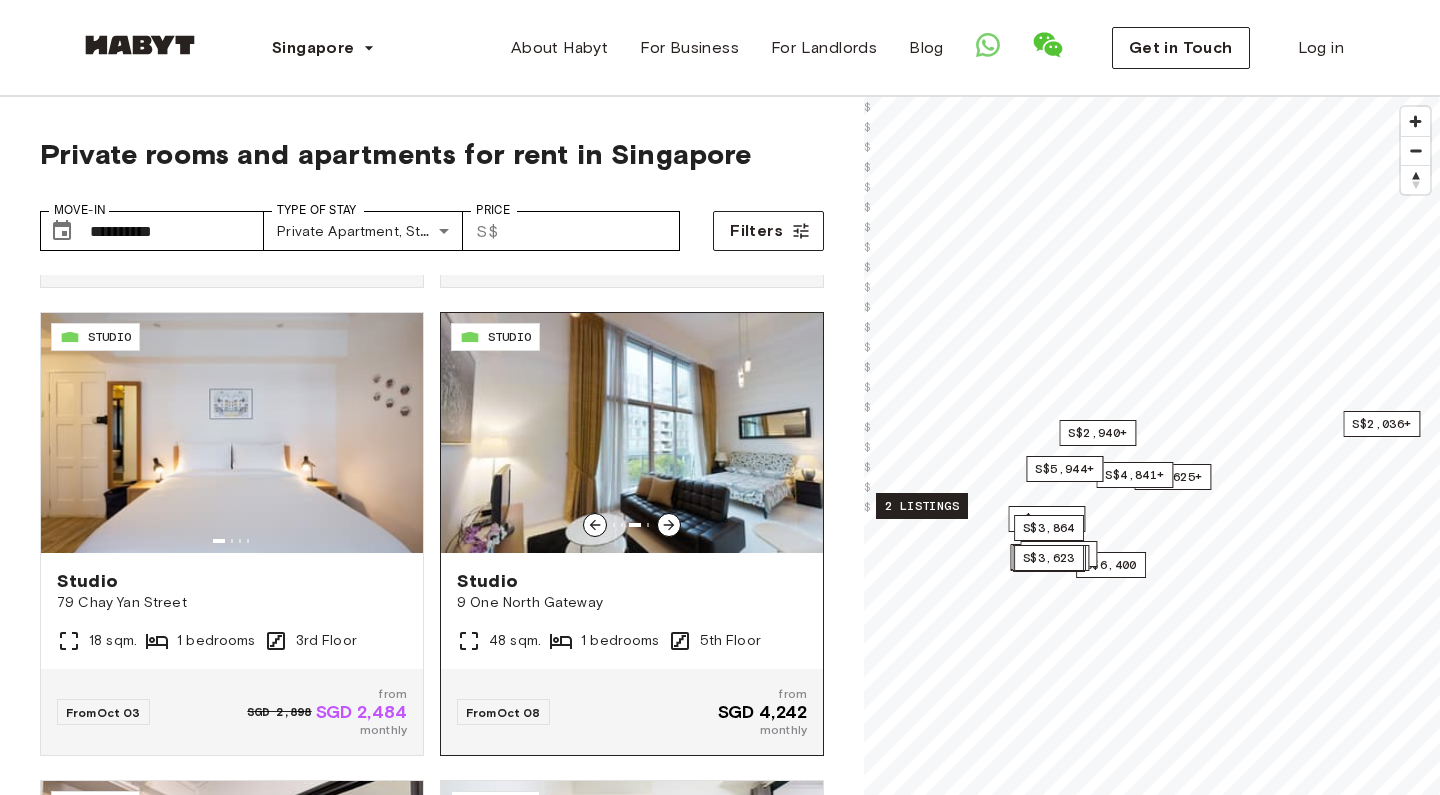 click 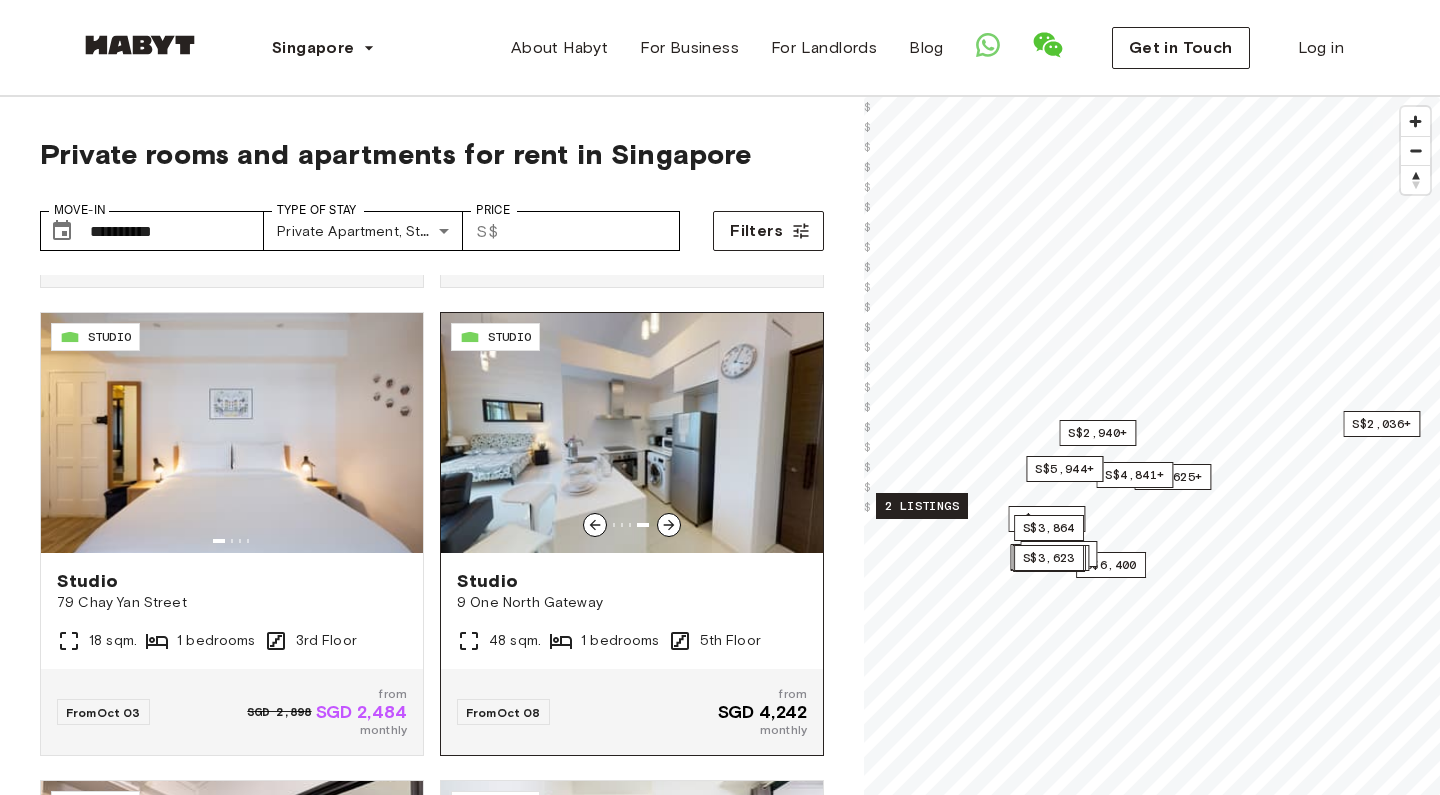 click 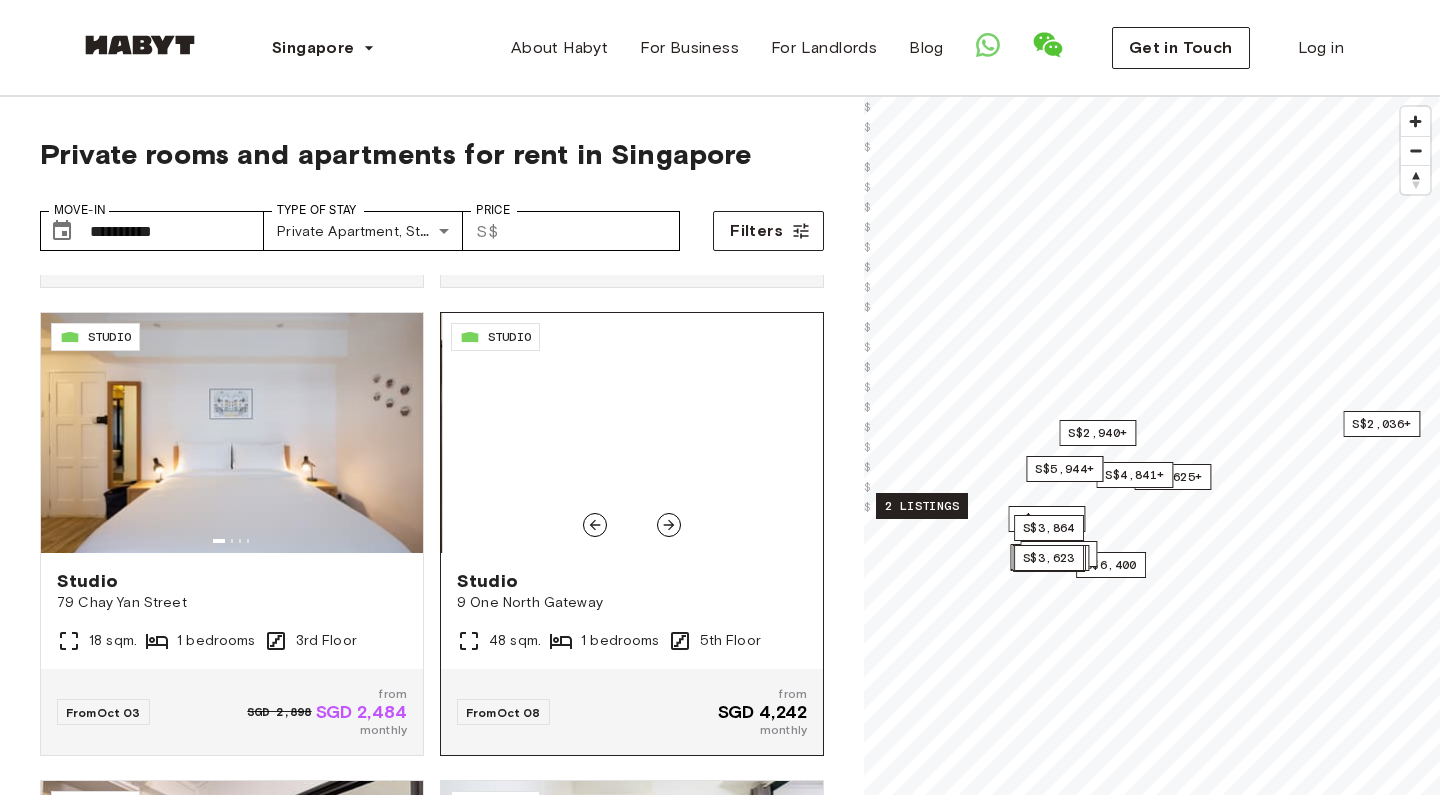 click 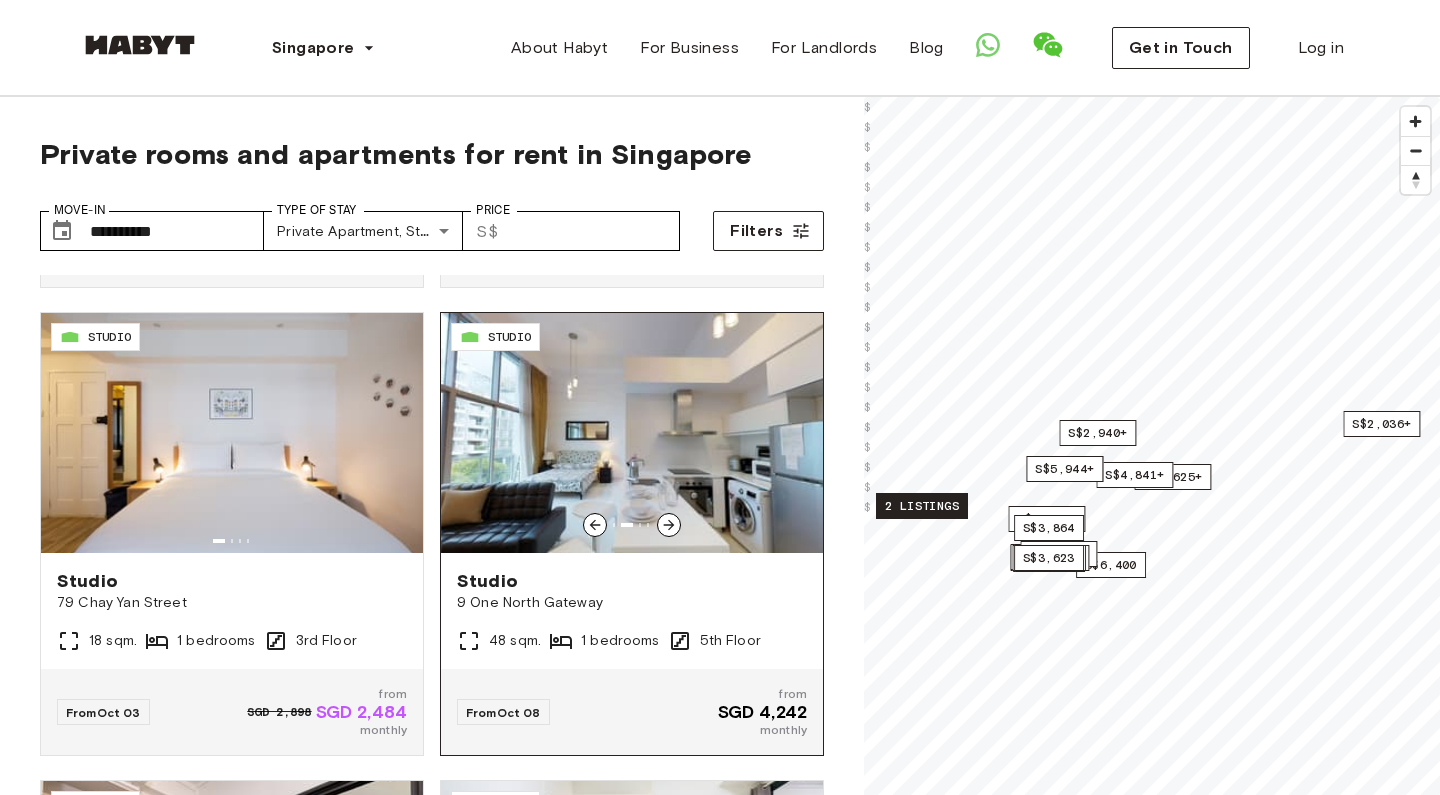 click 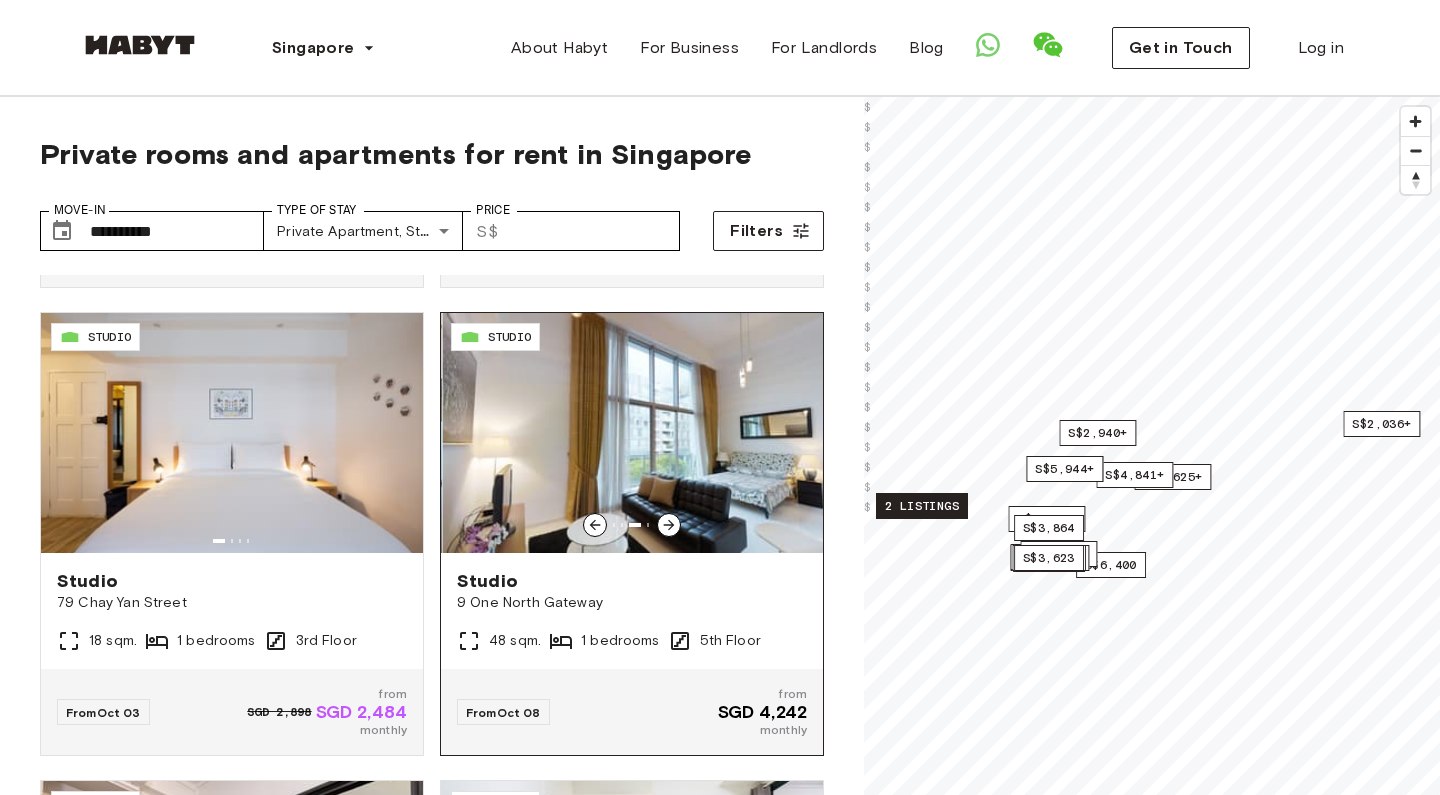 click 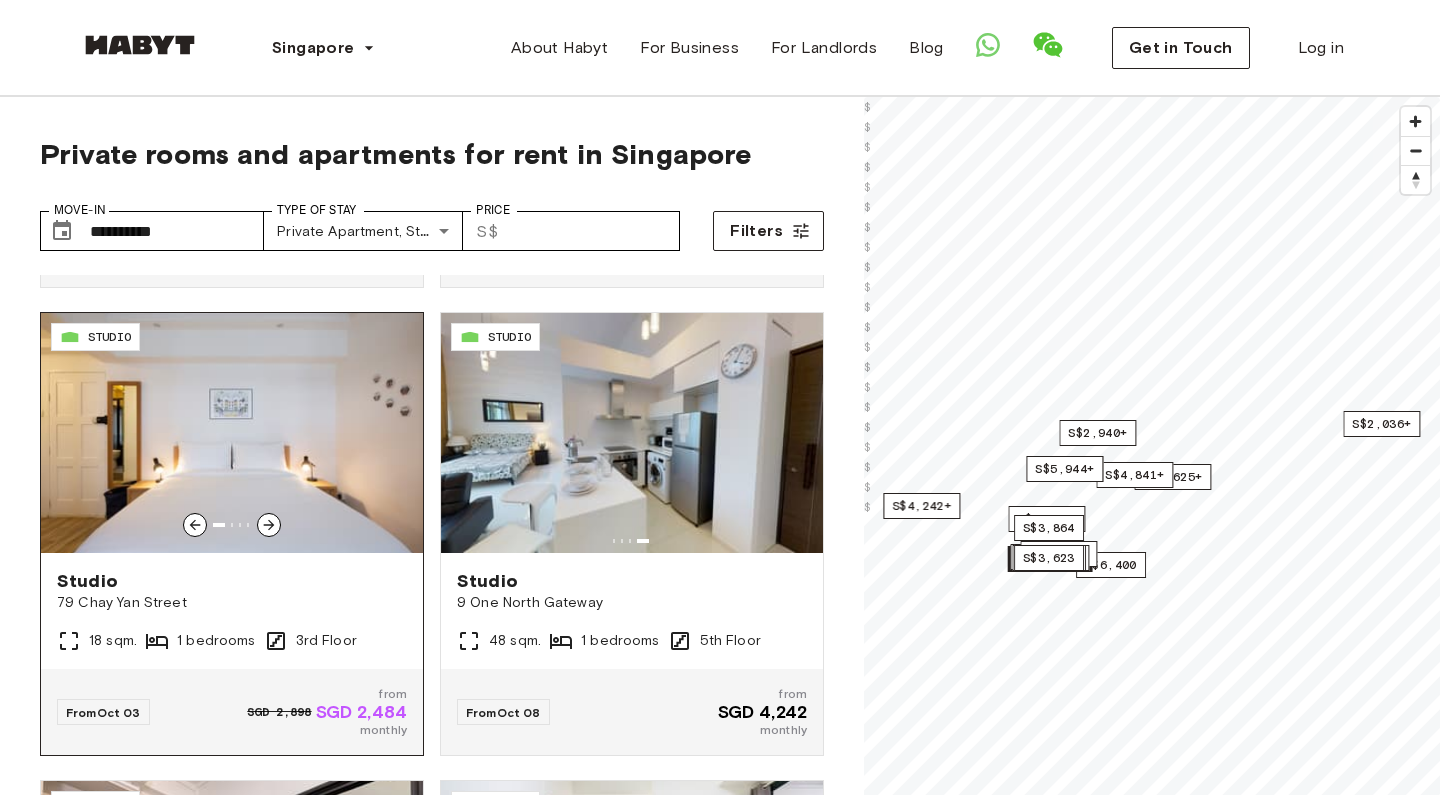 click at bounding box center [269, 525] 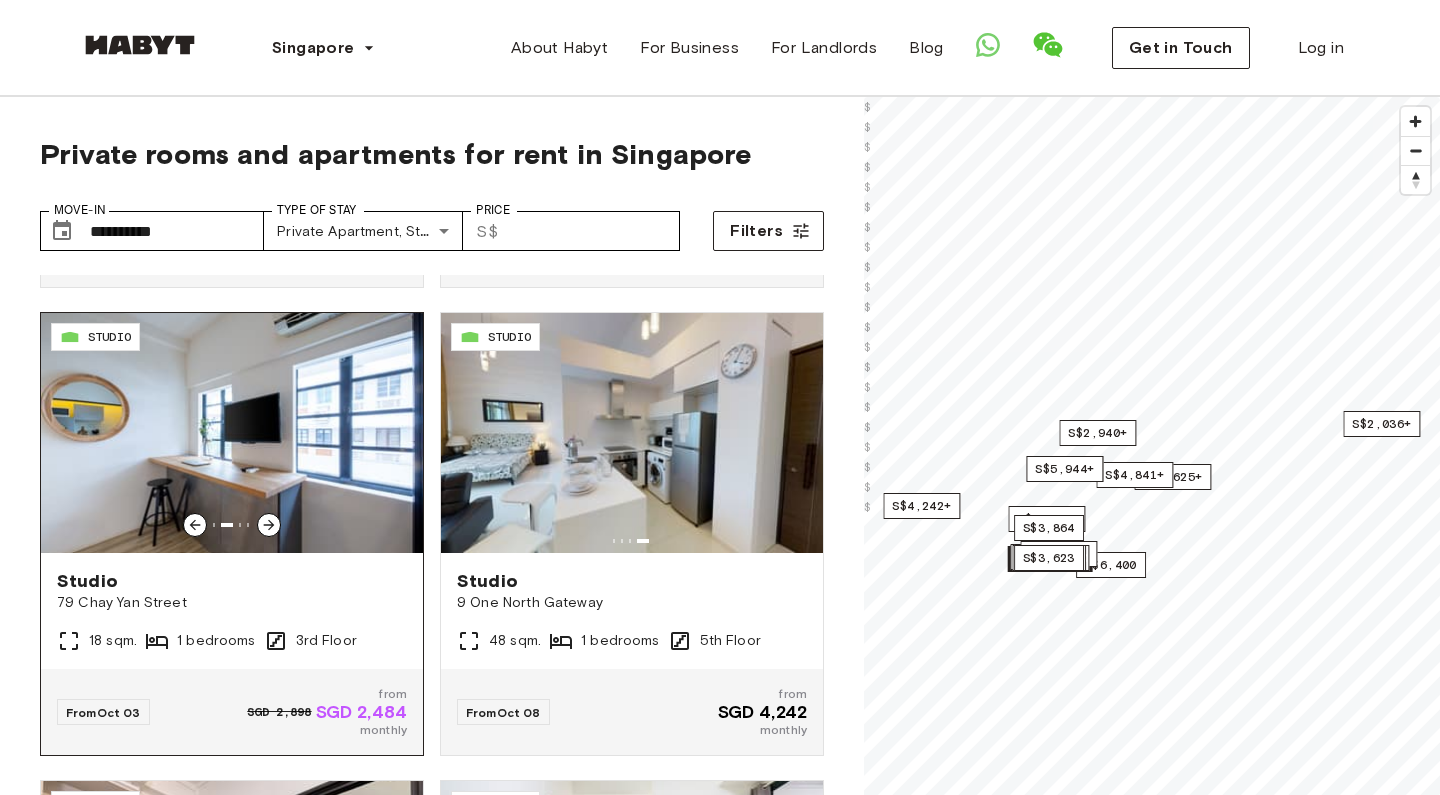 click at bounding box center (269, 525) 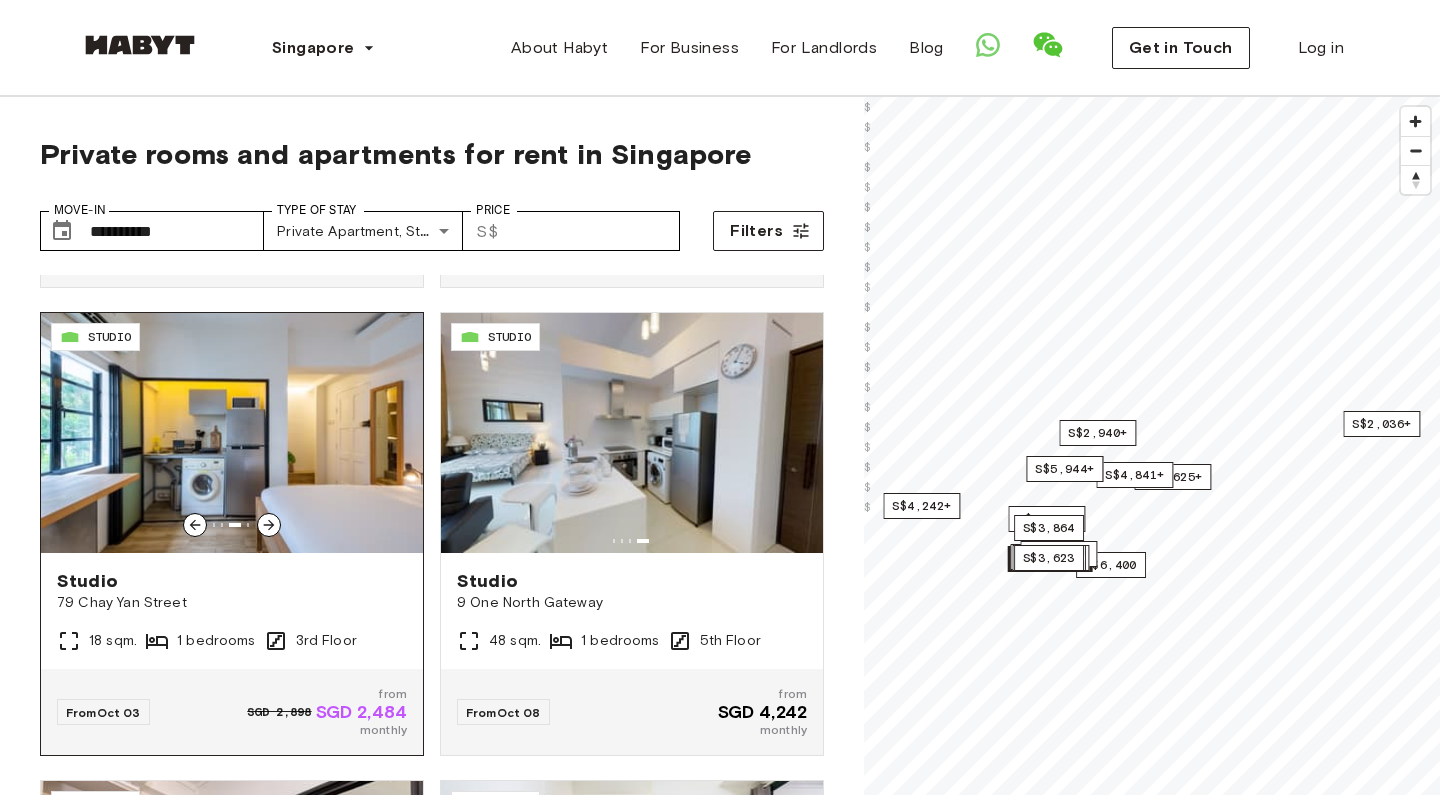click at bounding box center (269, 525) 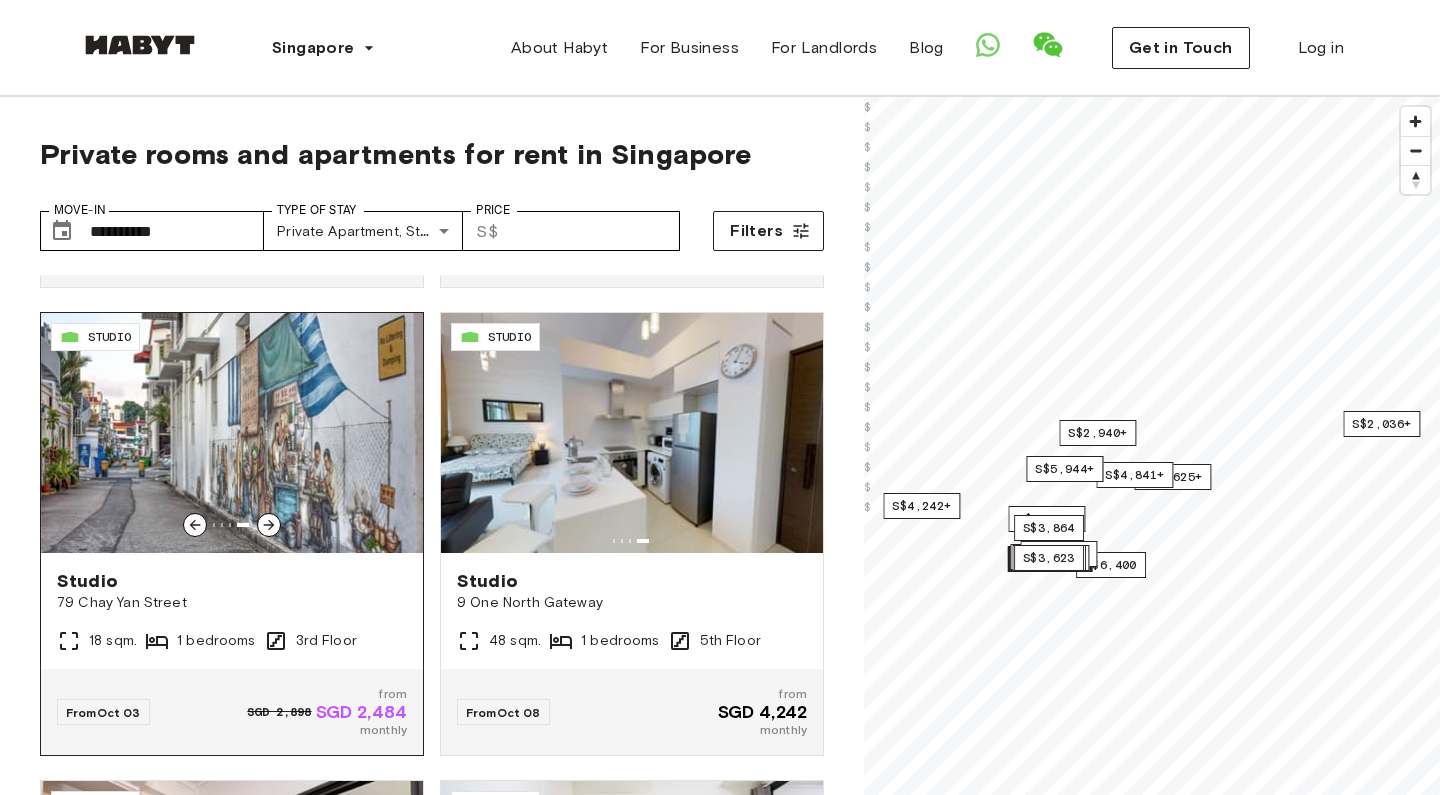 click 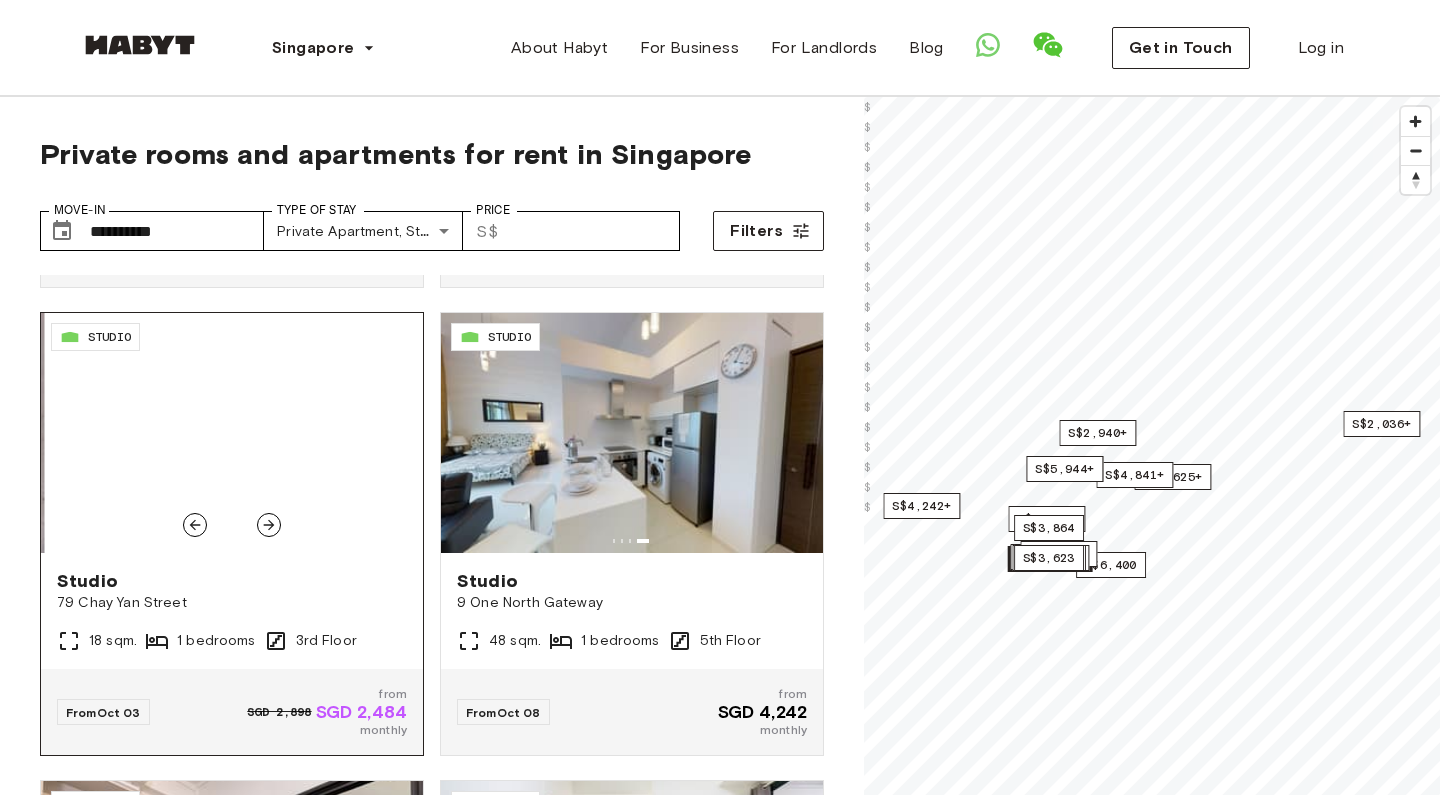 click 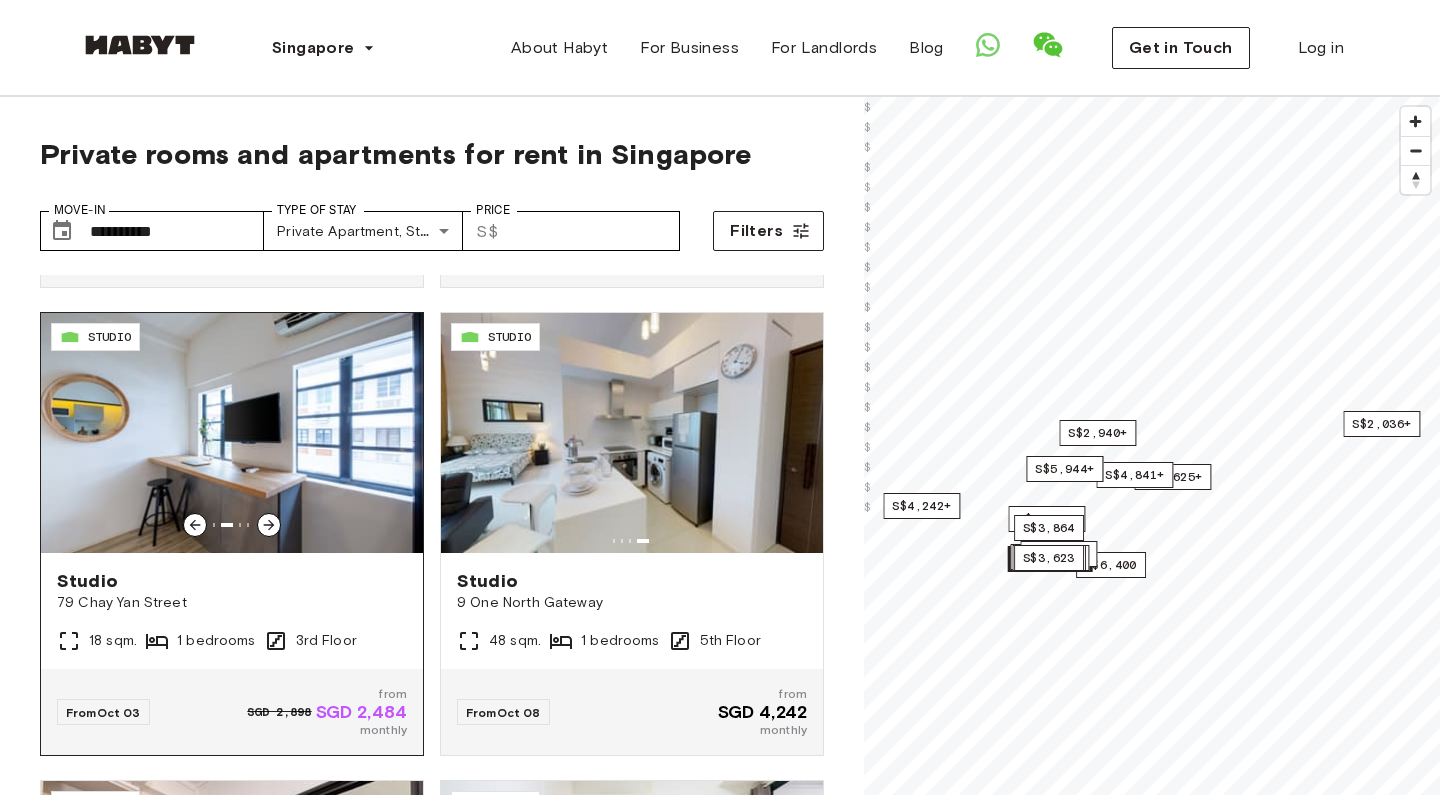 click 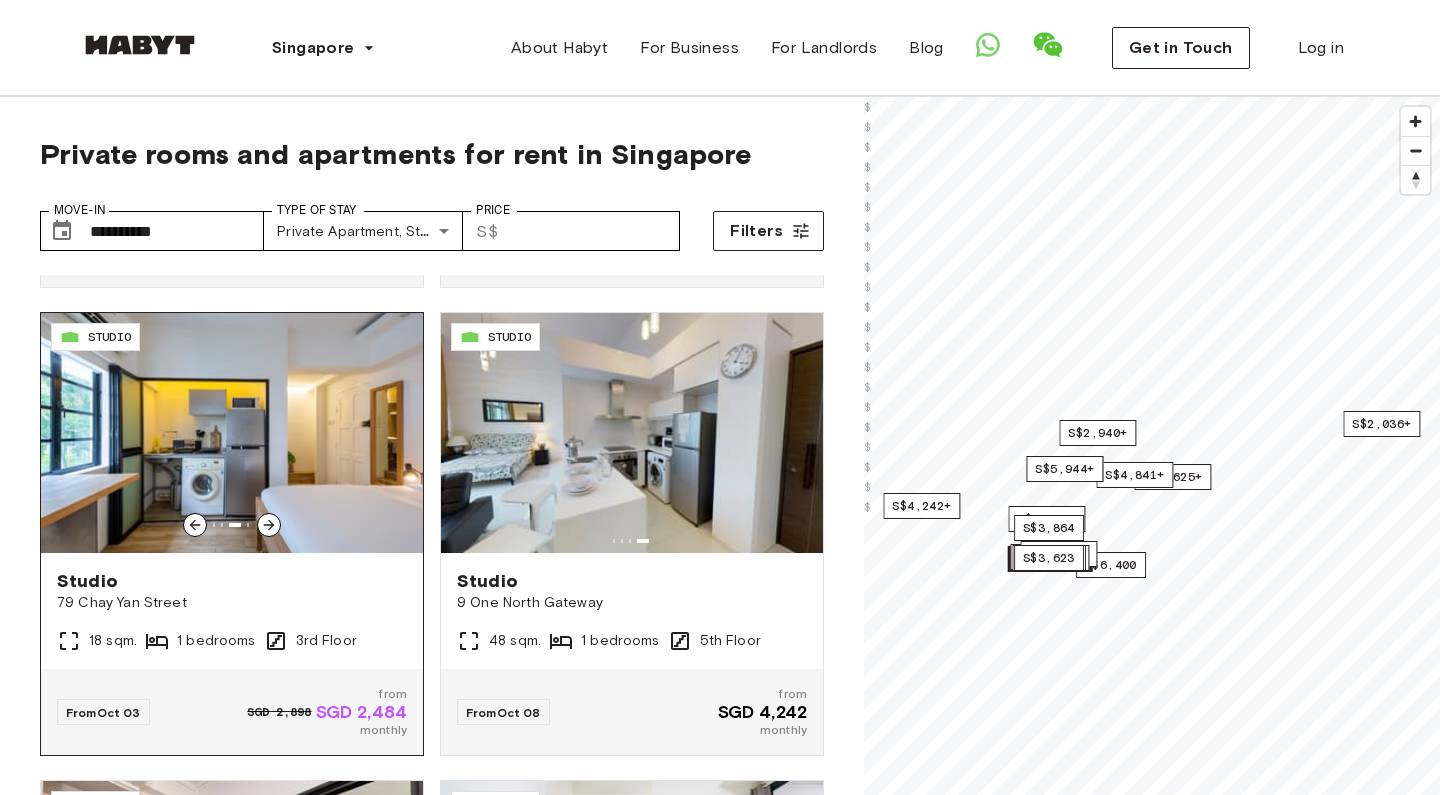 click 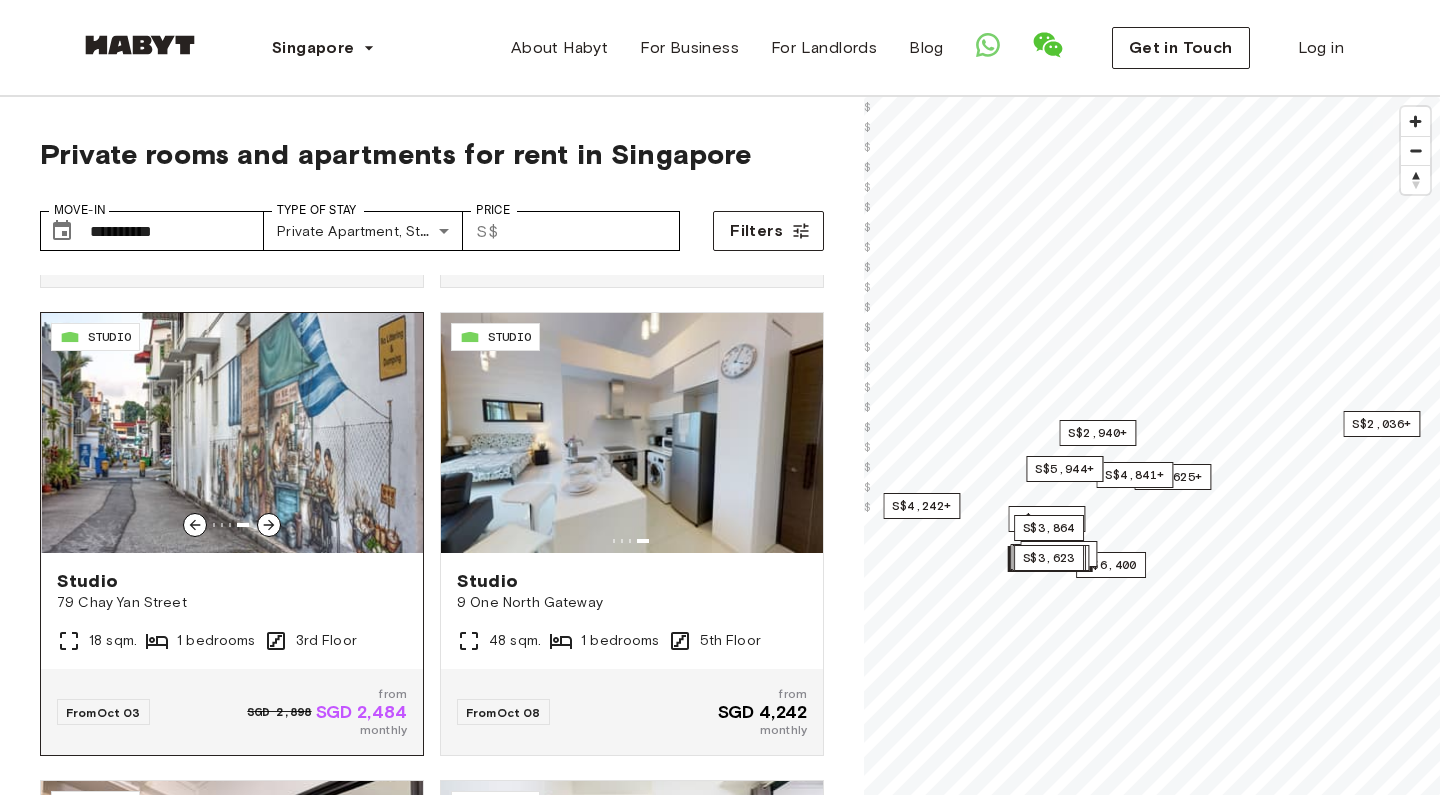 scroll, scrollTop: 2758, scrollLeft: 0, axis: vertical 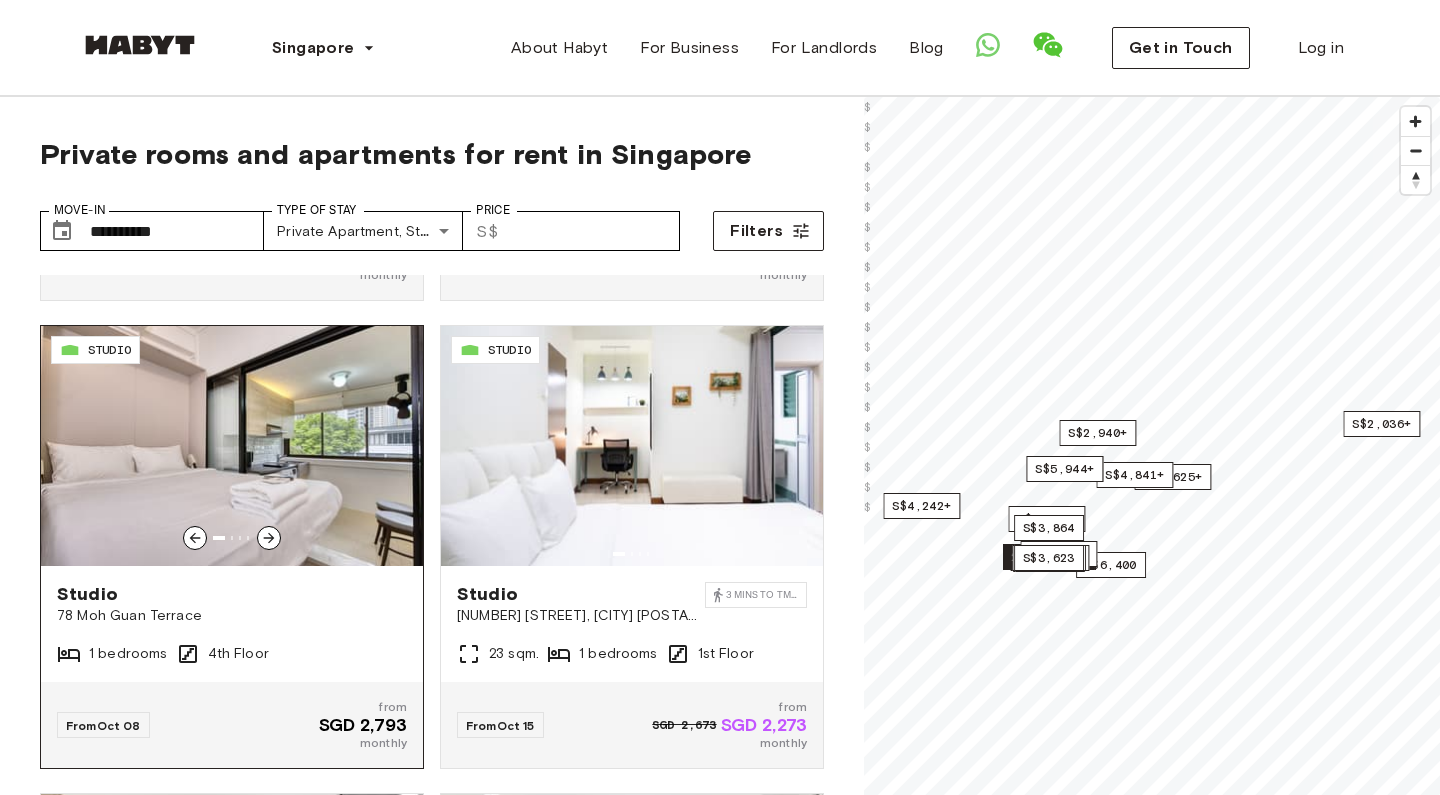 click 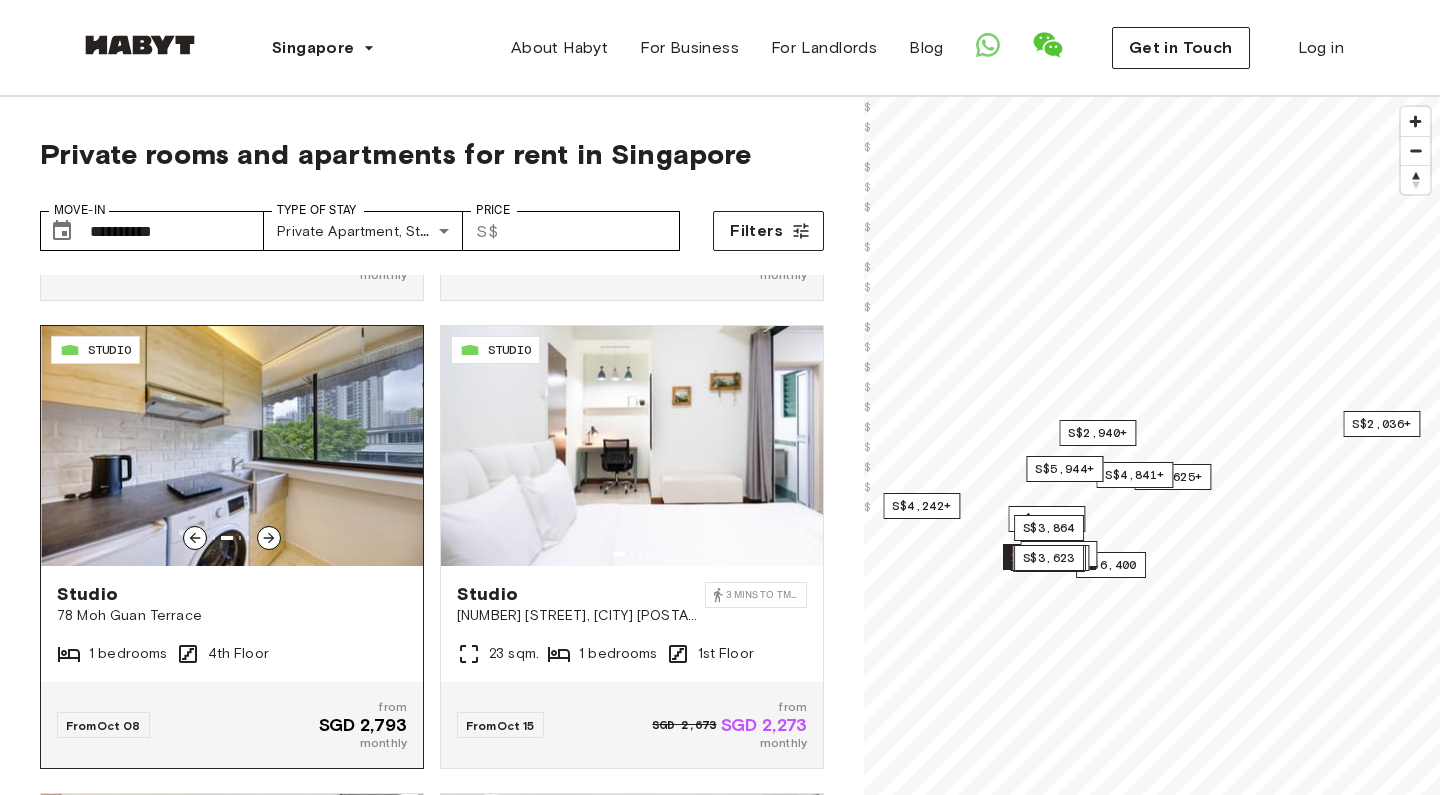 click 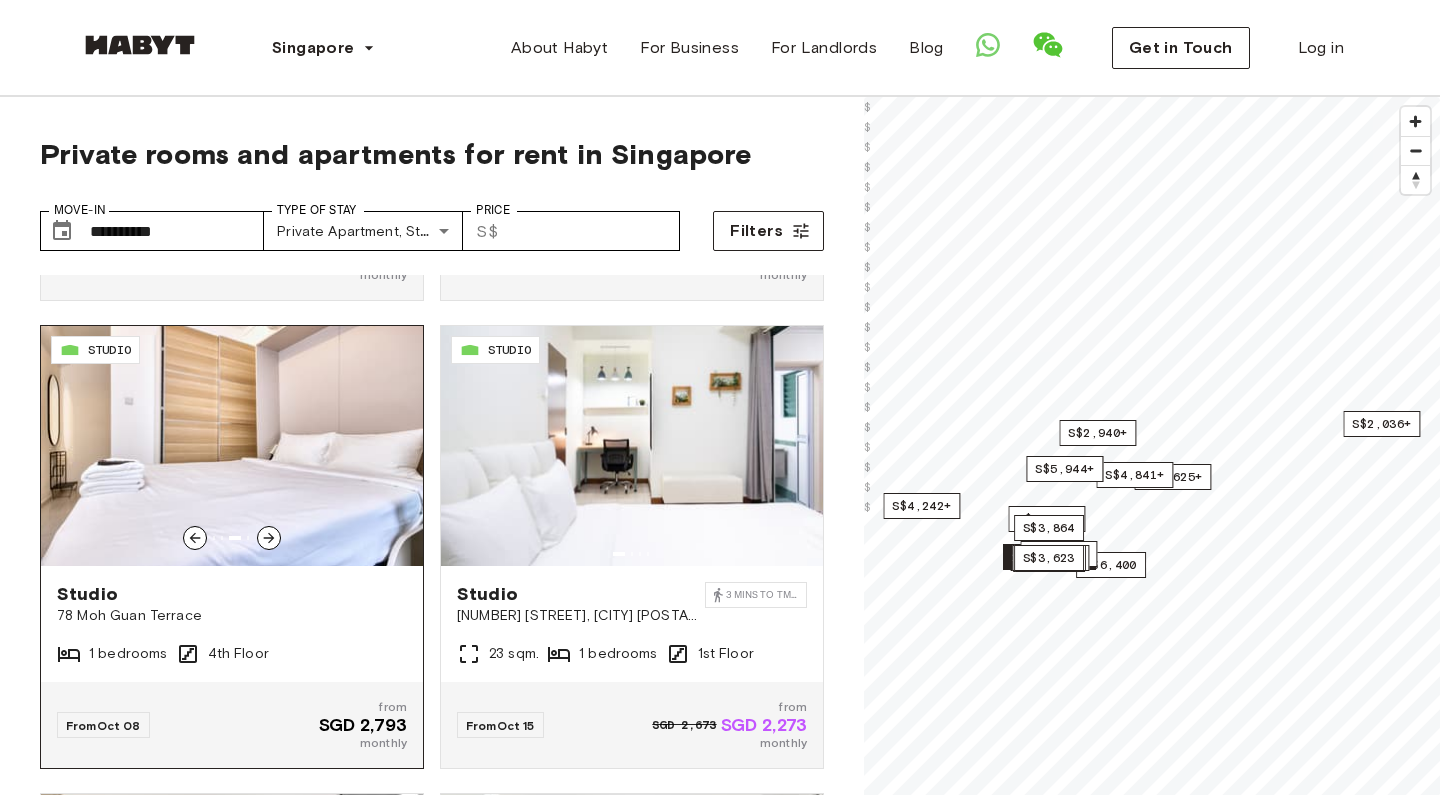 click 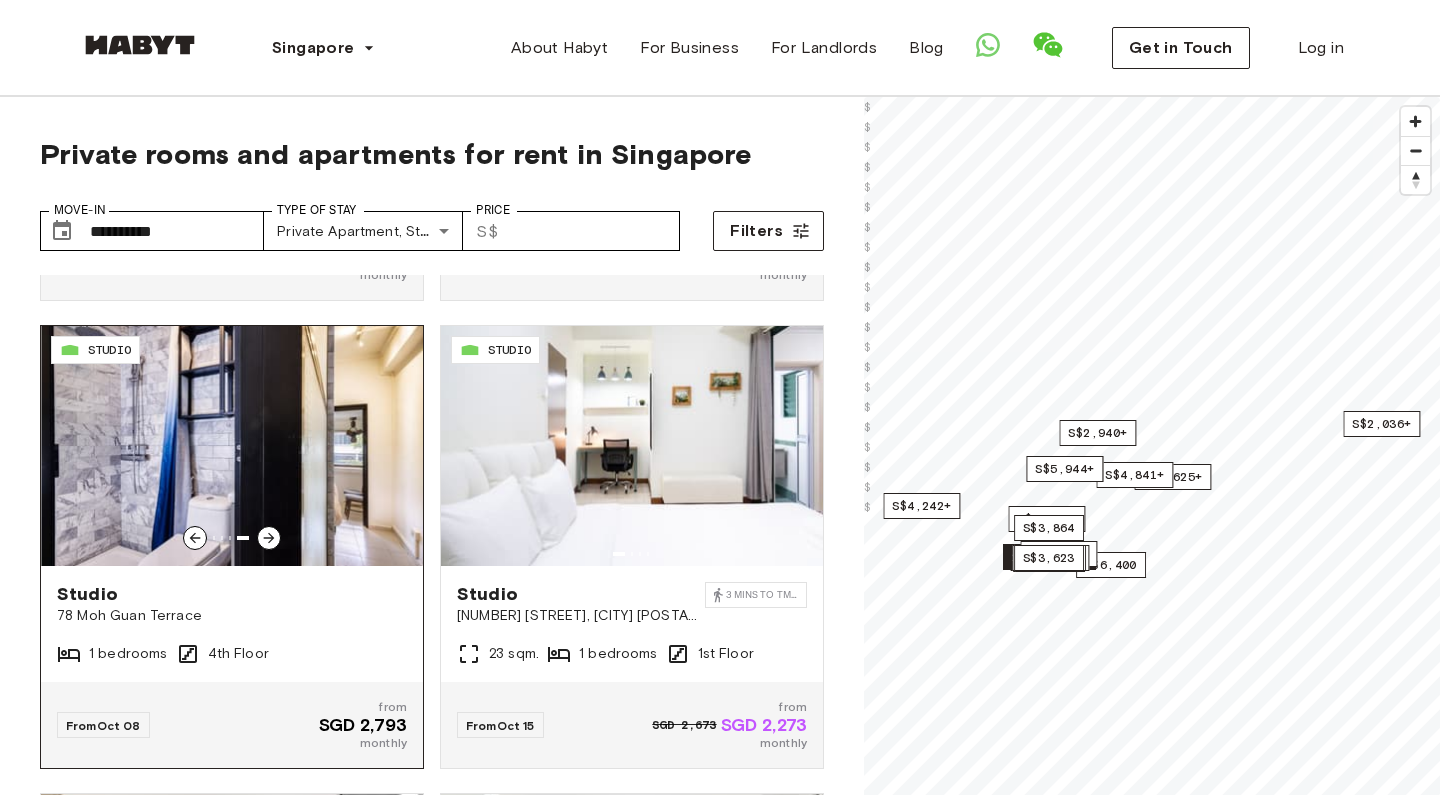 click 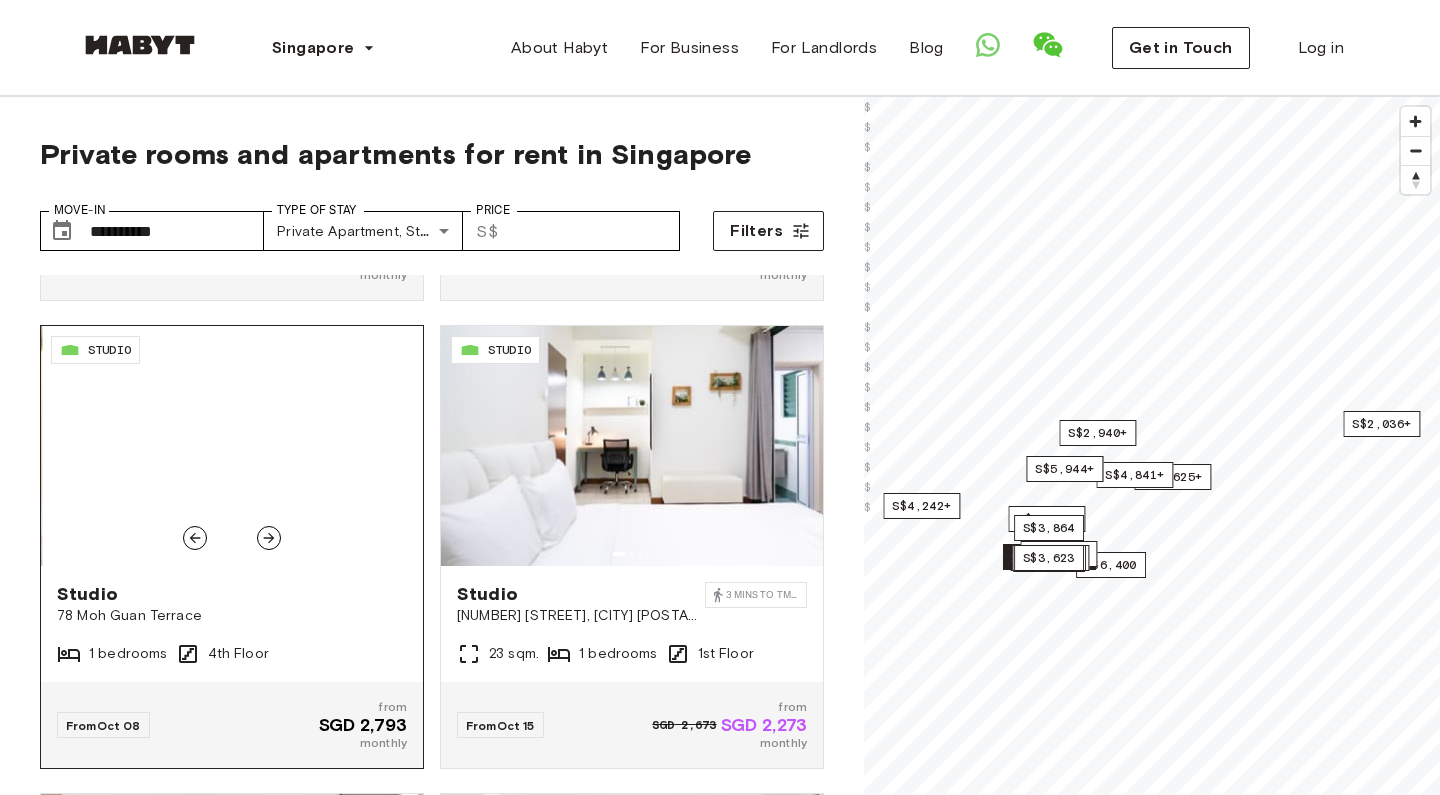 click 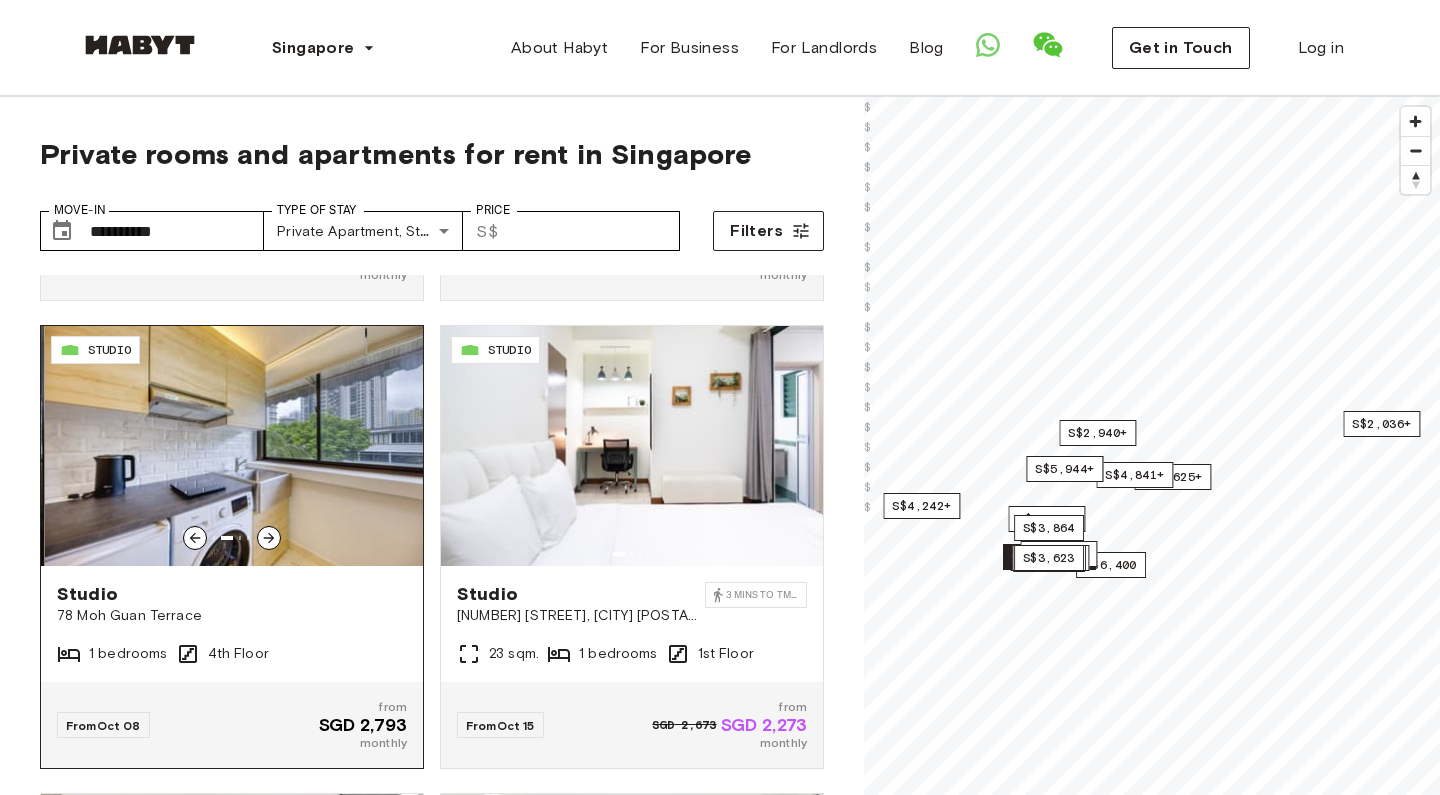 click 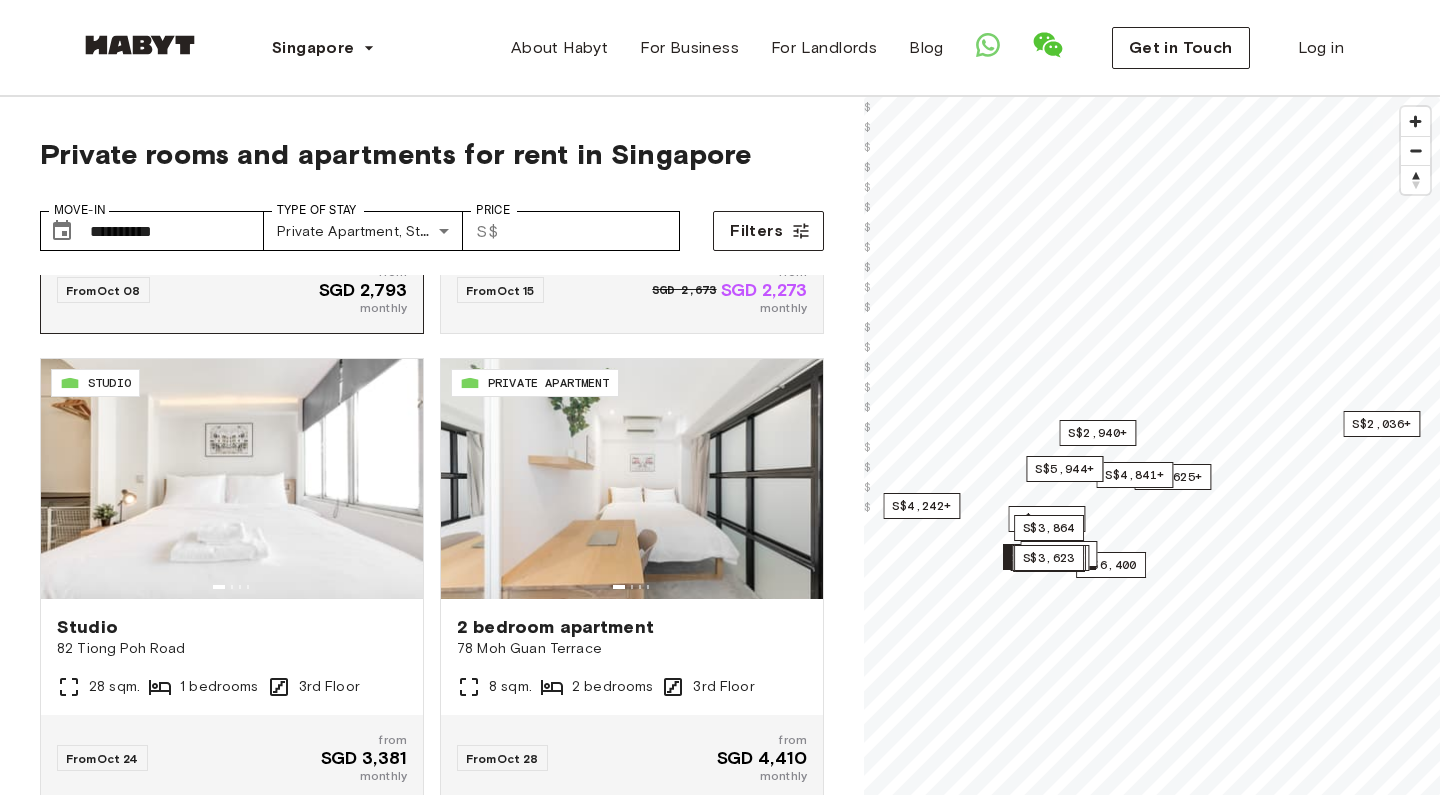 scroll, scrollTop: 3196, scrollLeft: 0, axis: vertical 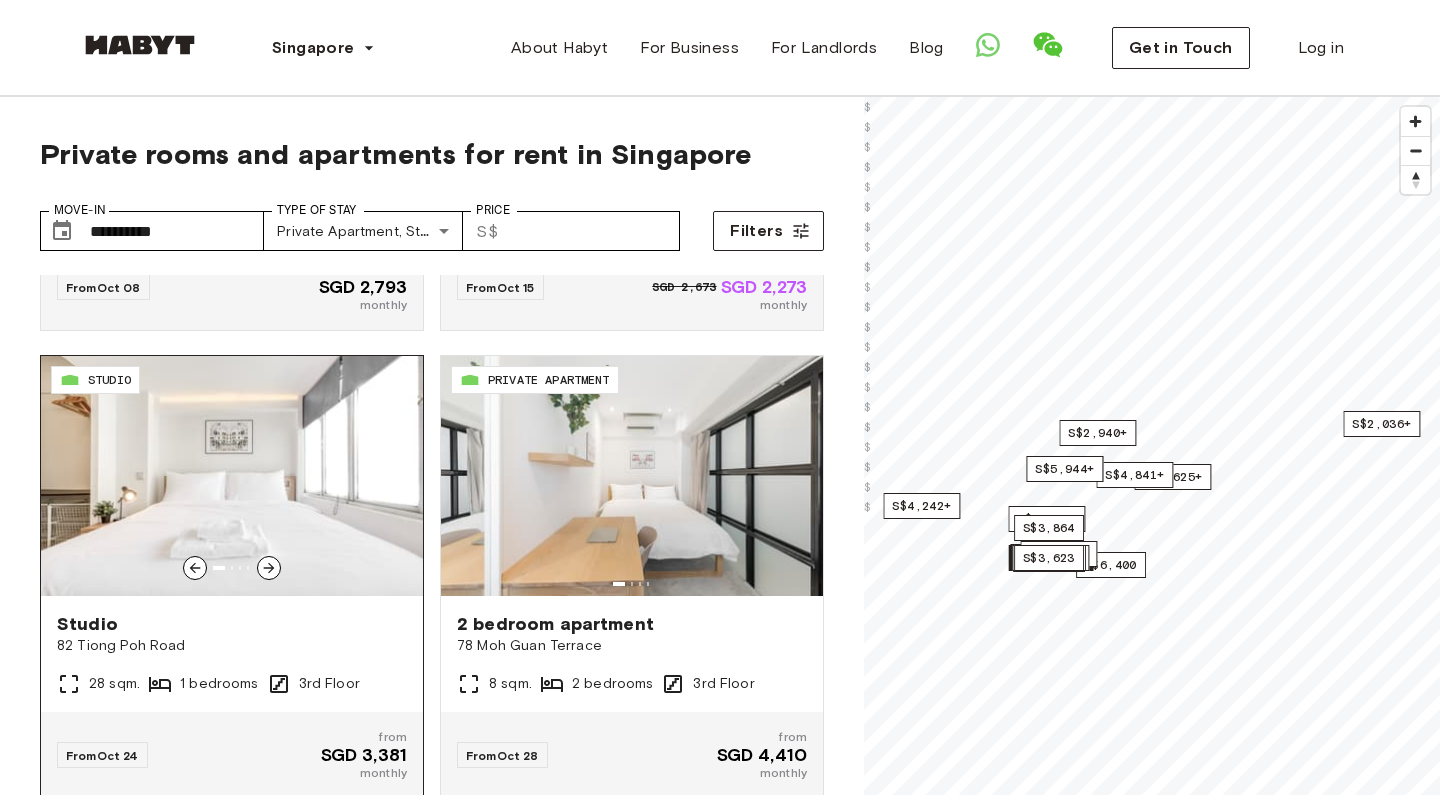 click 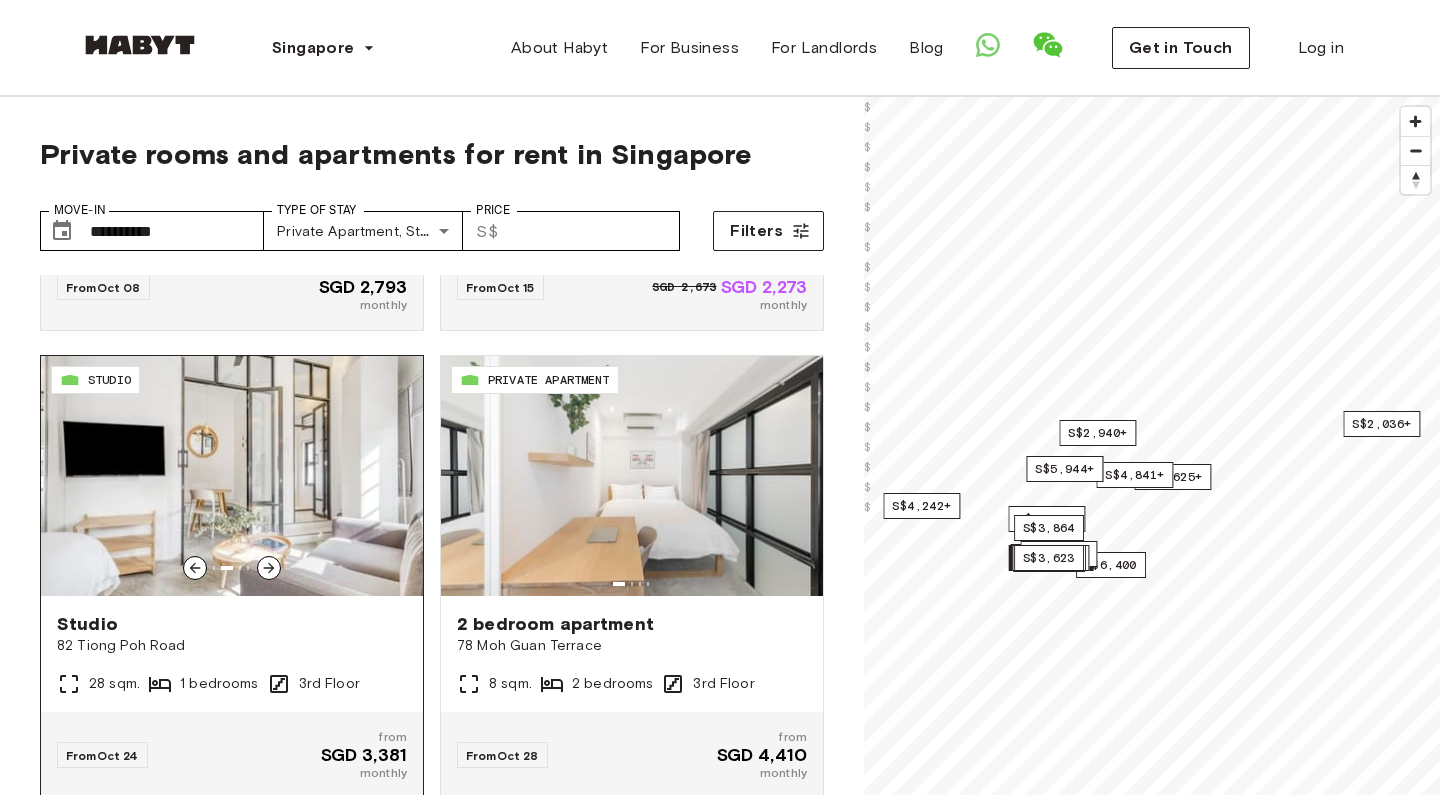 click 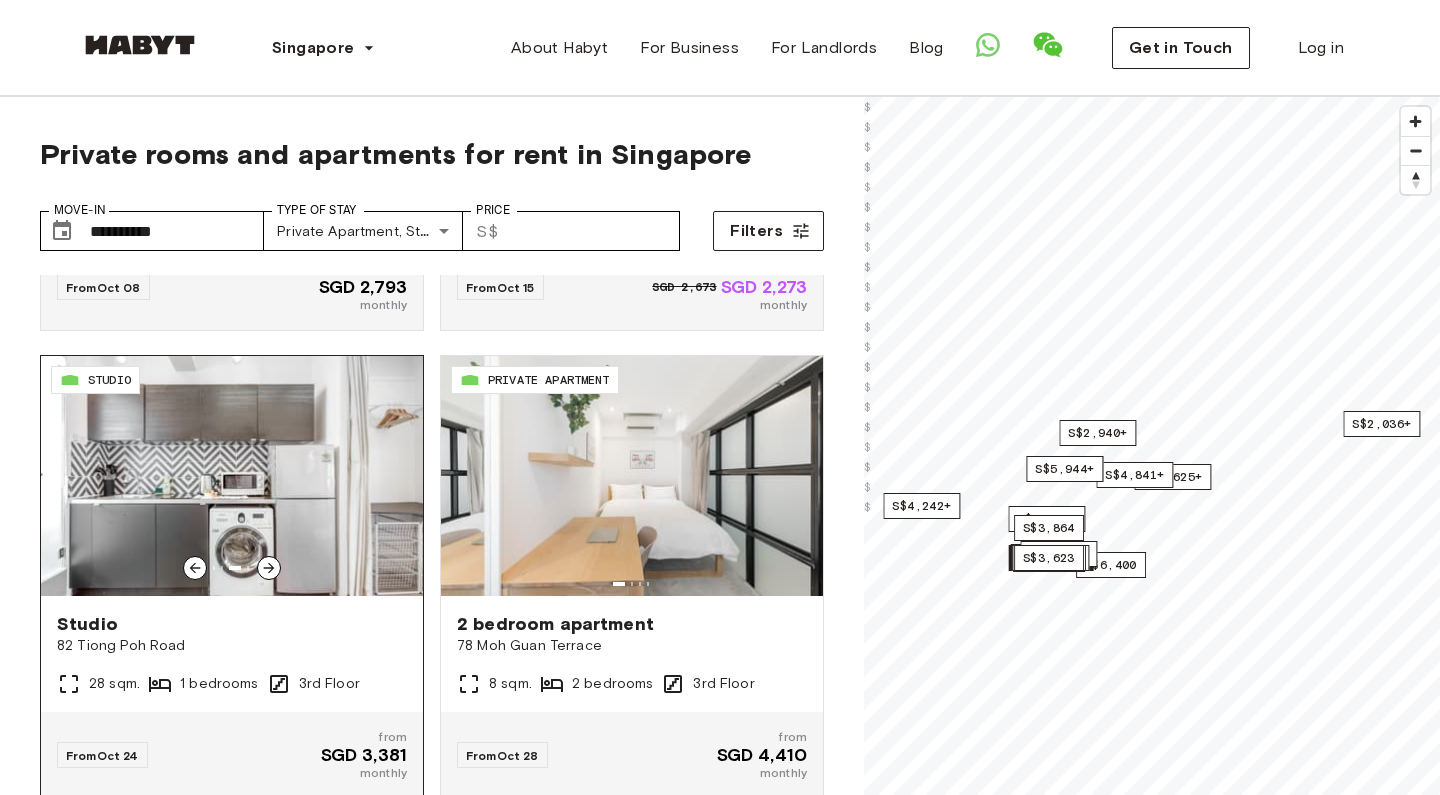 click 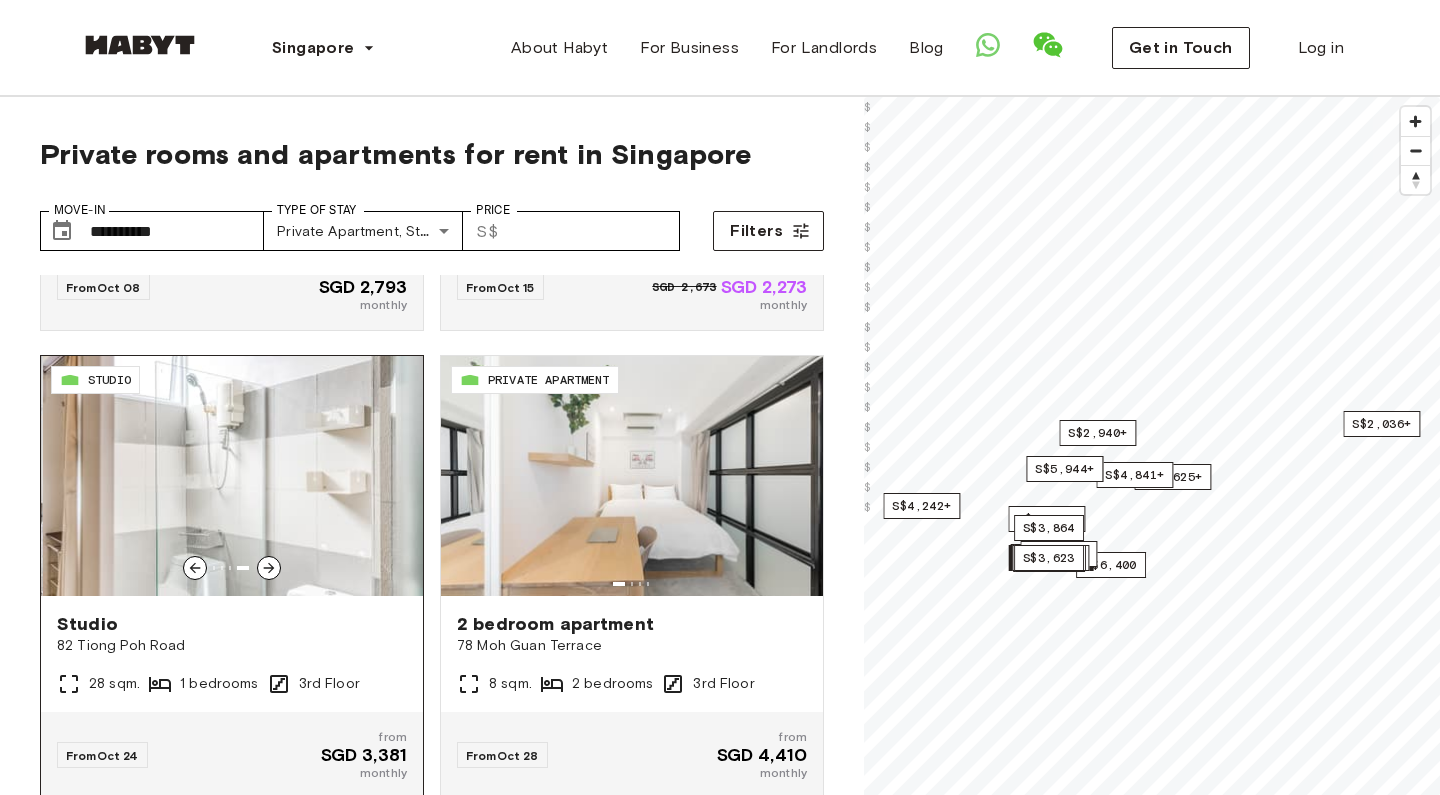 click 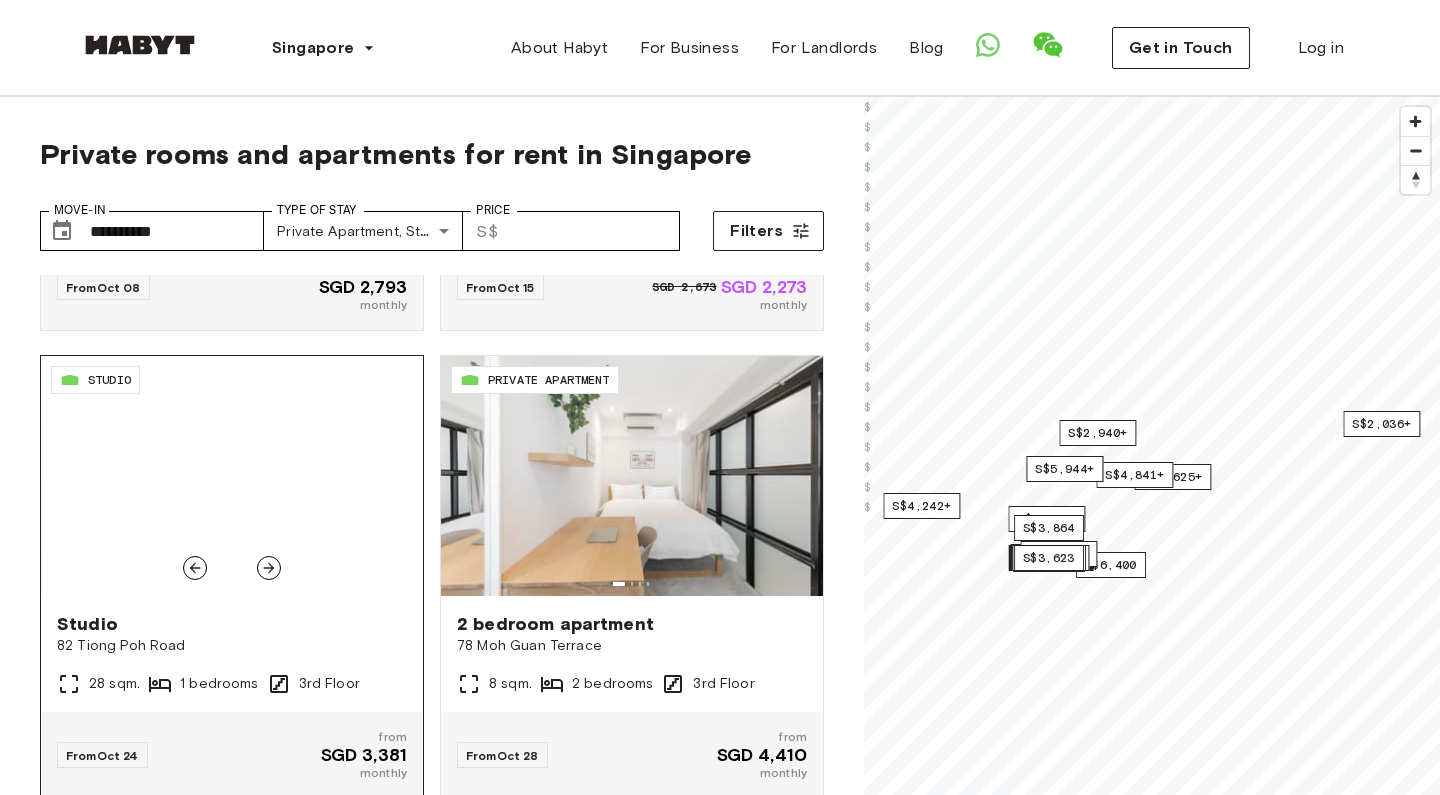 click 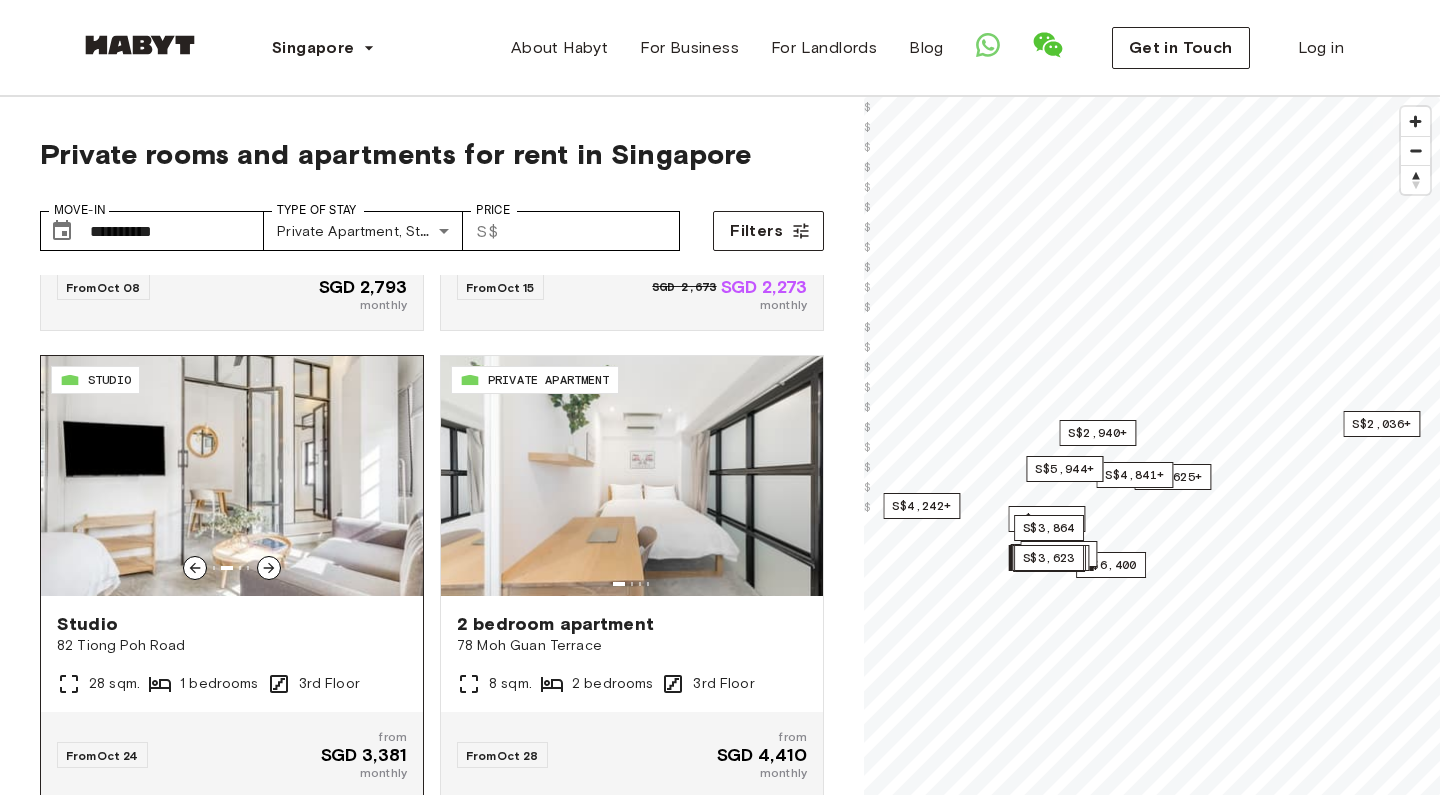 click at bounding box center (232, 476) 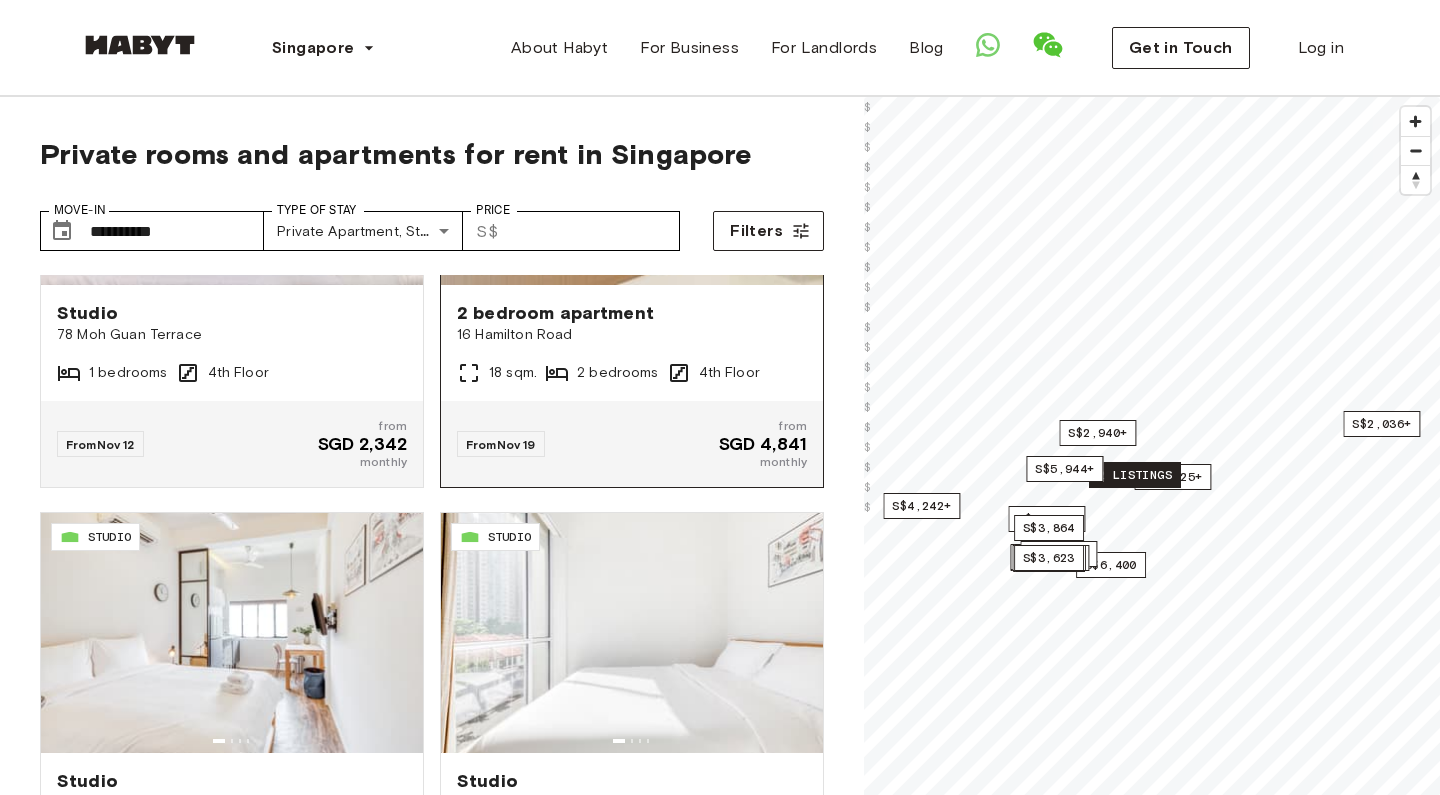 scroll, scrollTop: 3975, scrollLeft: 0, axis: vertical 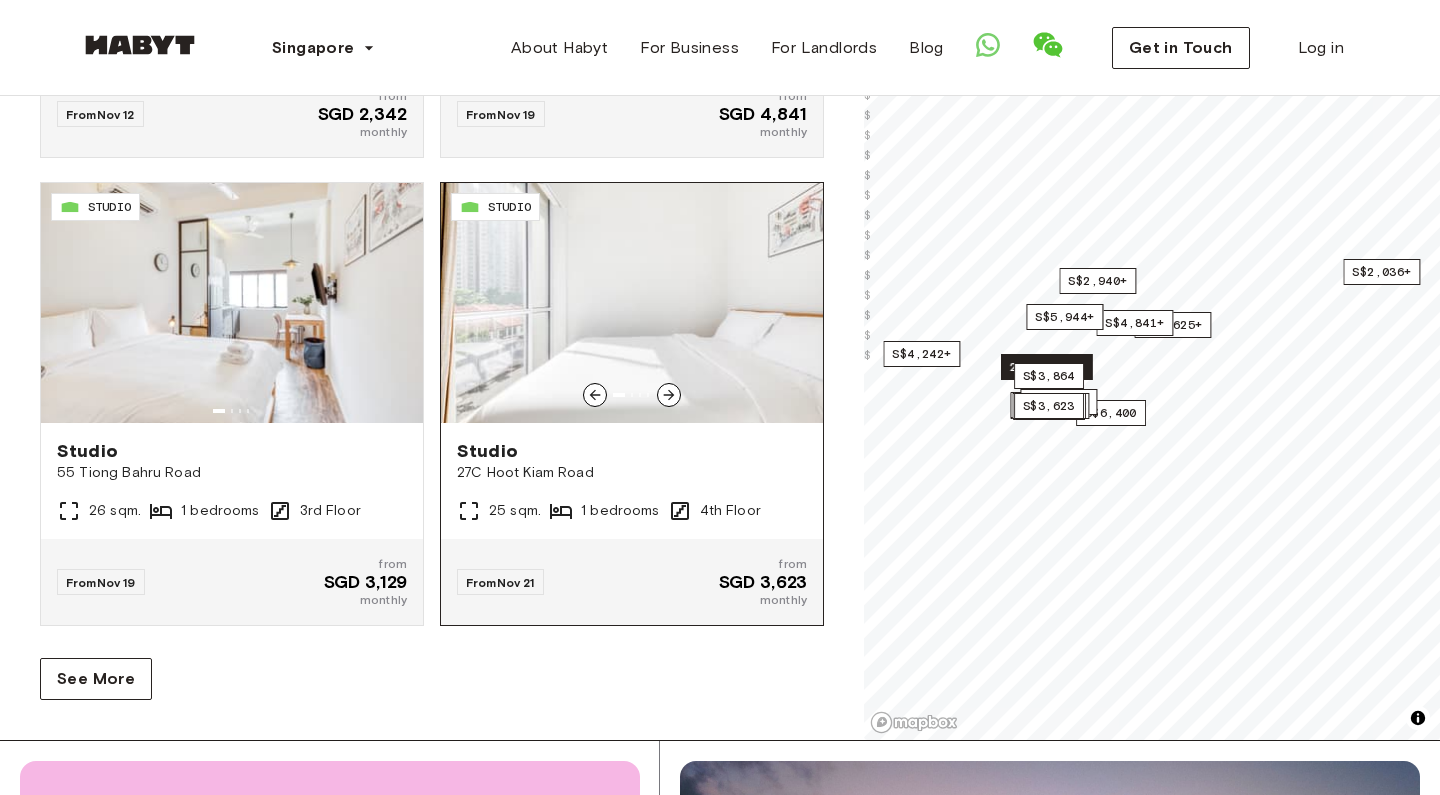 click at bounding box center [669, 395] 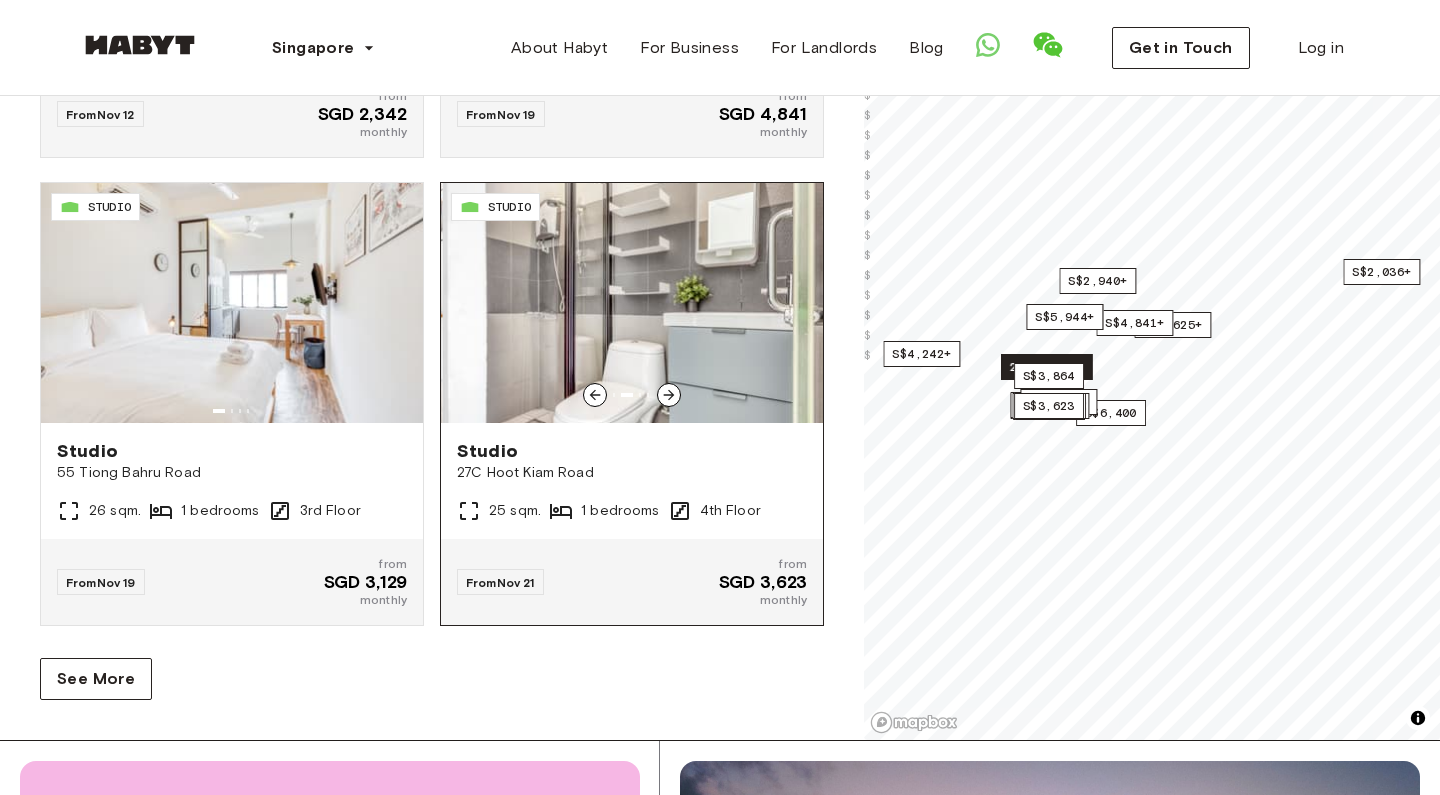 click 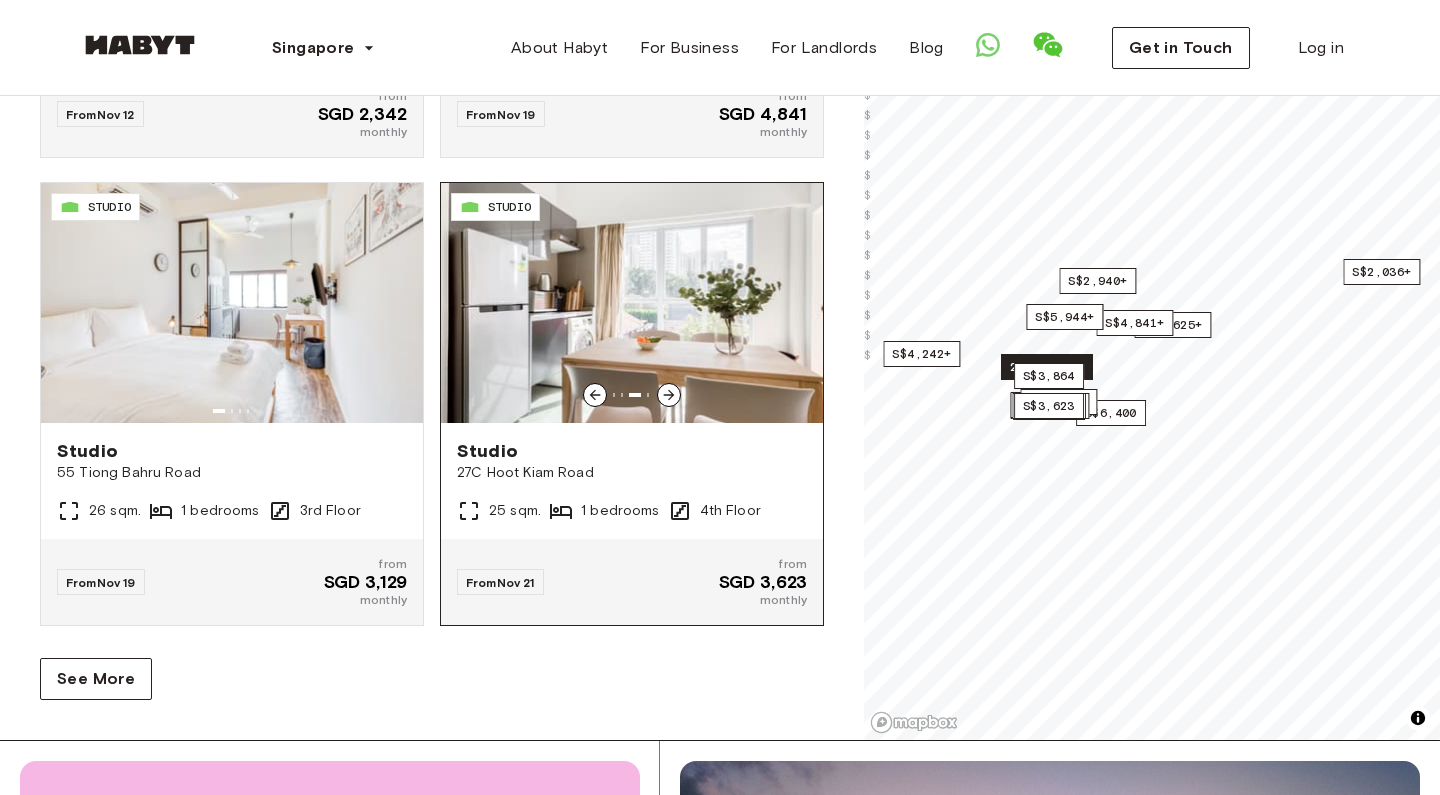 click 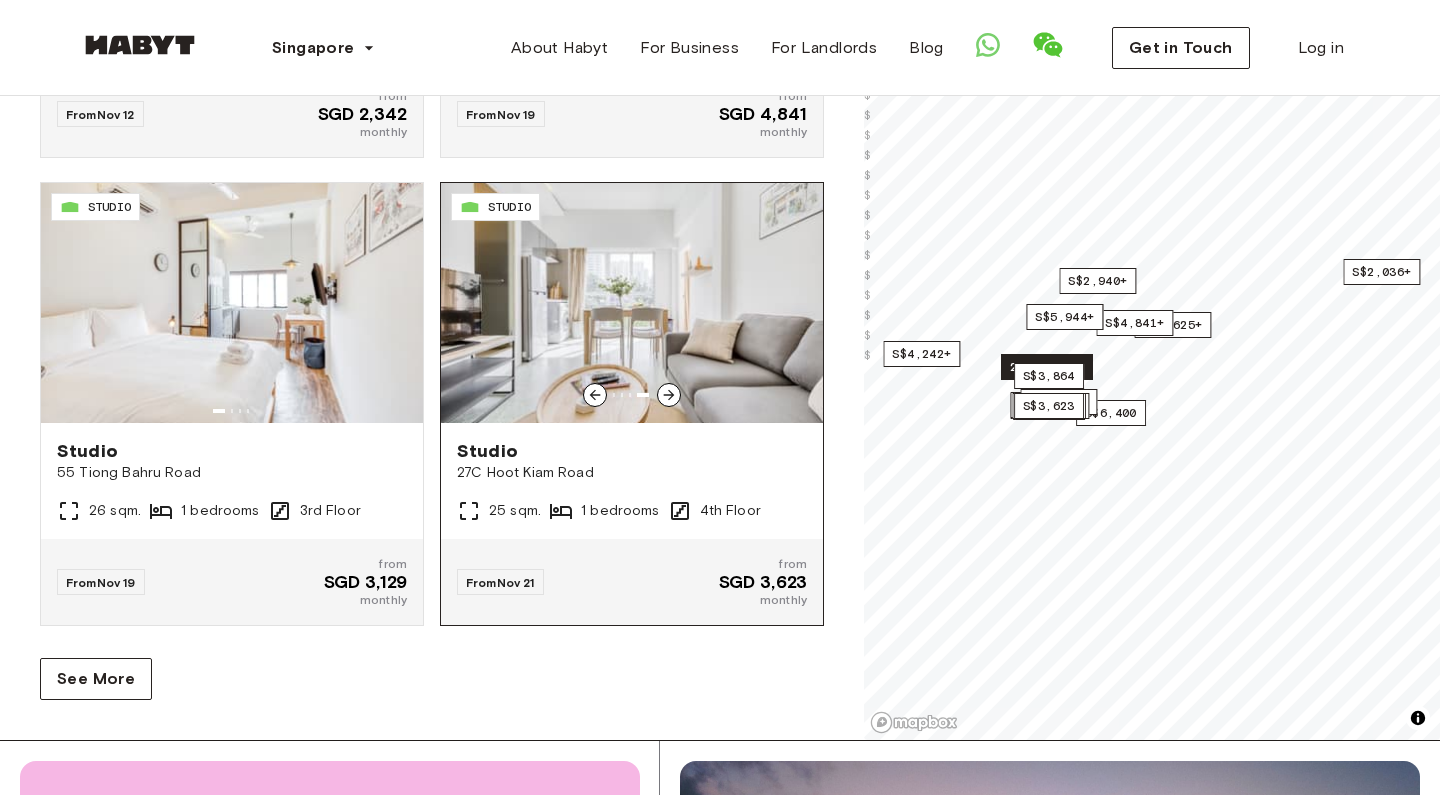 click 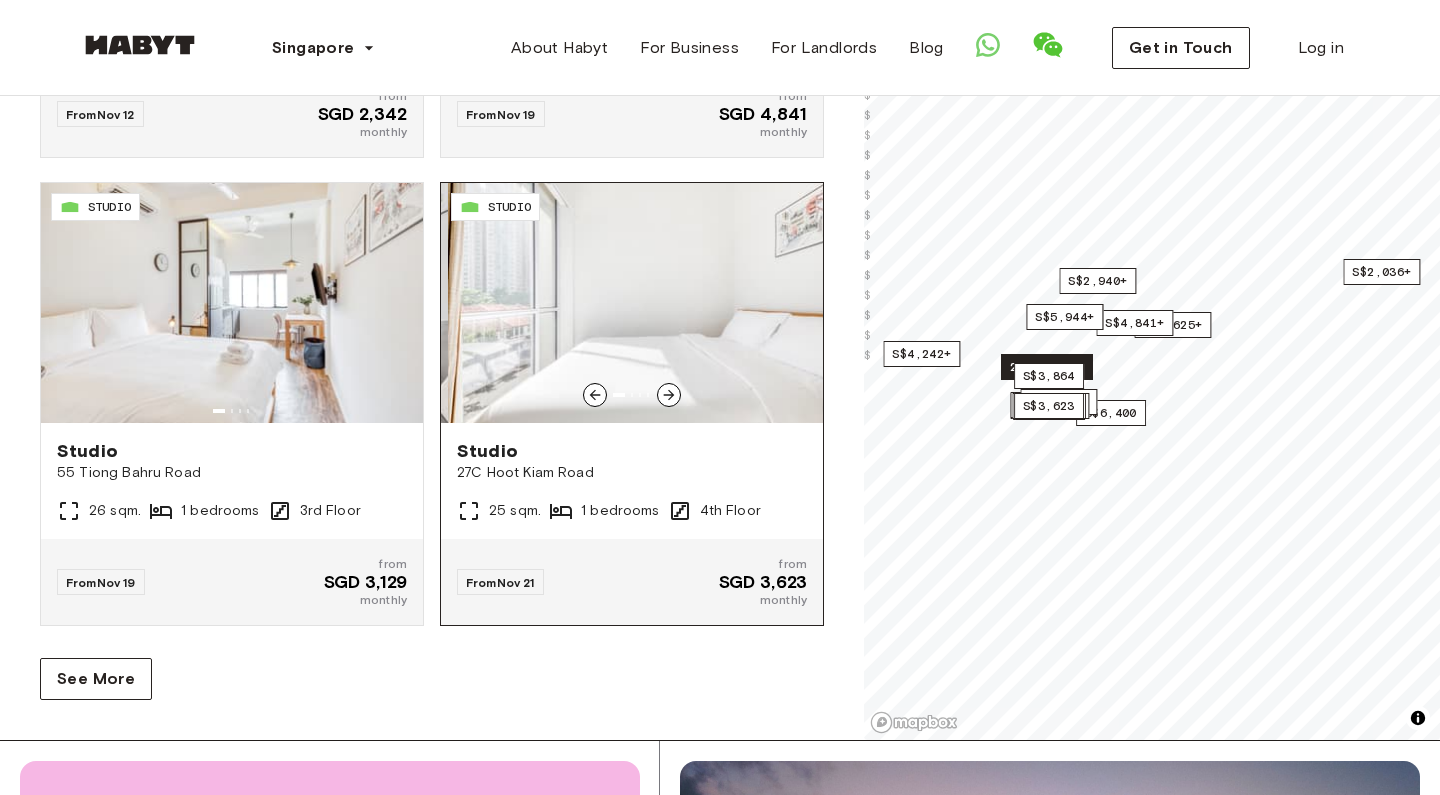click 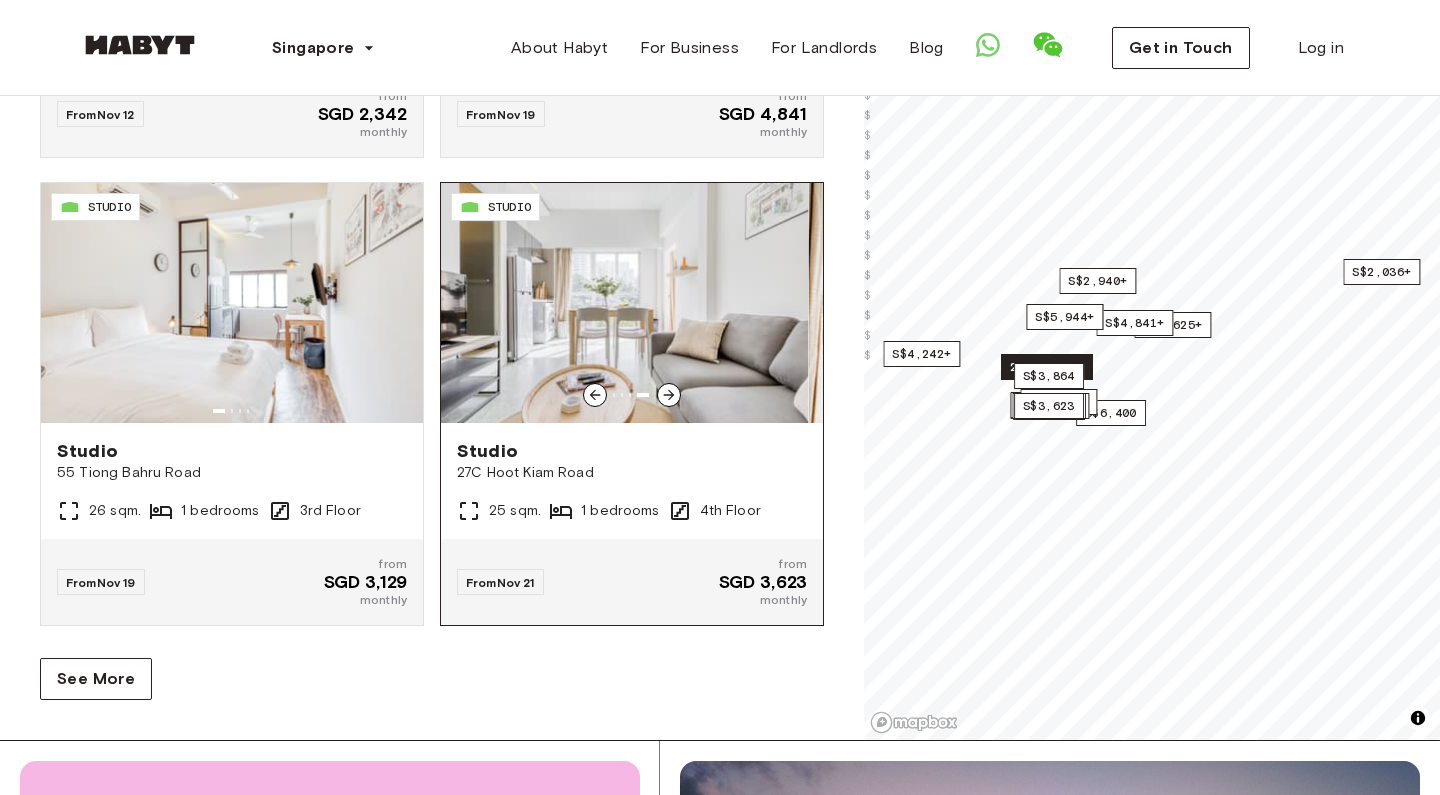 click at bounding box center [617, 303] 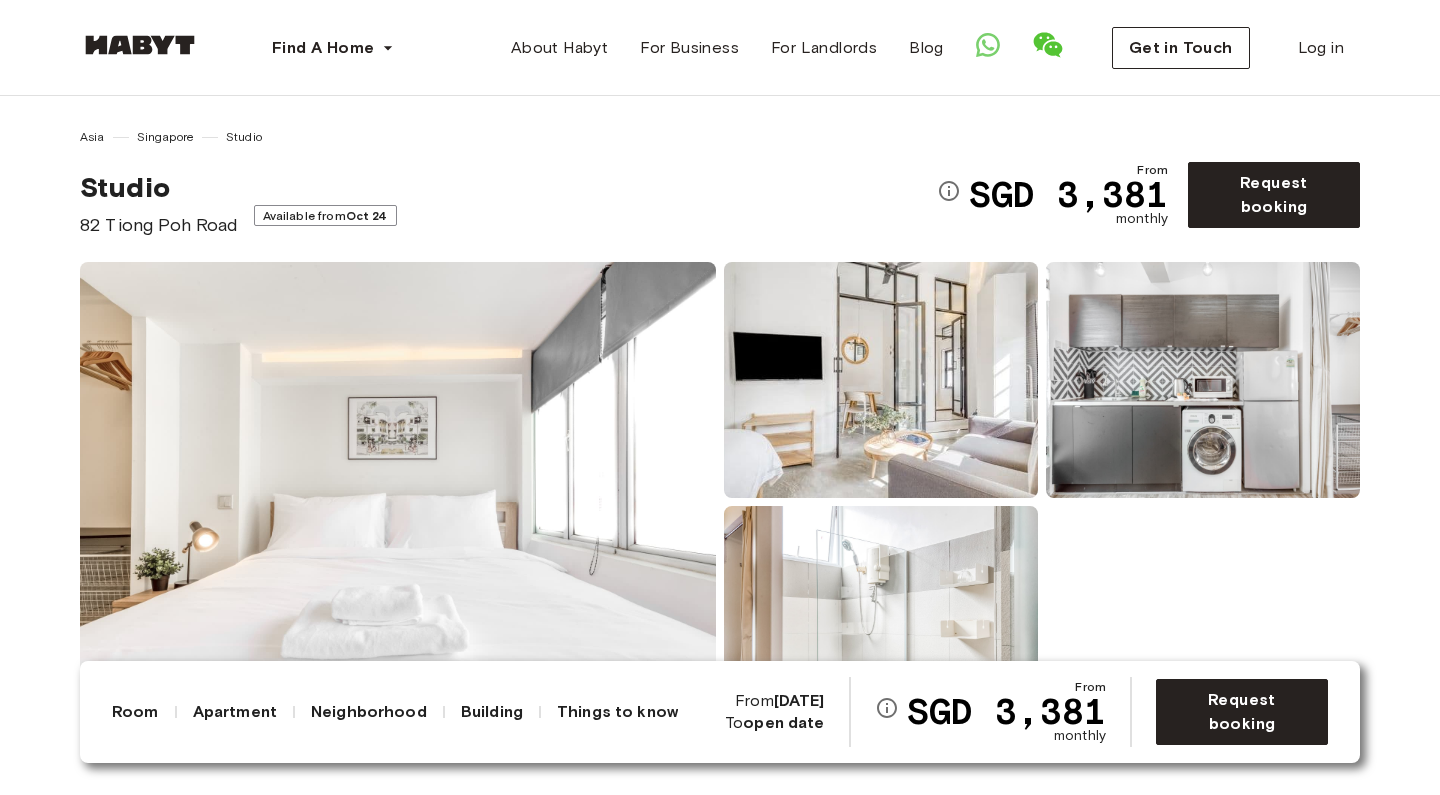 scroll, scrollTop: 0, scrollLeft: 0, axis: both 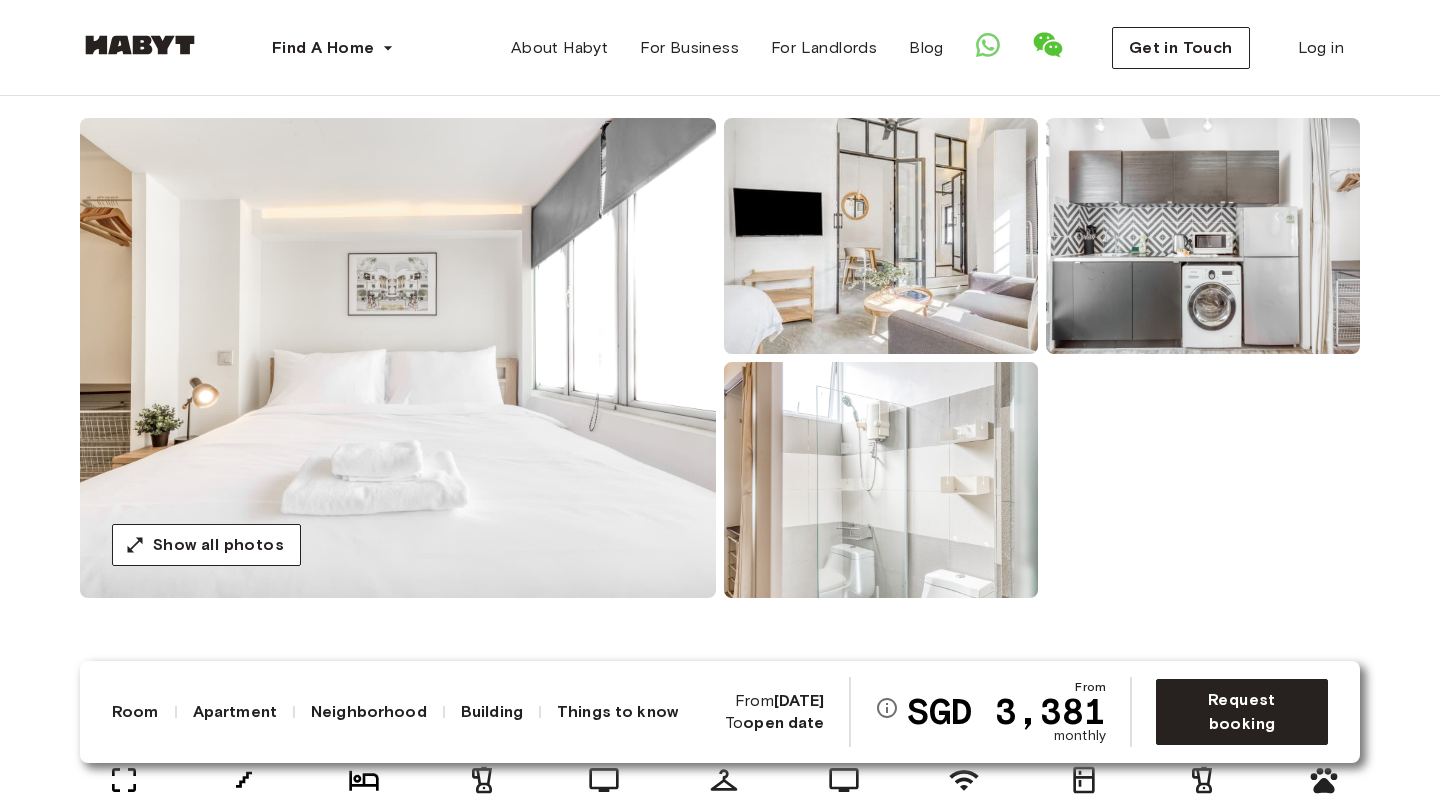 click at bounding box center [398, 358] 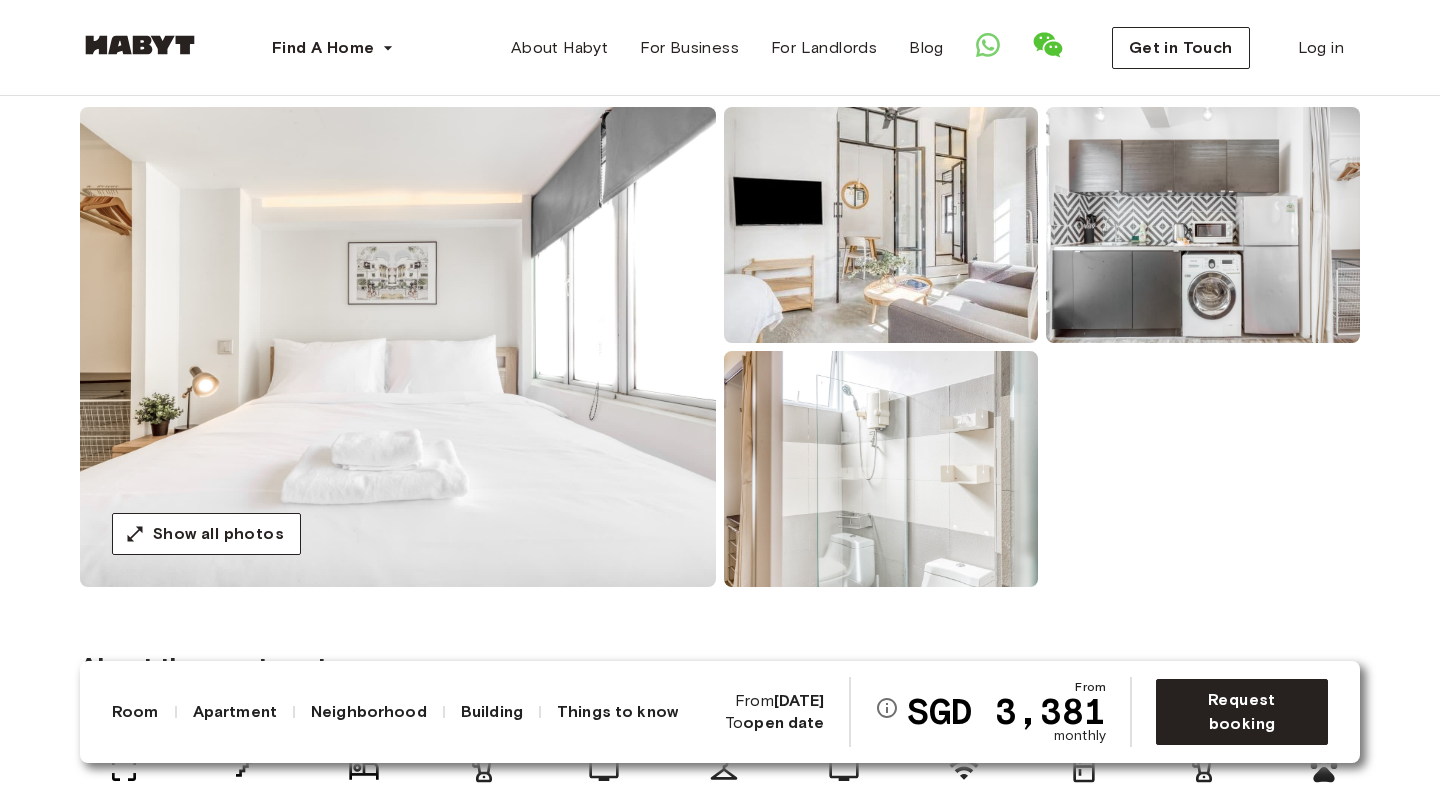 scroll, scrollTop: 162, scrollLeft: 0, axis: vertical 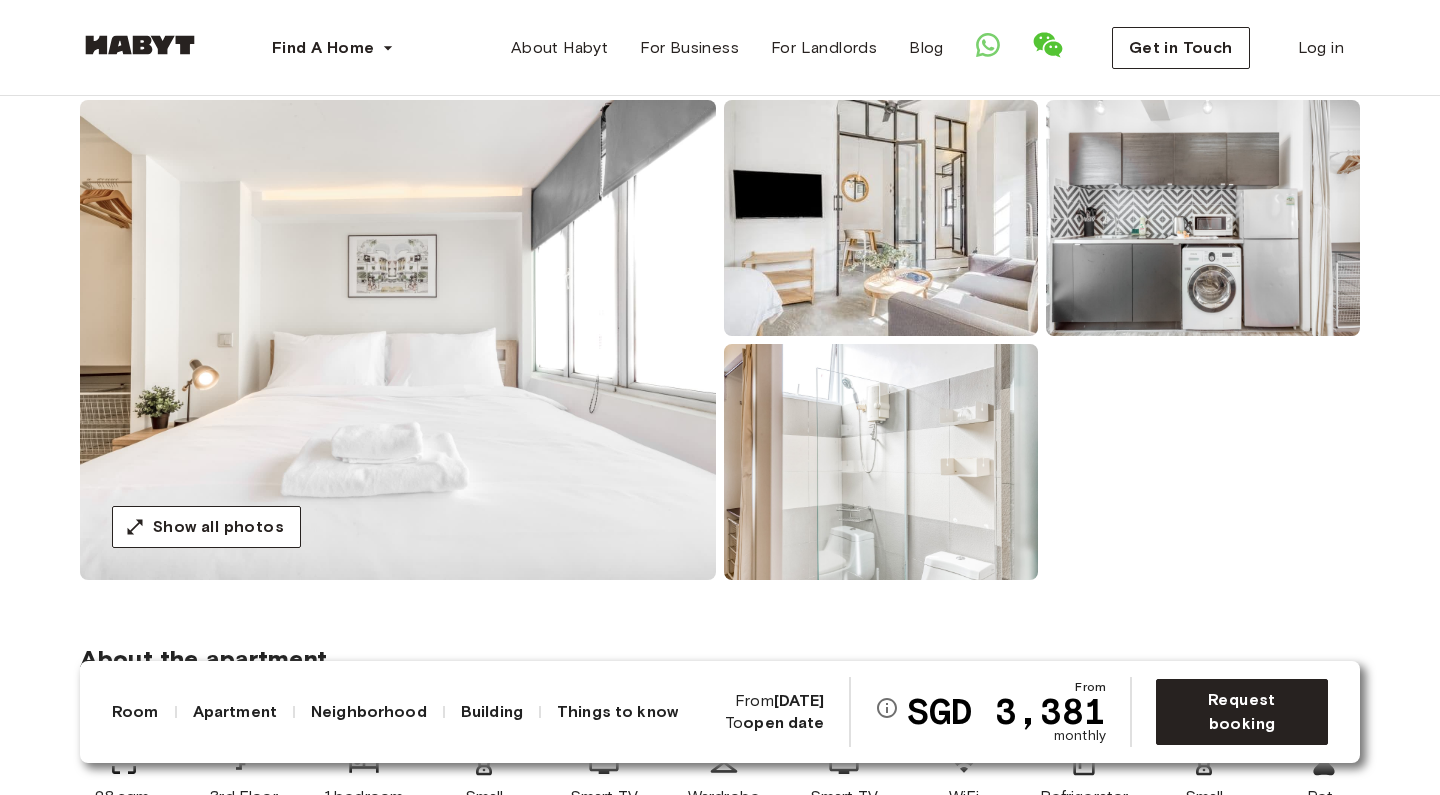 click at bounding box center (398, 340) 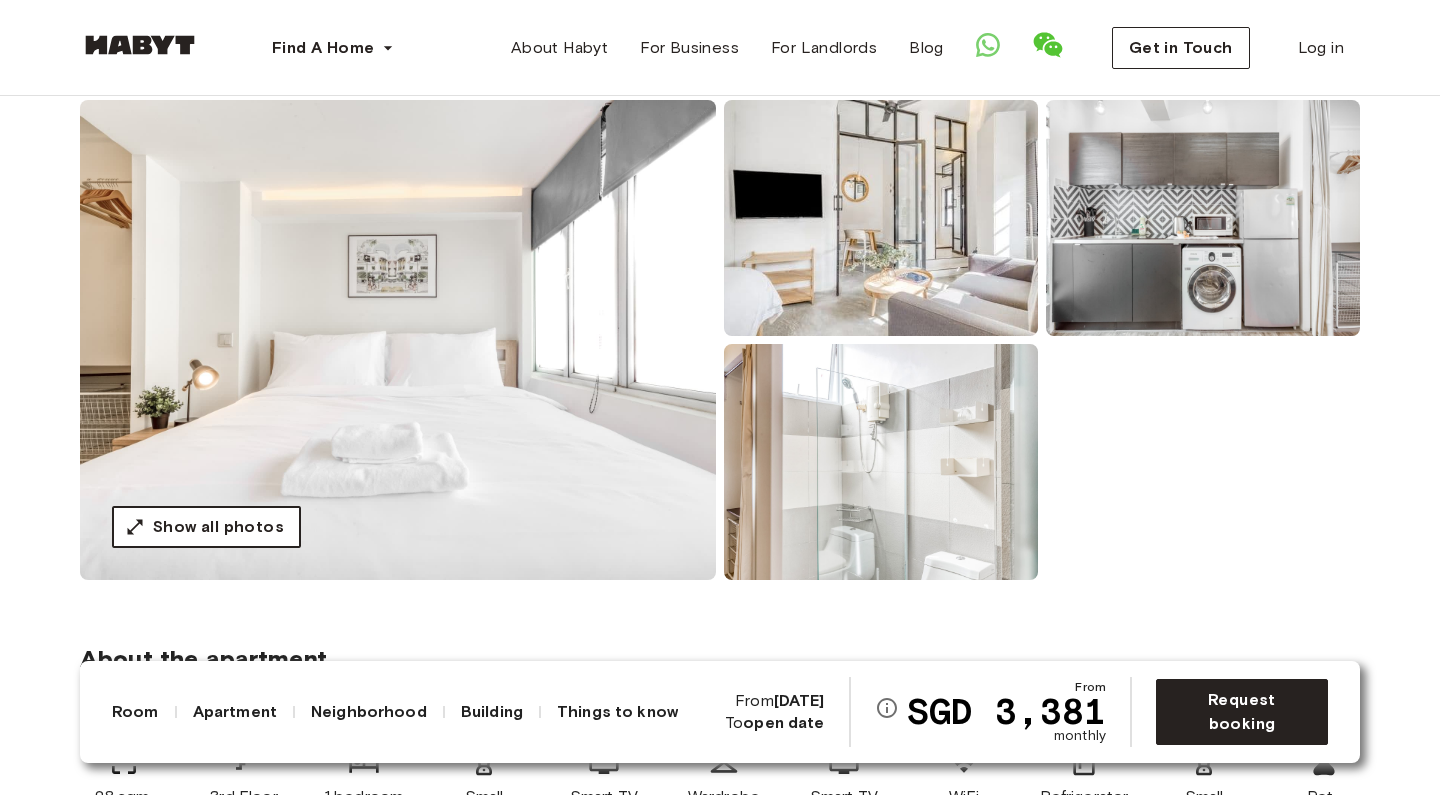 click on "Show all photos" at bounding box center (218, 527) 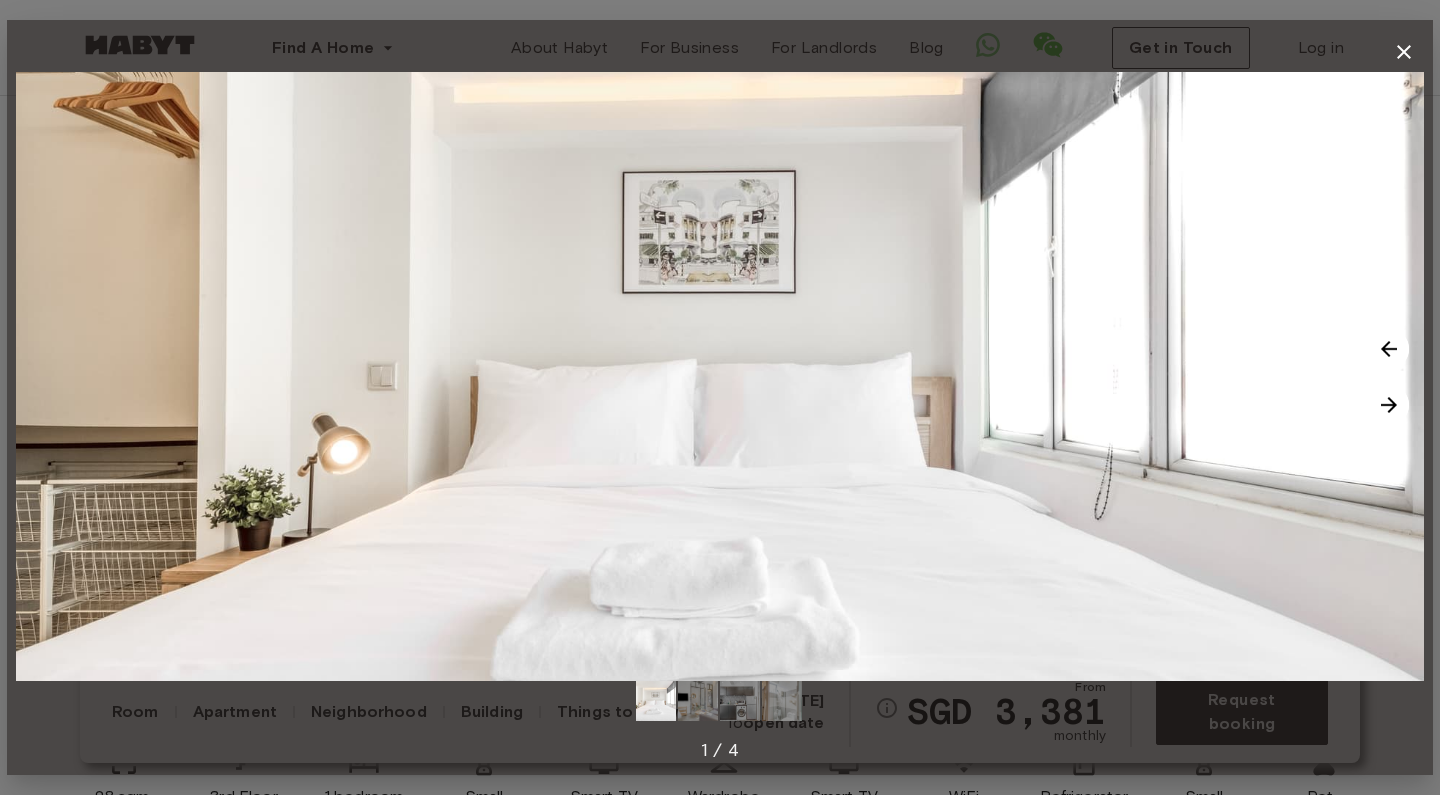 click at bounding box center [1389, 405] 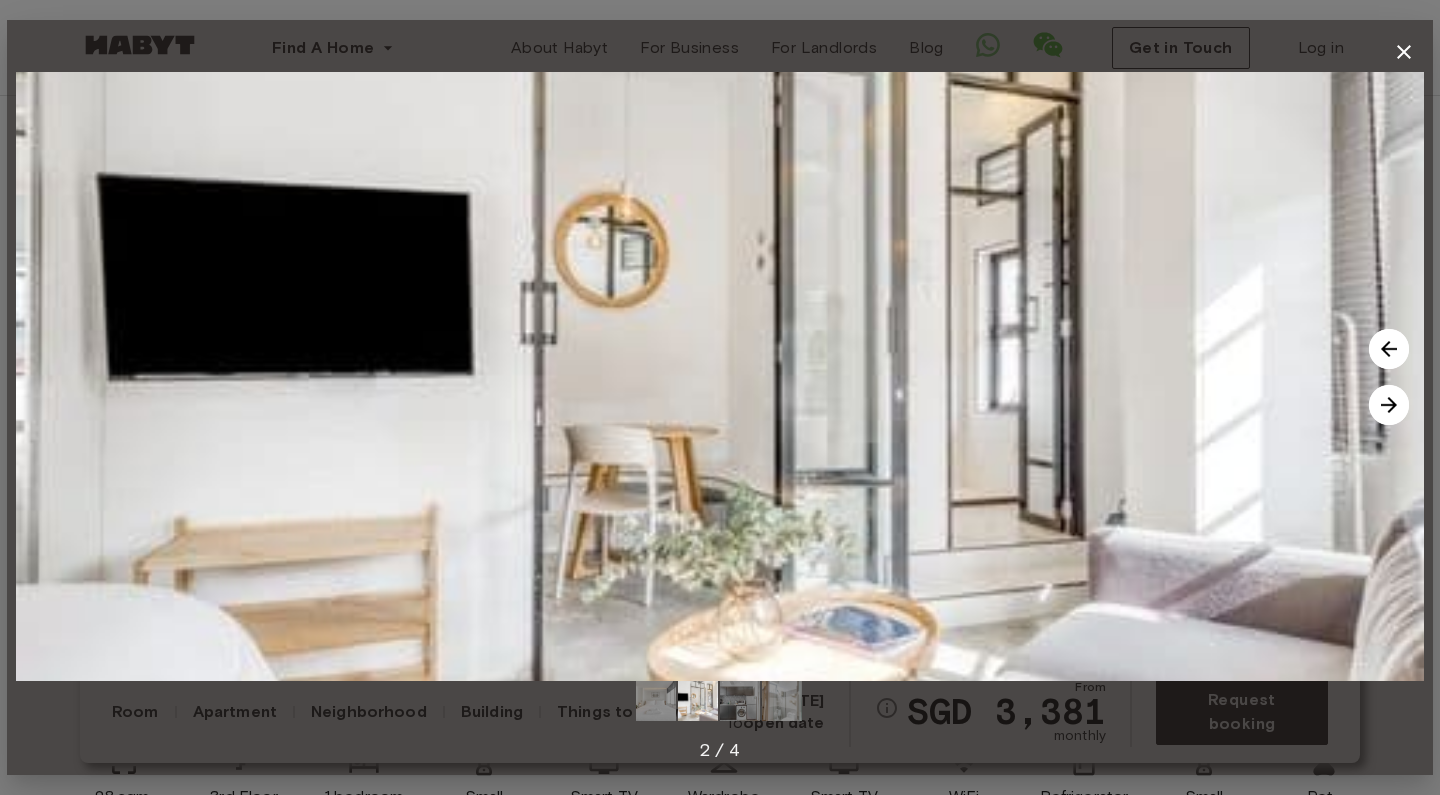 click at bounding box center (1389, 405) 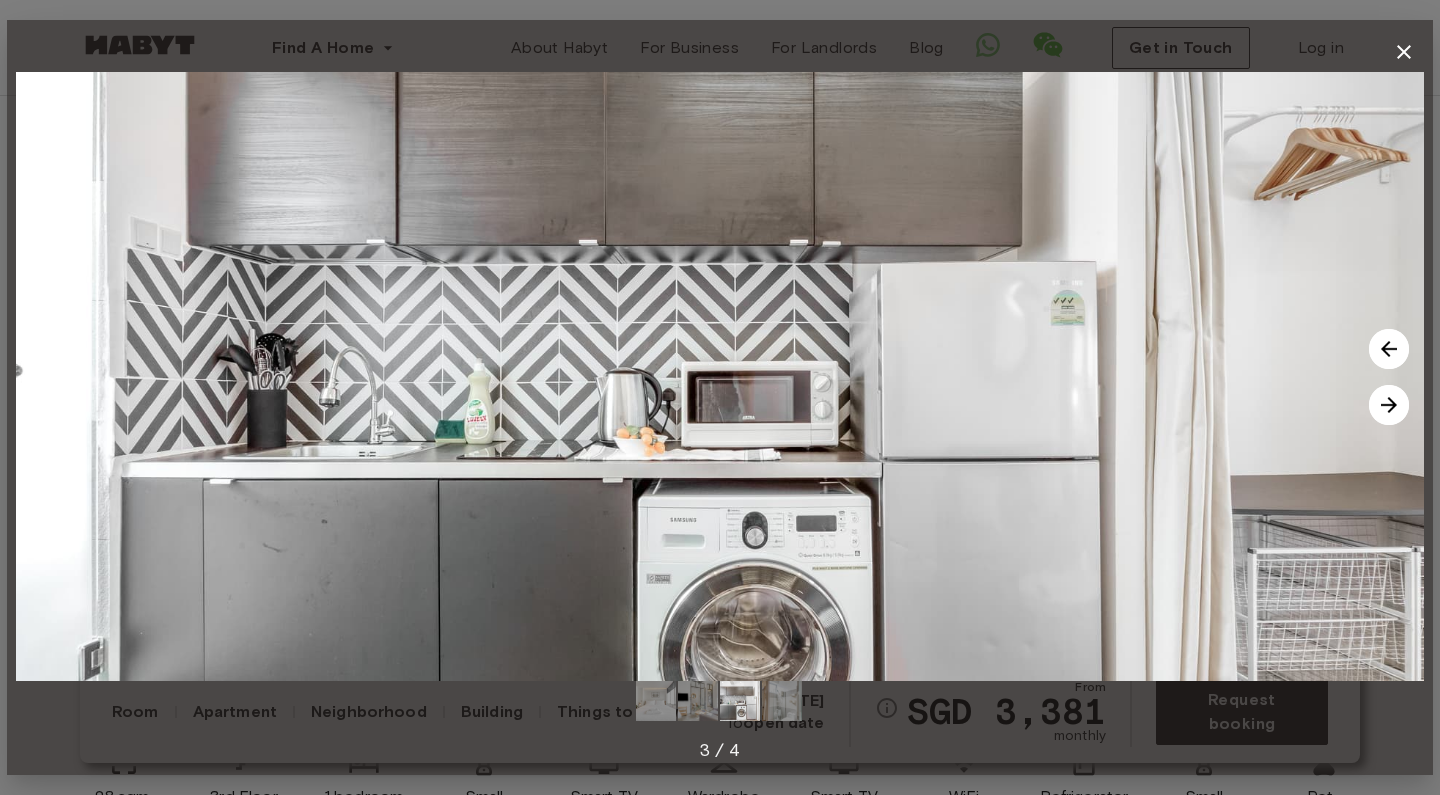 click at bounding box center (1389, 405) 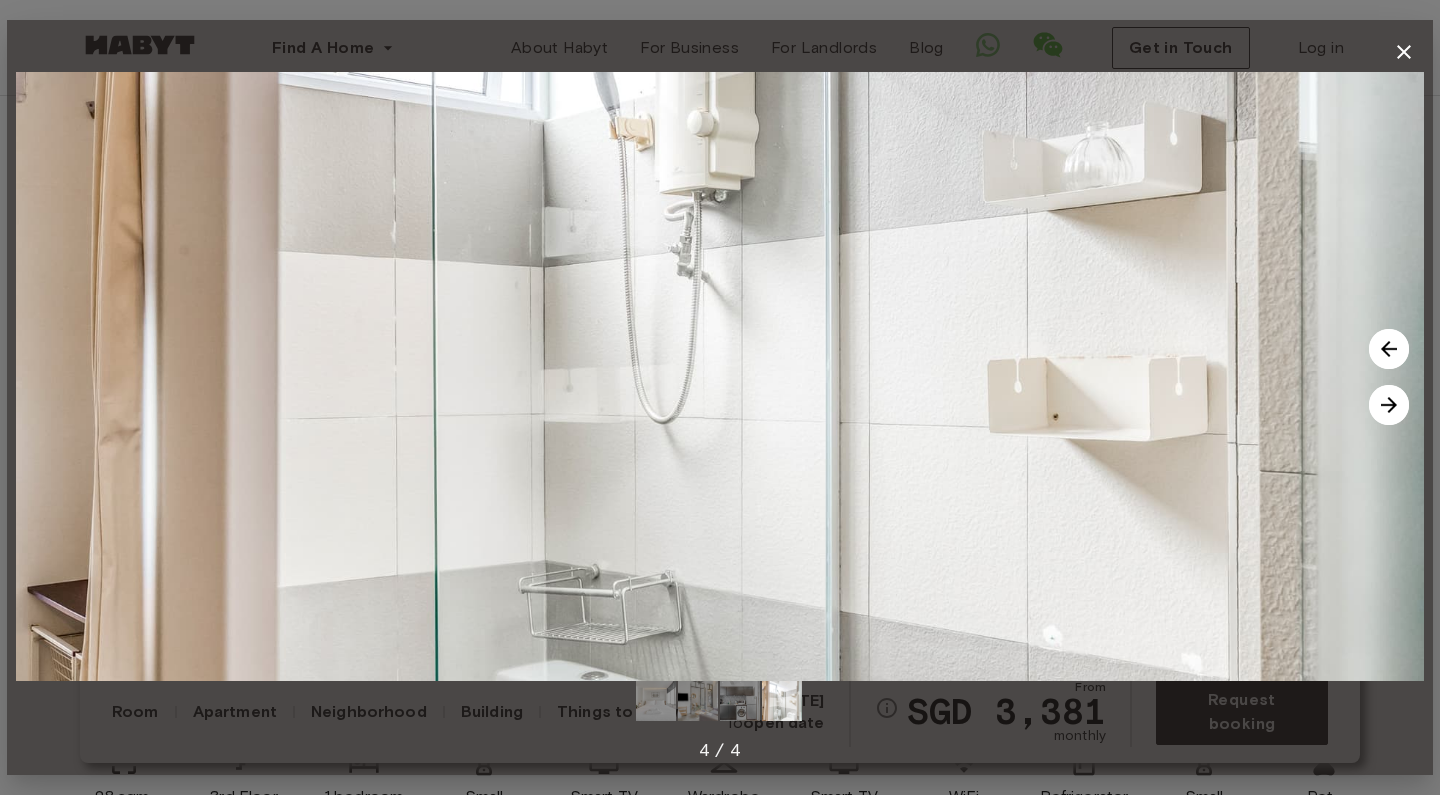 click at bounding box center (1389, 405) 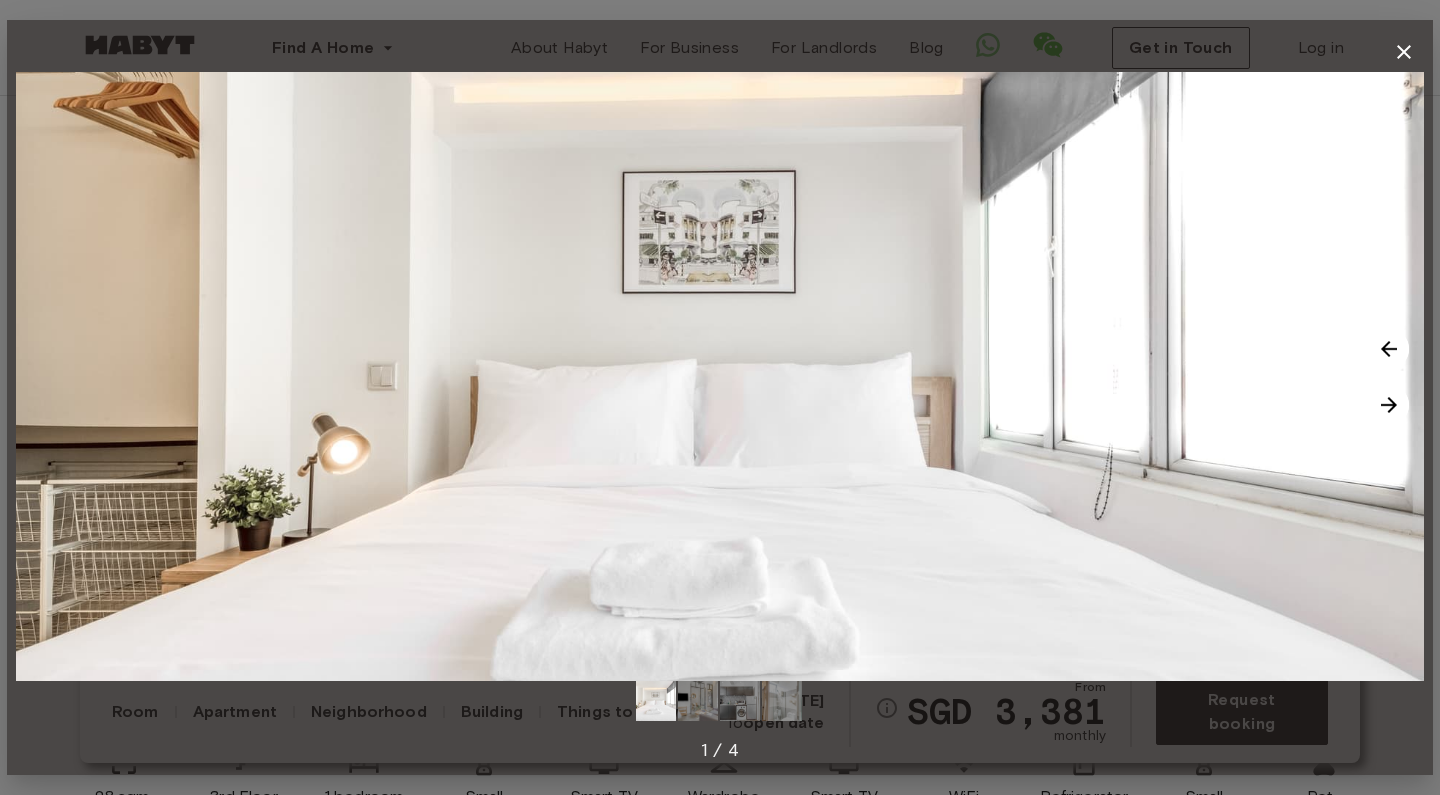 click at bounding box center [1389, 405] 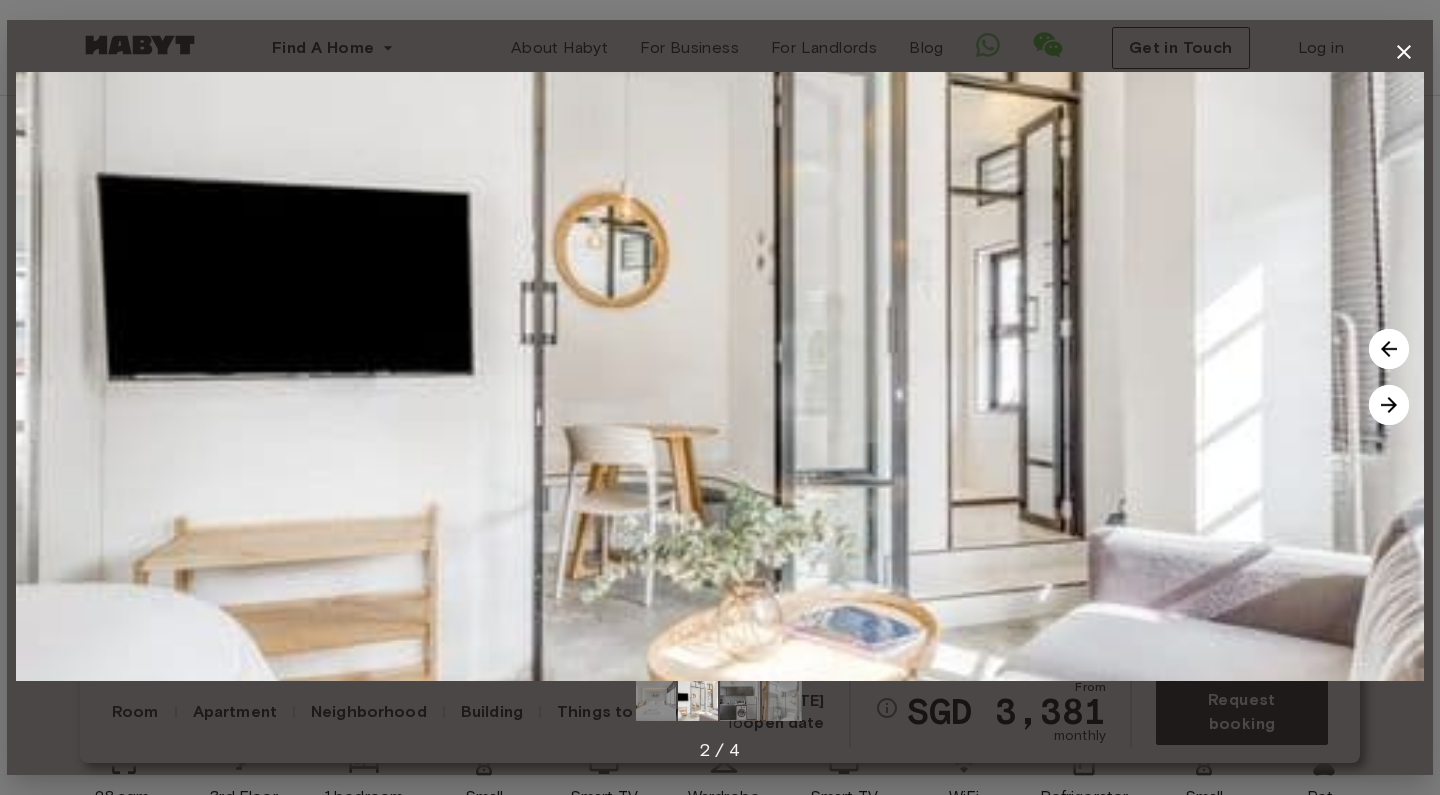click at bounding box center (1389, 405) 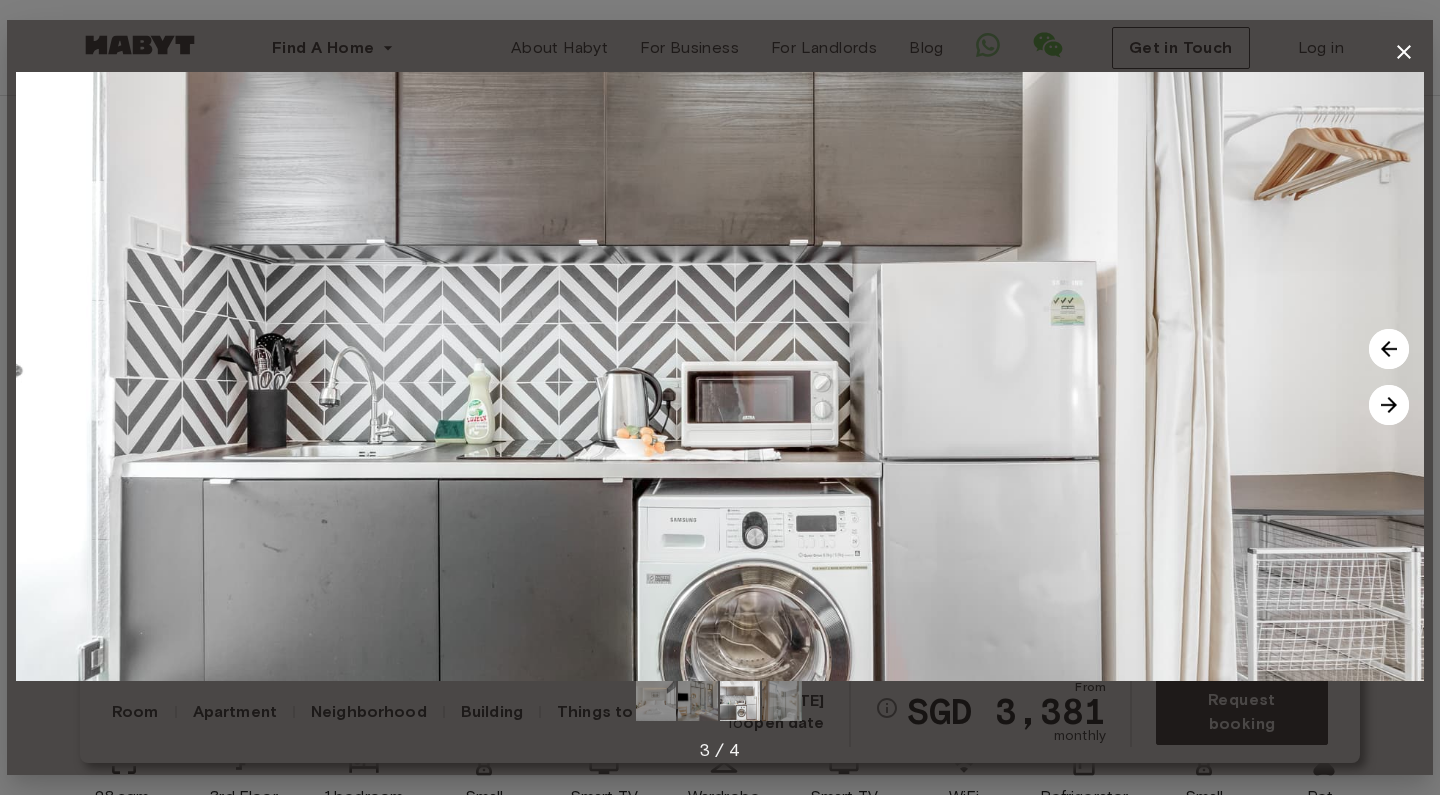 click 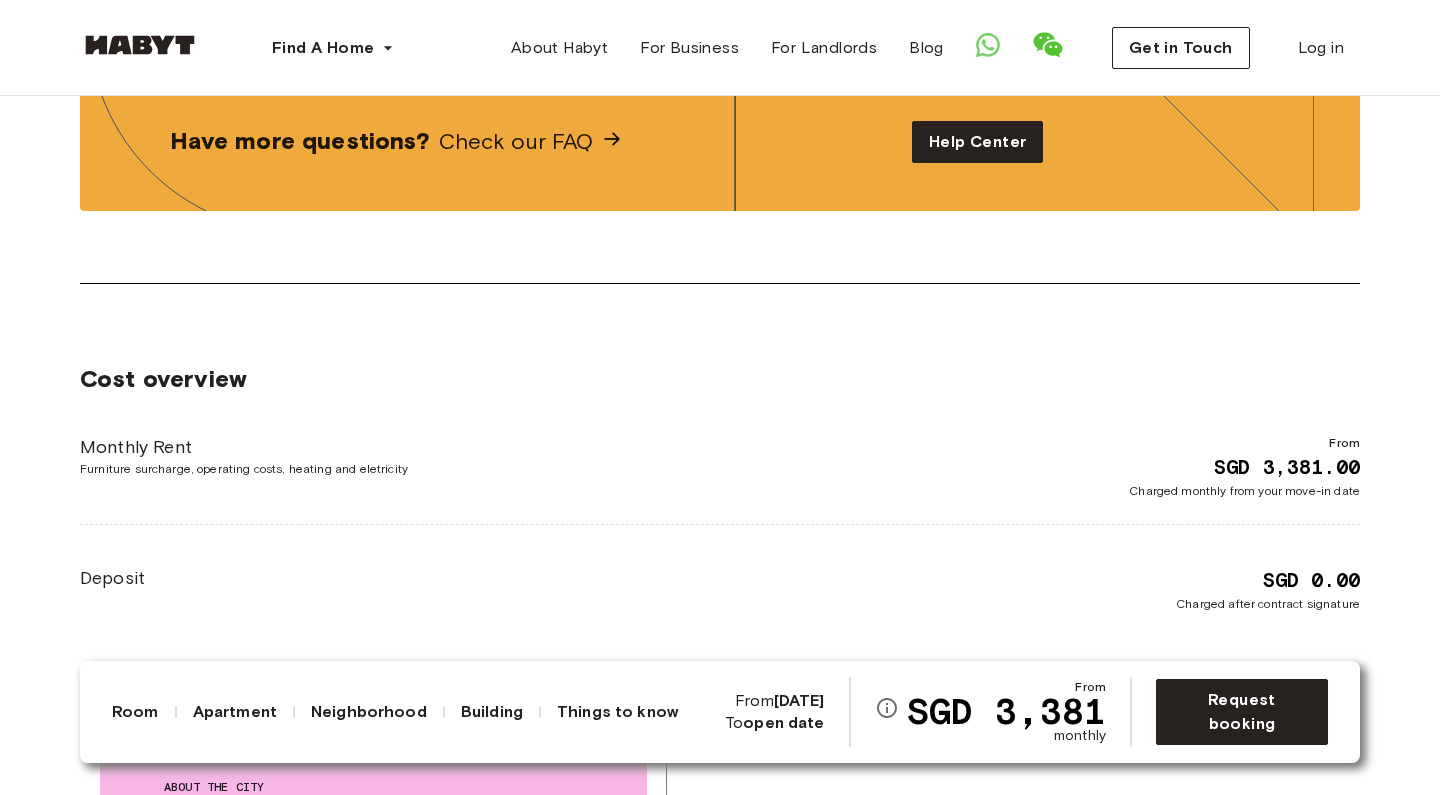 scroll, scrollTop: 2121, scrollLeft: 0, axis: vertical 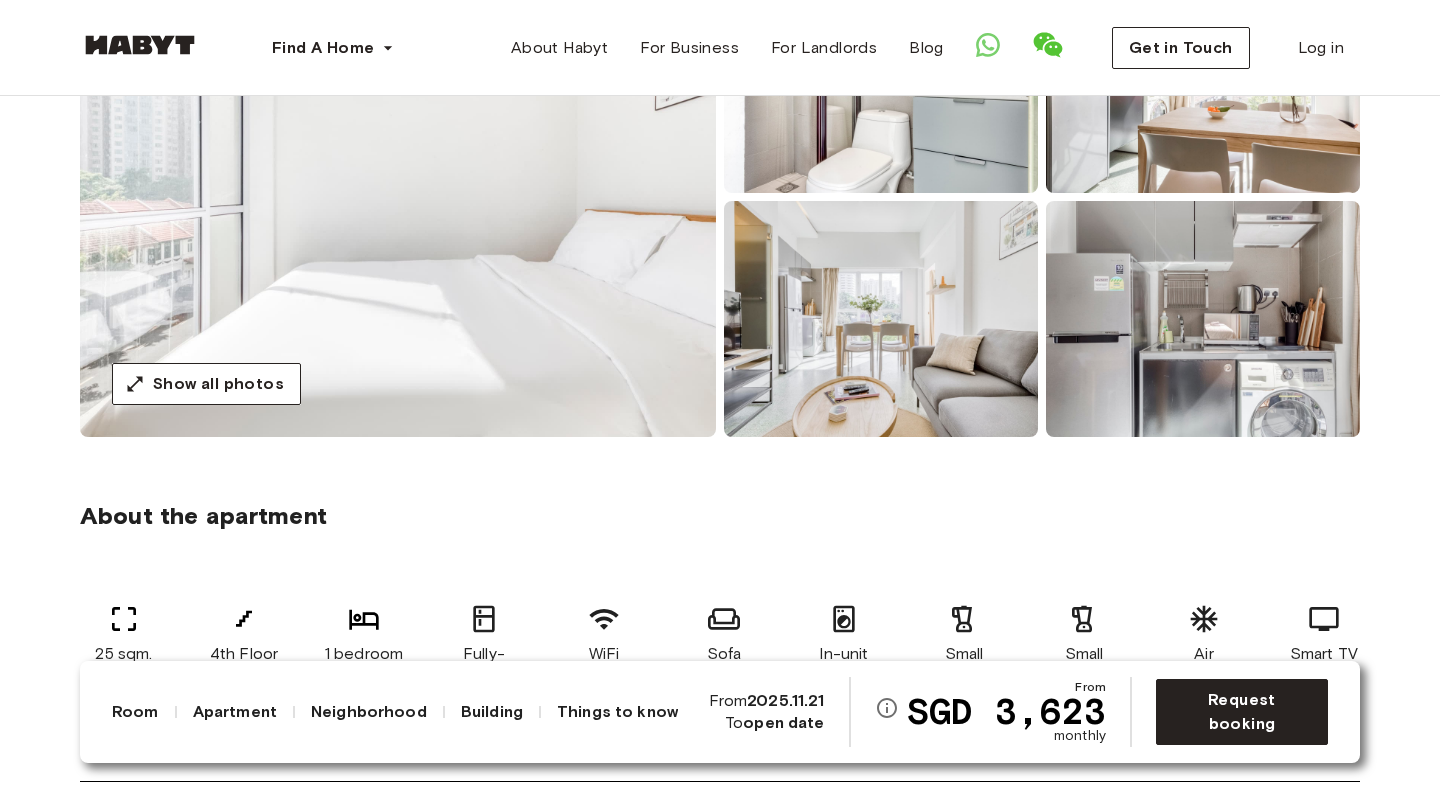 click at bounding box center [398, 197] 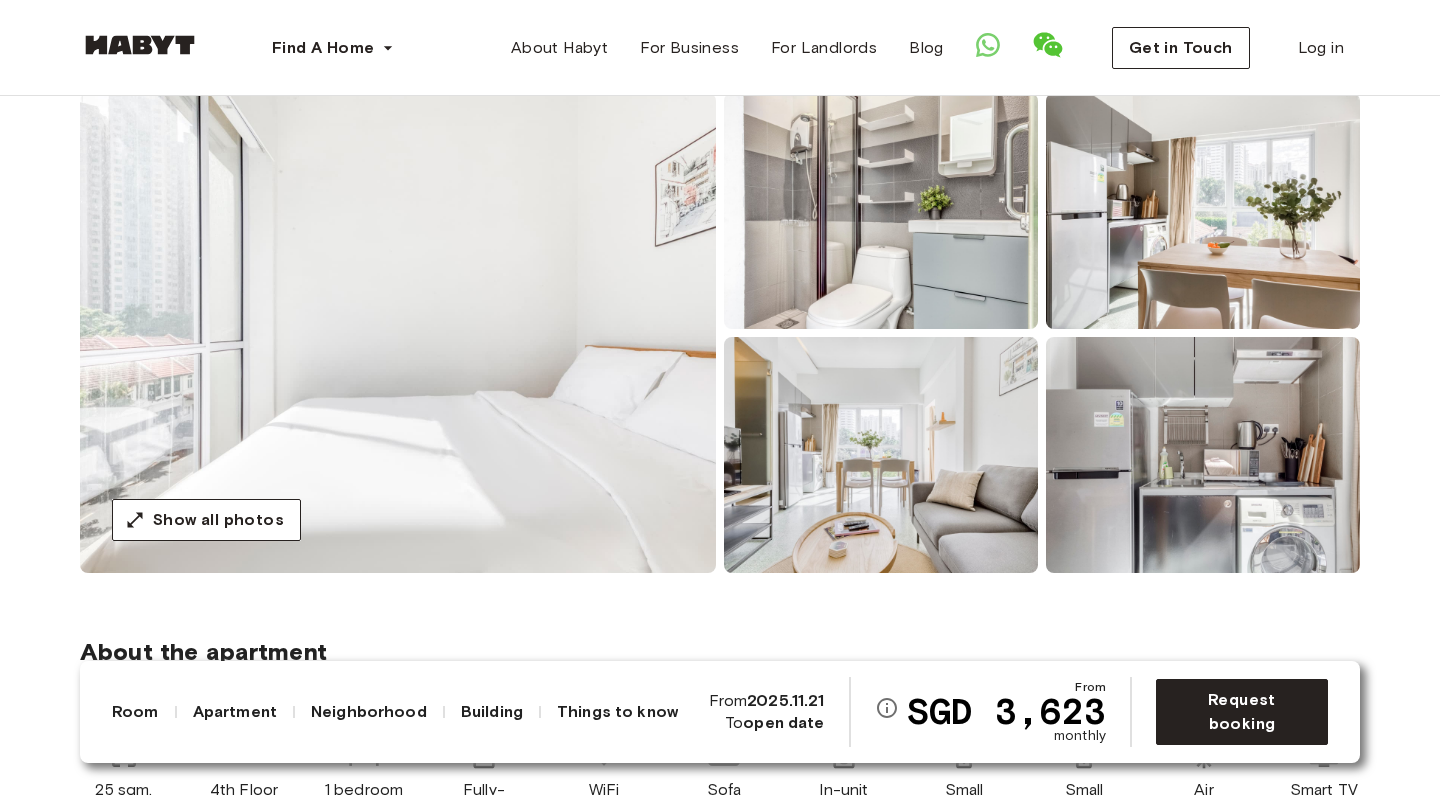 scroll, scrollTop: 161, scrollLeft: 0, axis: vertical 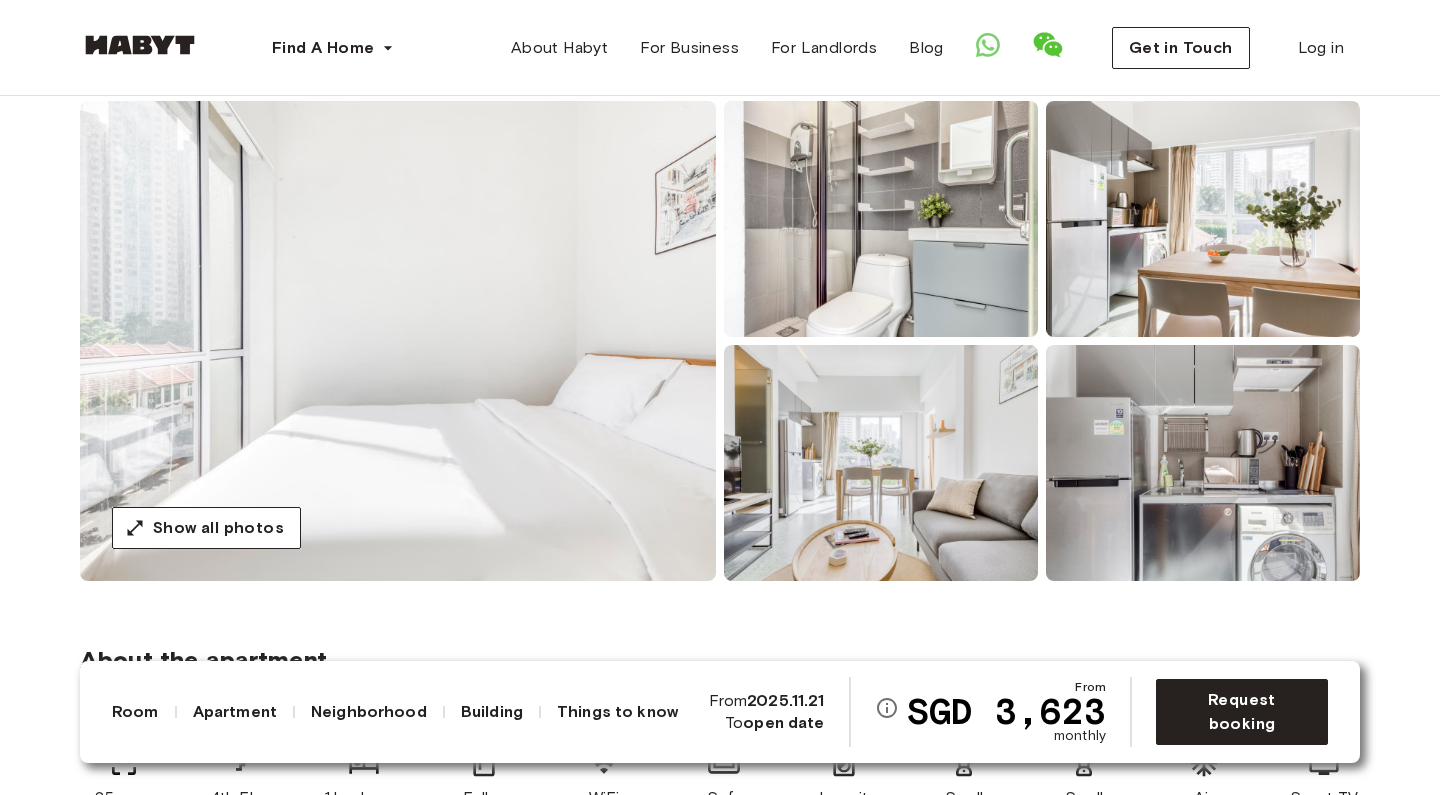 click at bounding box center [881, 219] 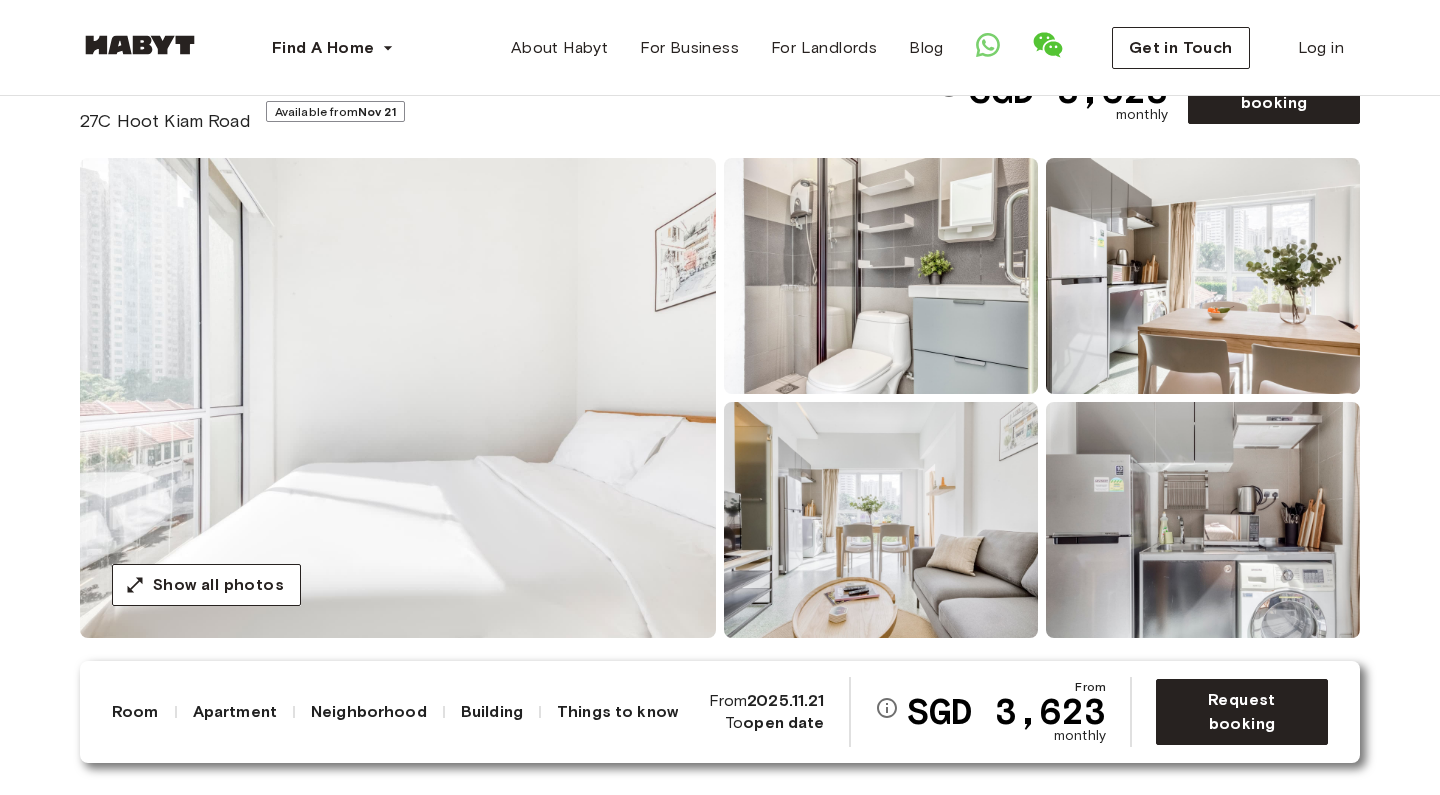 scroll, scrollTop: 106, scrollLeft: 0, axis: vertical 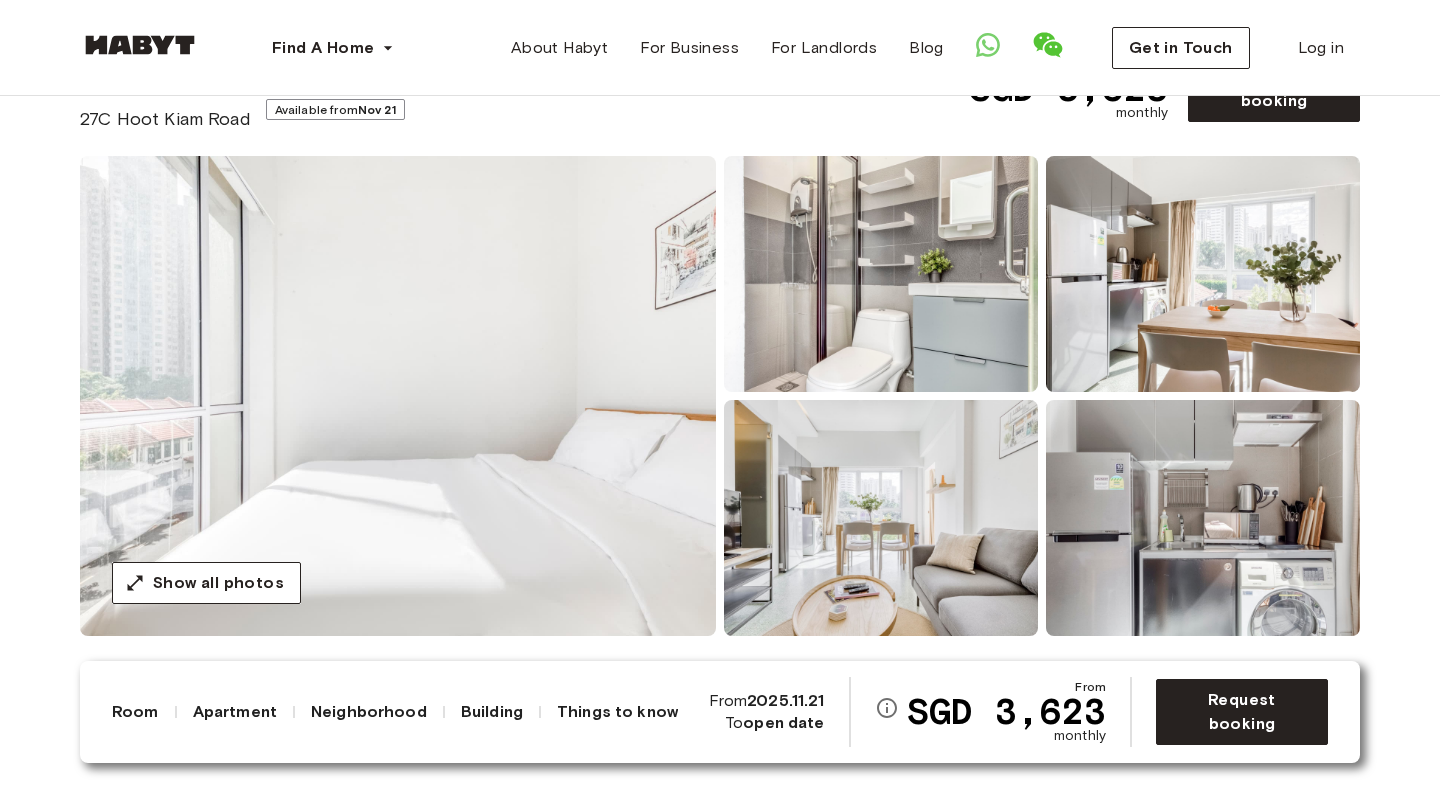 click at bounding box center [398, 396] 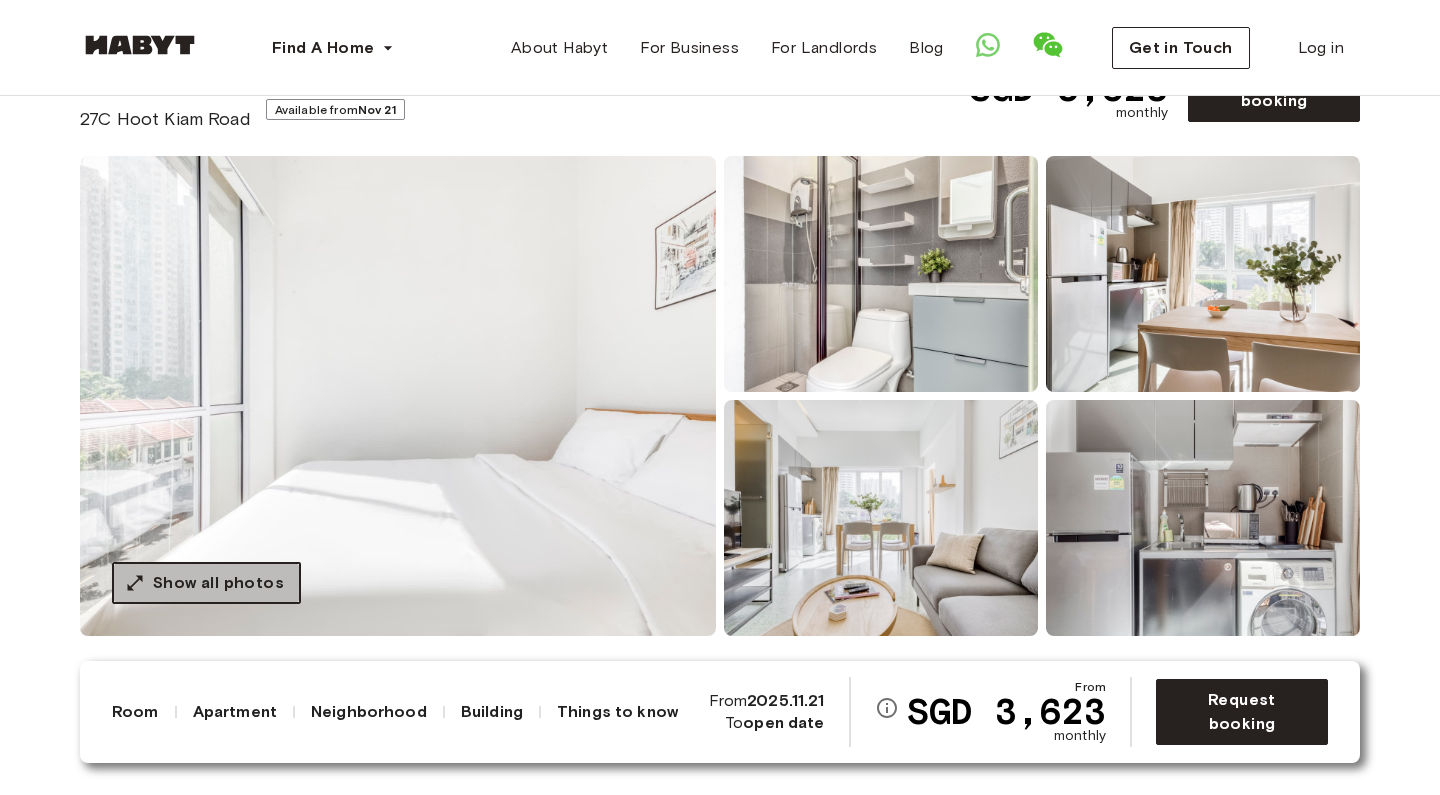 click on "Show all photos" at bounding box center (218, 583) 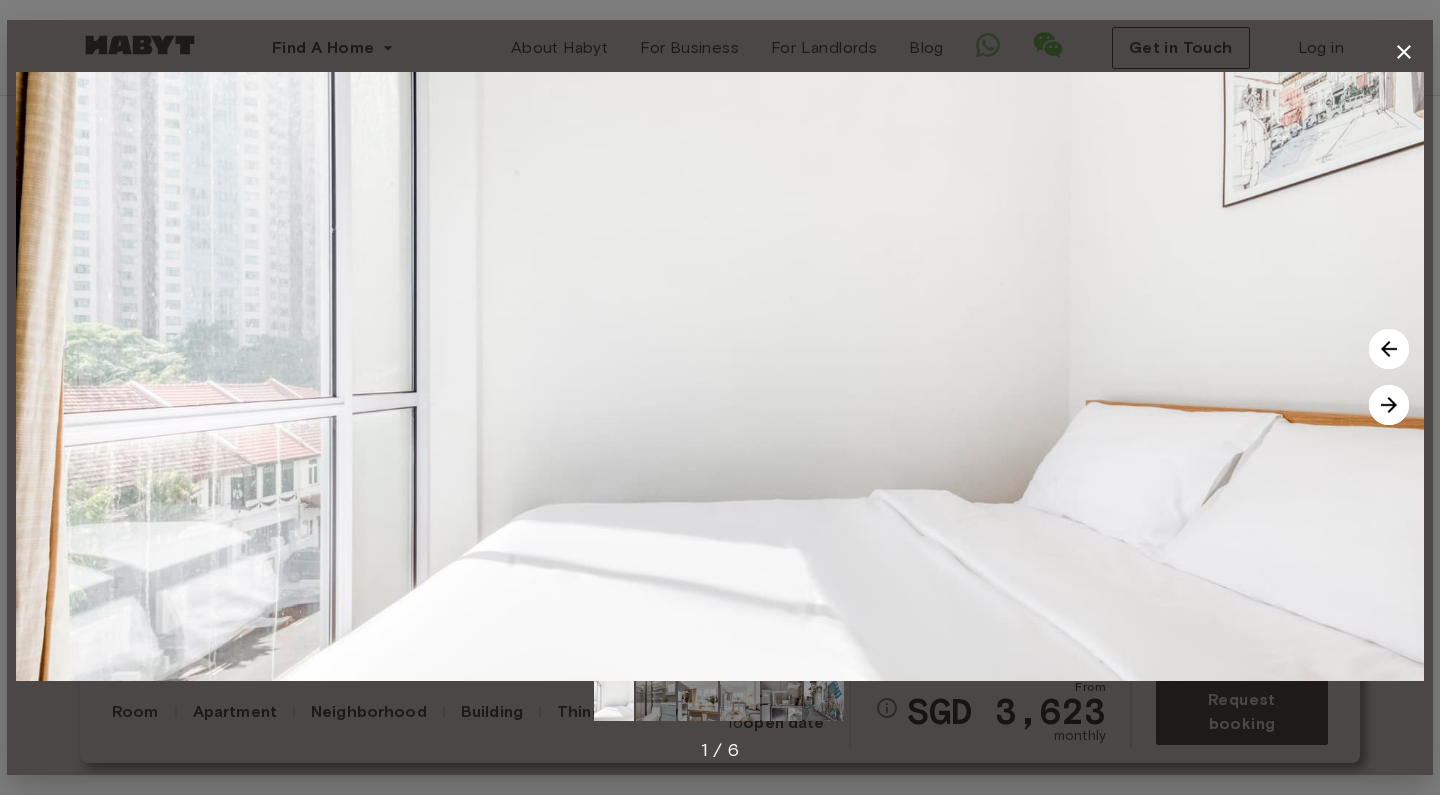 click at bounding box center [1389, 405] 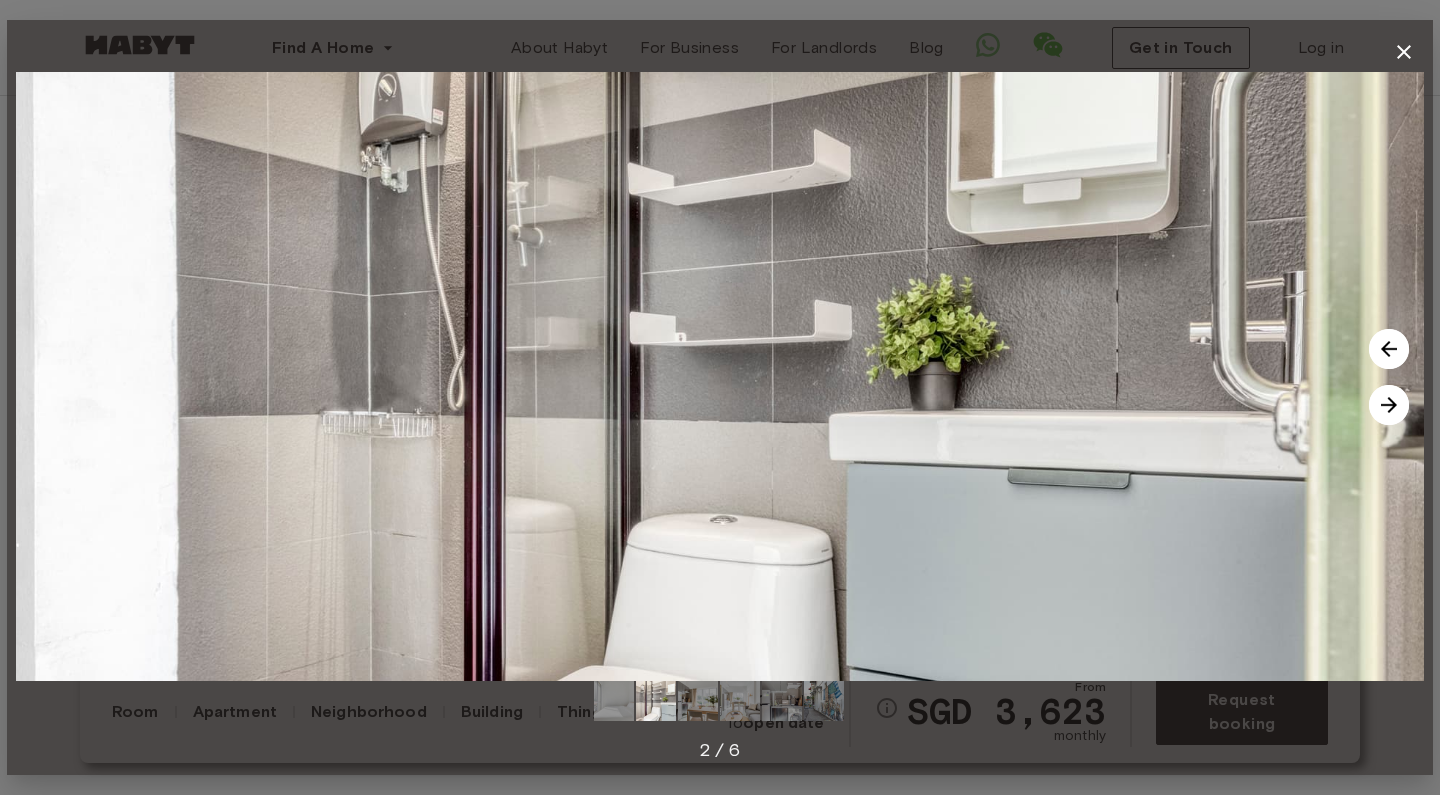 click at bounding box center [1389, 405] 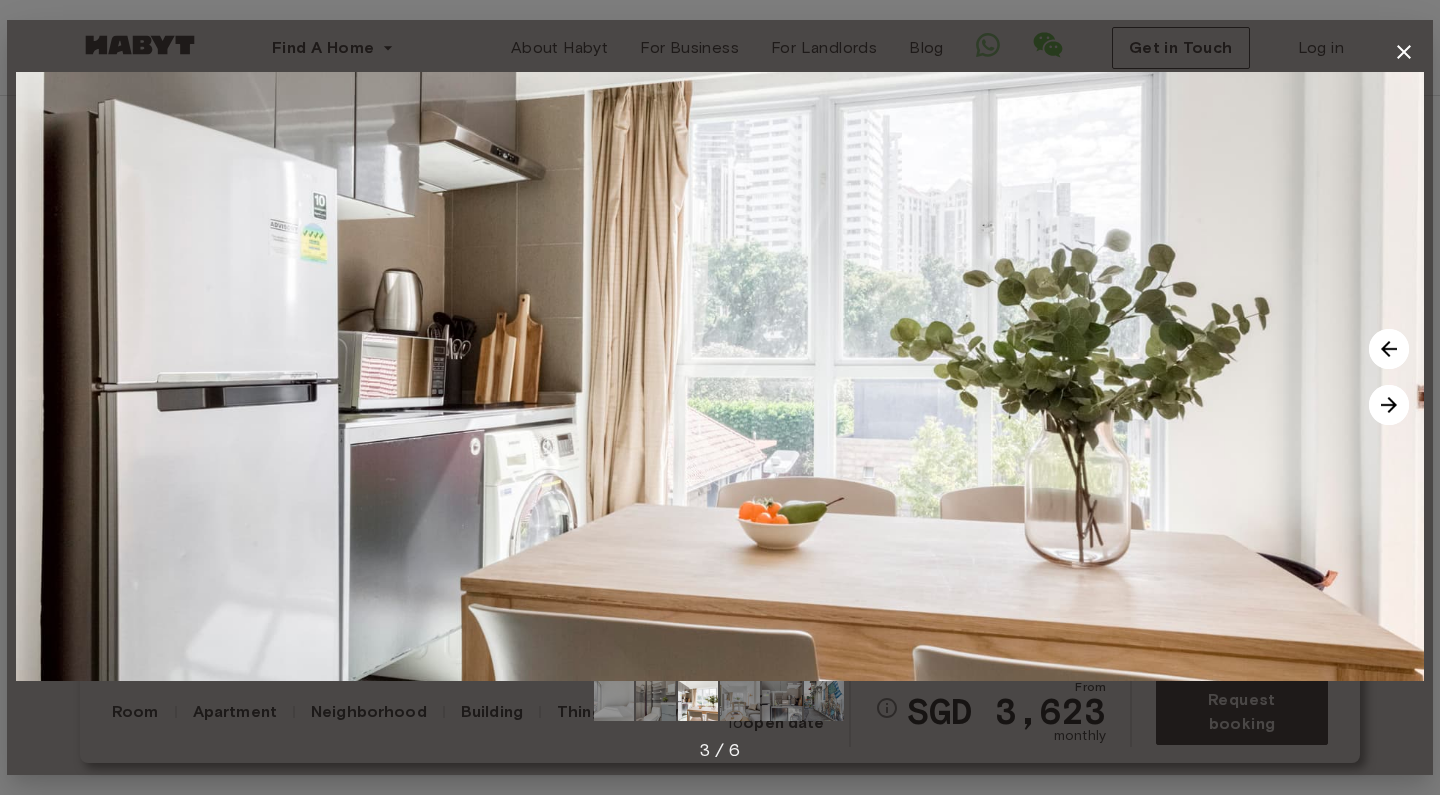 click at bounding box center (1389, 405) 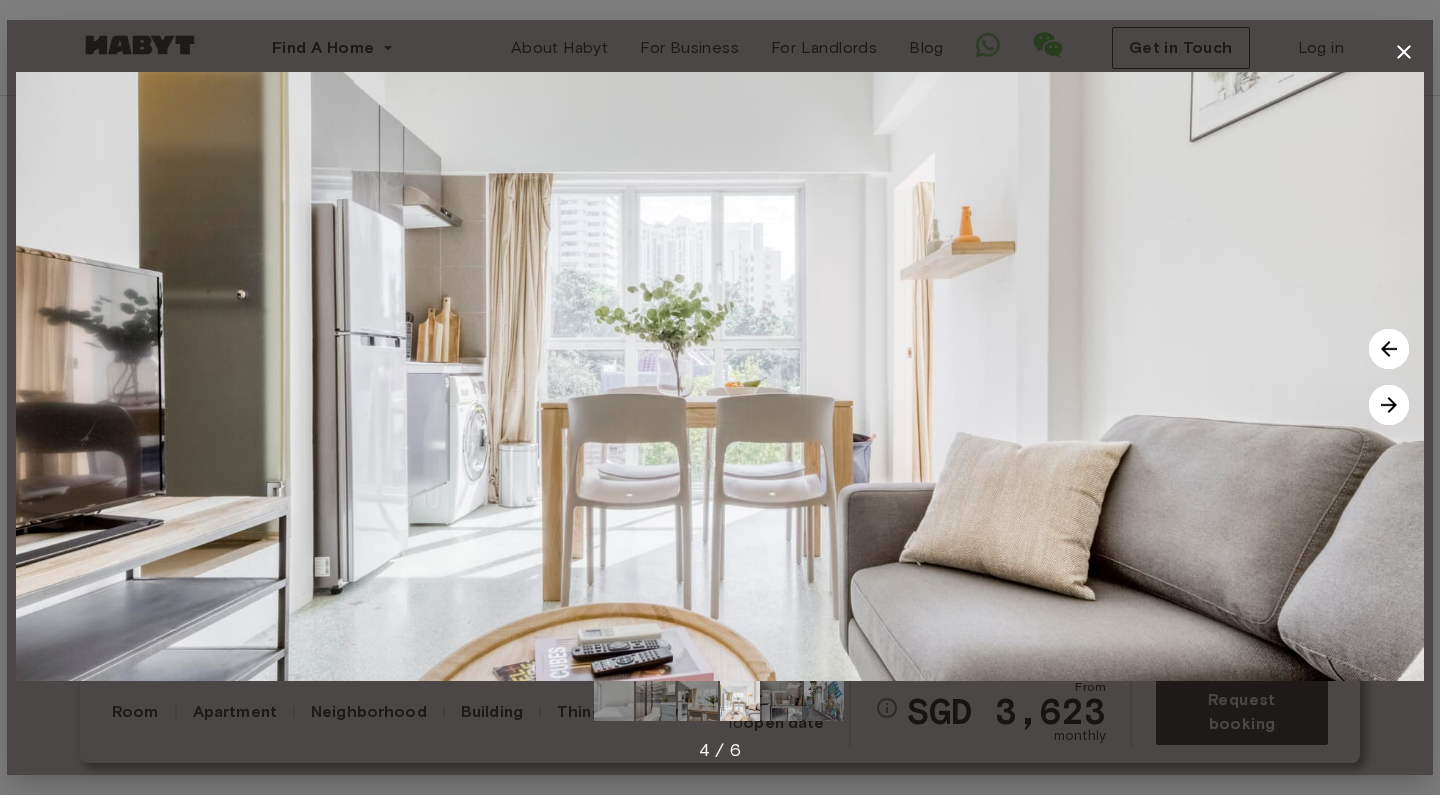 click at bounding box center (720, 376) 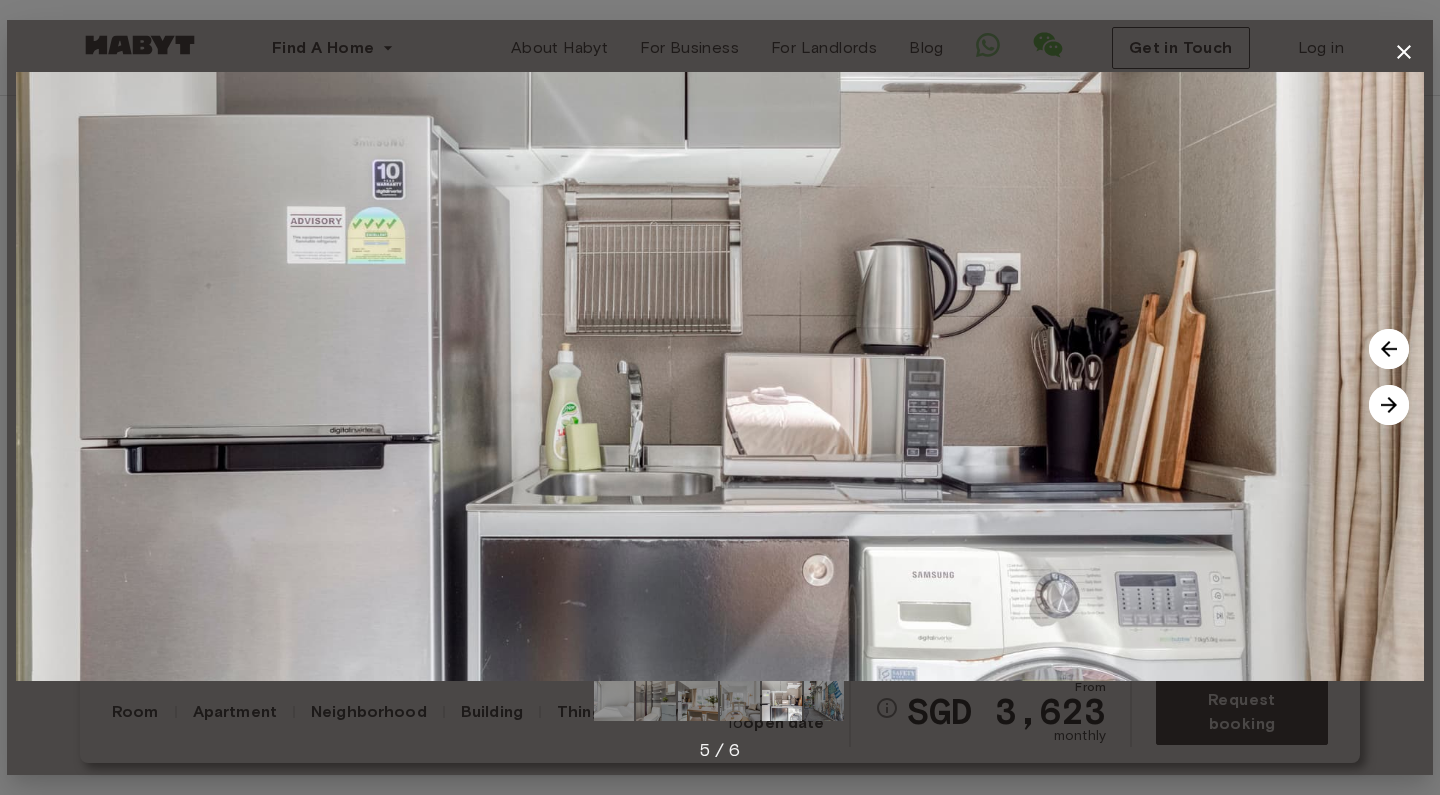 click at bounding box center (1389, 405) 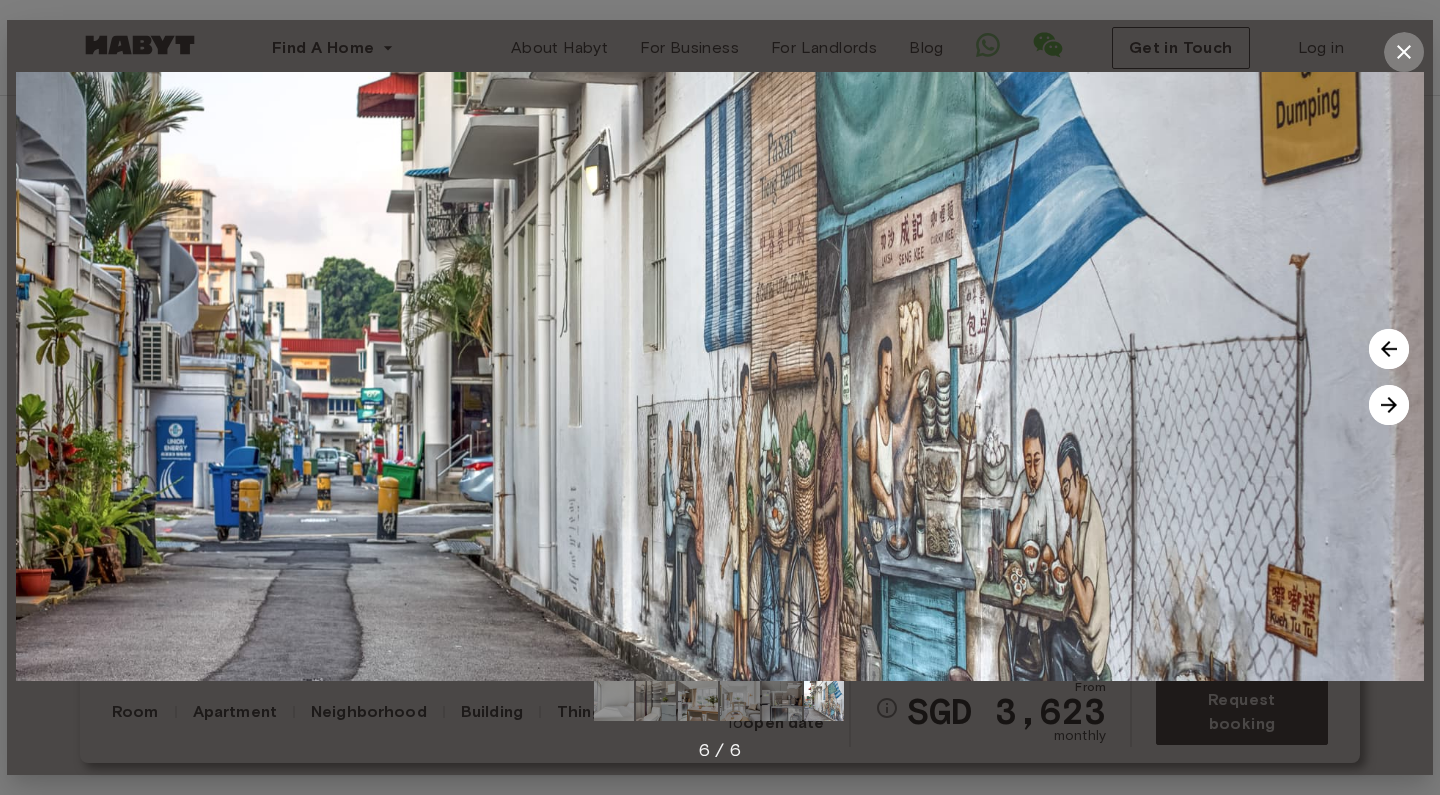 click 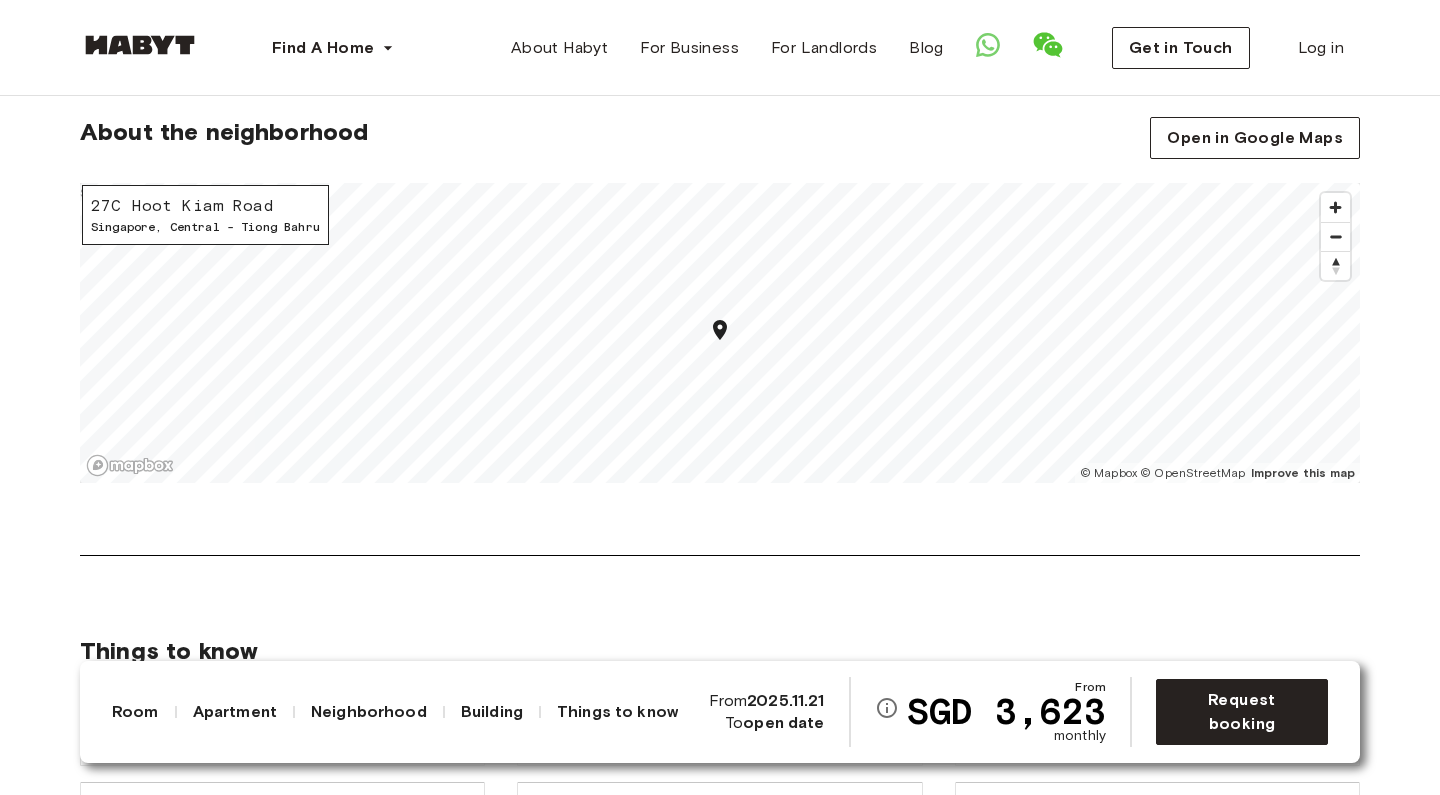 scroll, scrollTop: 1671, scrollLeft: 0, axis: vertical 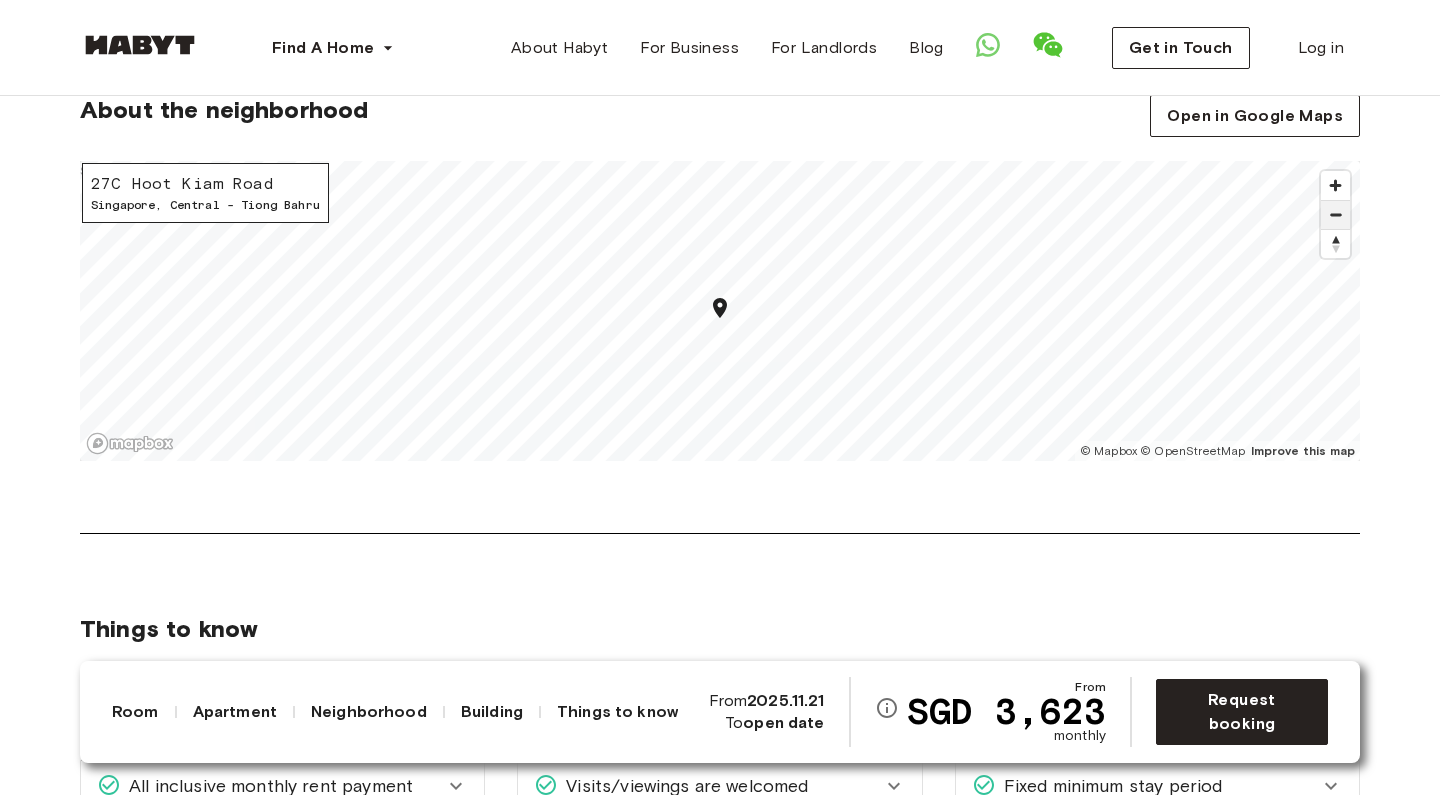 click at bounding box center (1335, 215) 